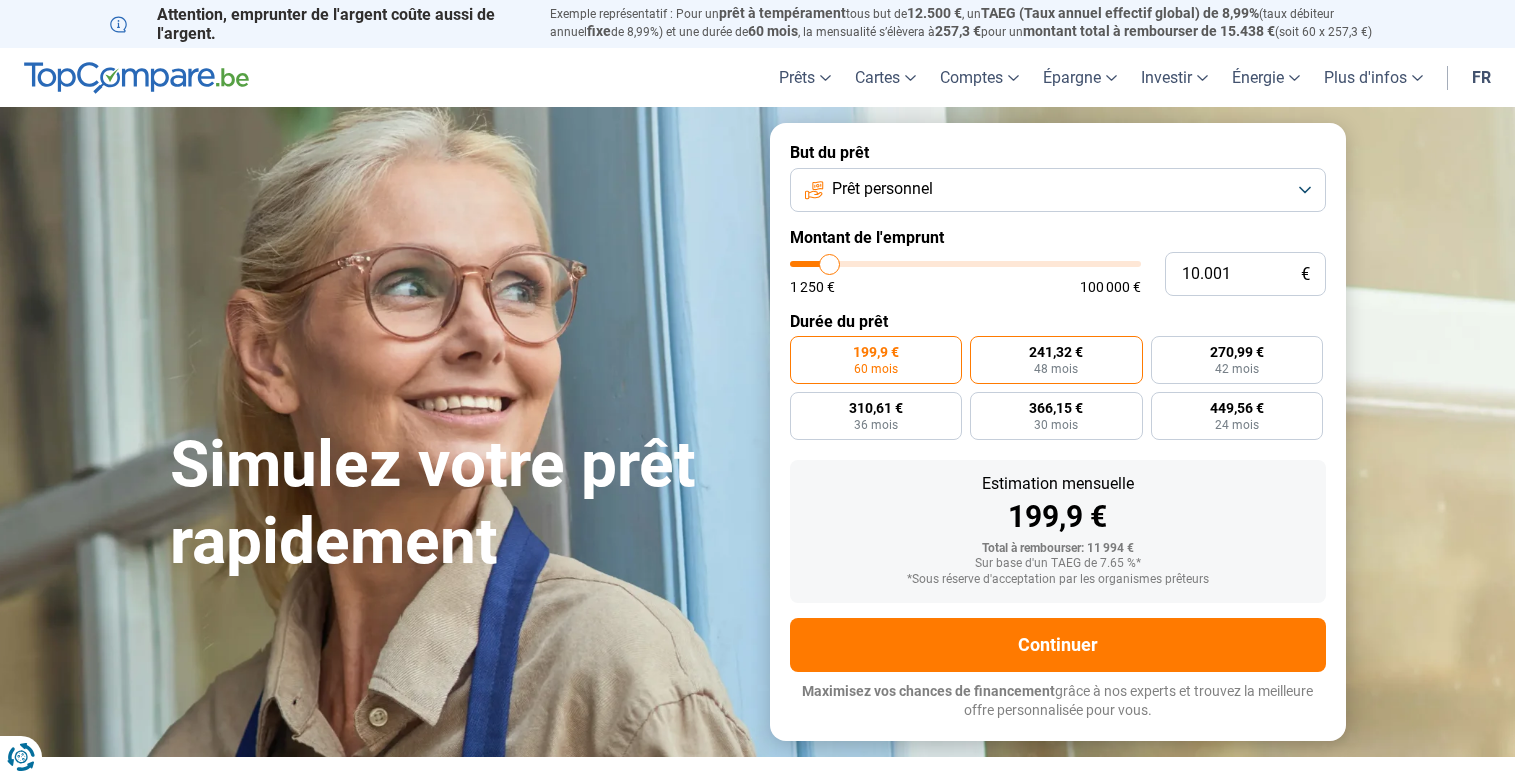 scroll, scrollTop: 0, scrollLeft: 0, axis: both 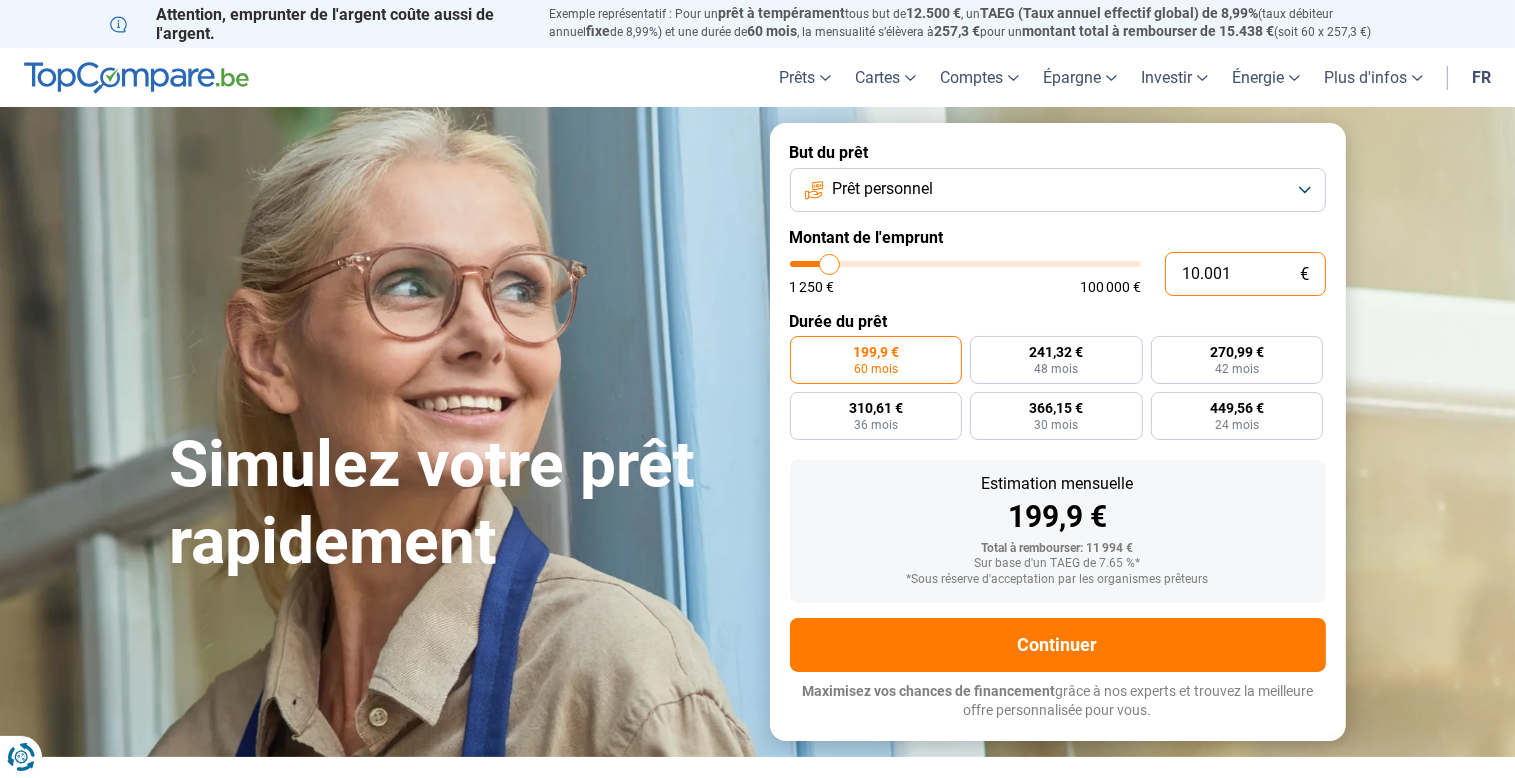 drag, startPoint x: 1174, startPoint y: 271, endPoint x: 1305, endPoint y: 282, distance: 131.46101 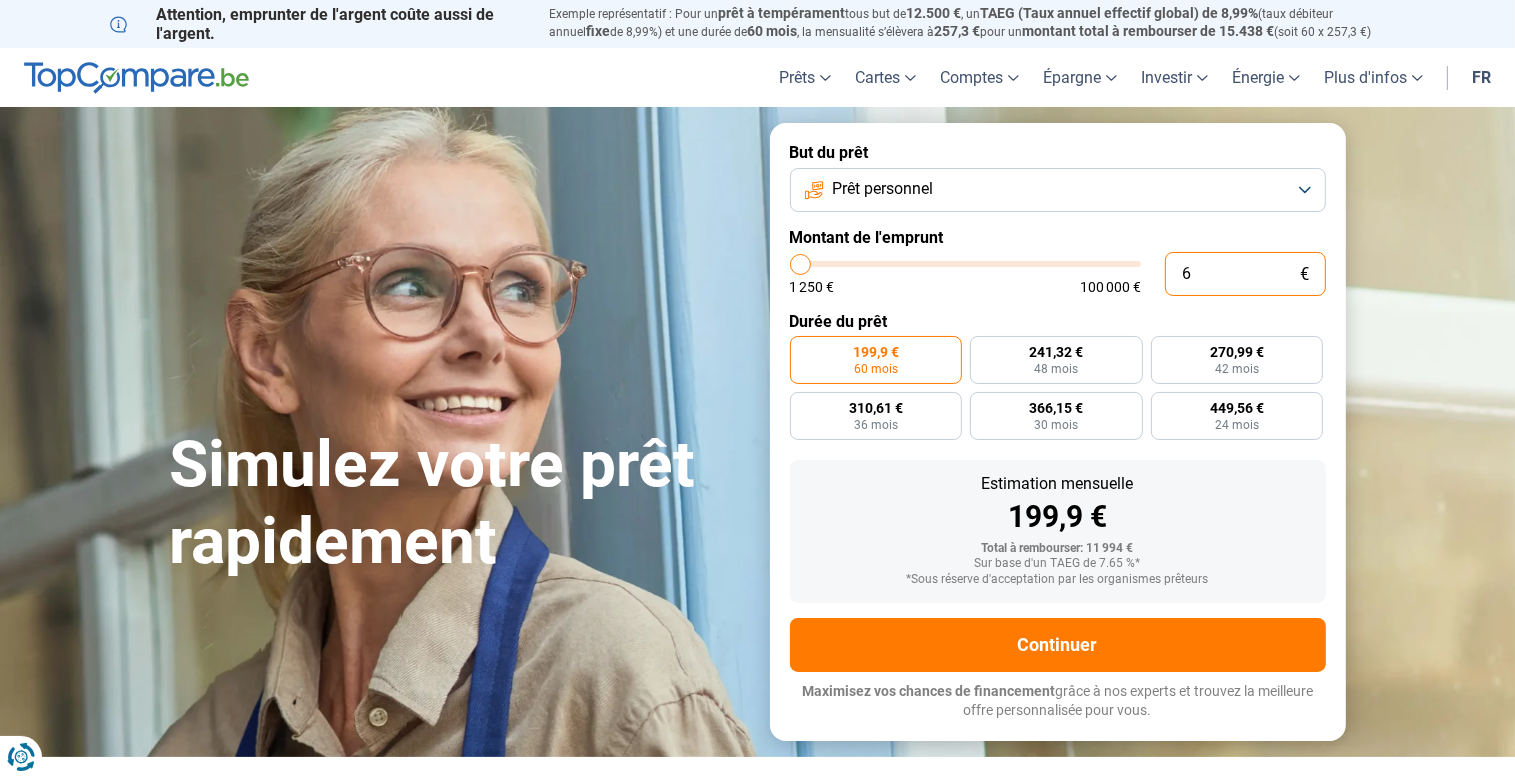 type on "60" 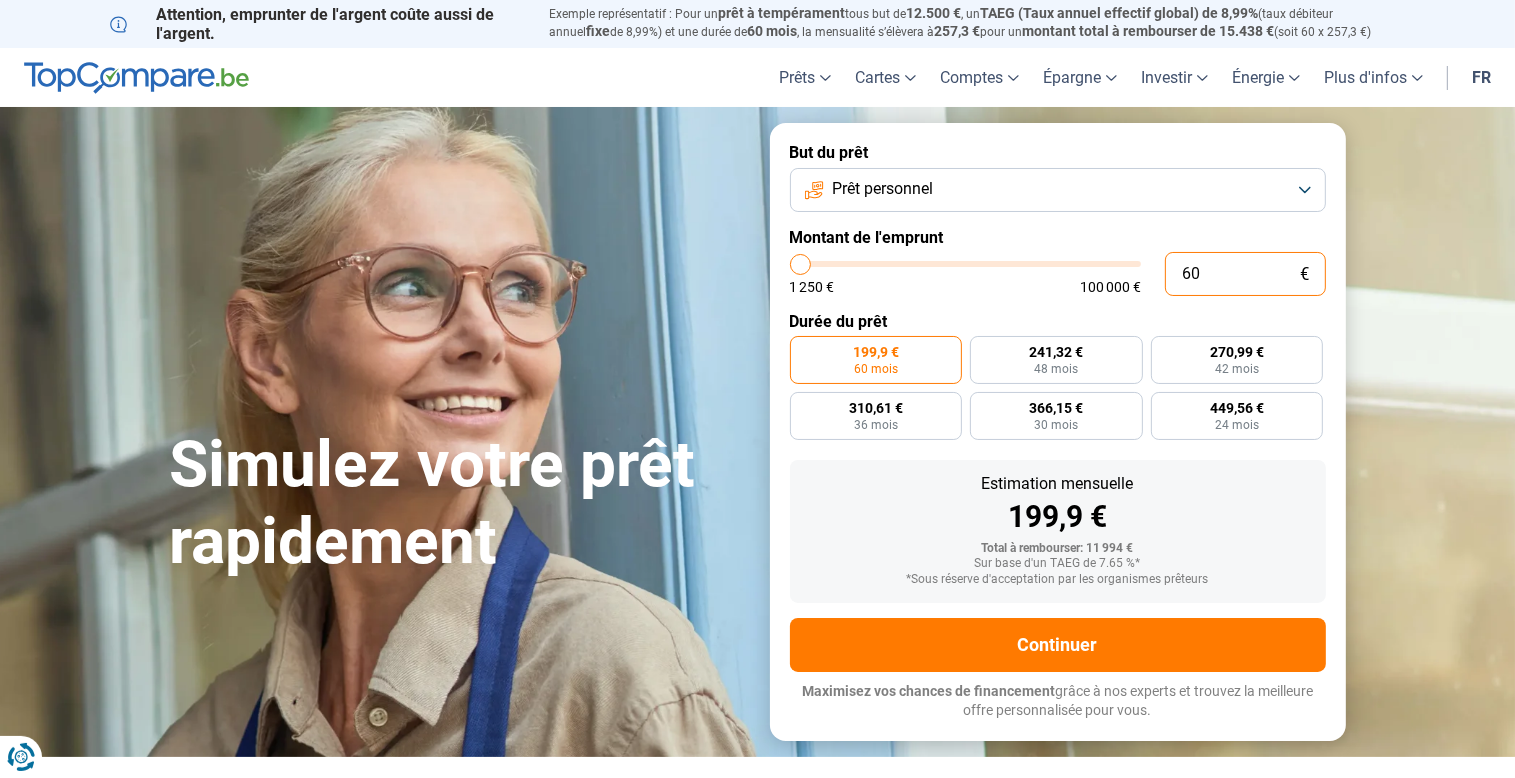 type on "600" 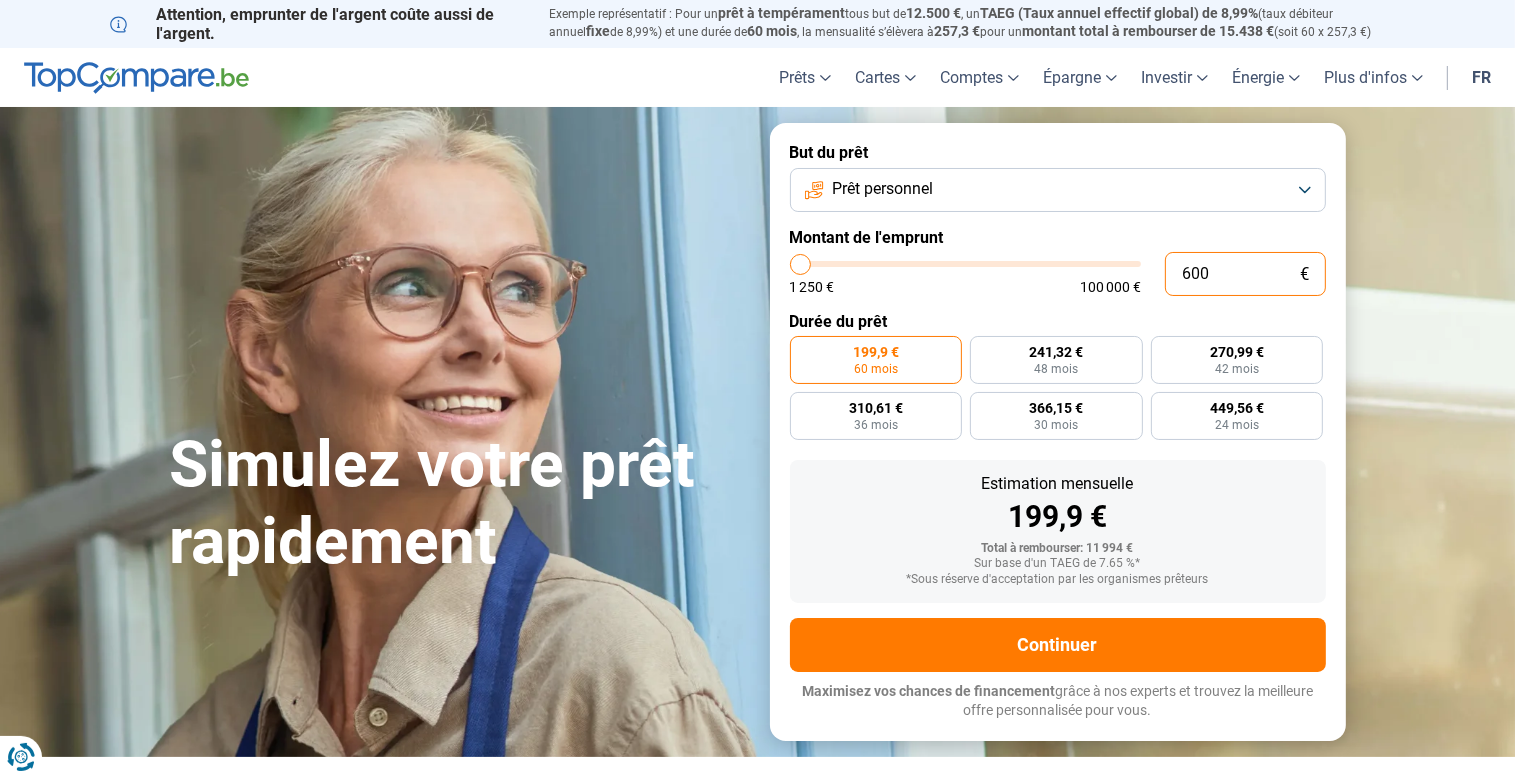 type on "6.000" 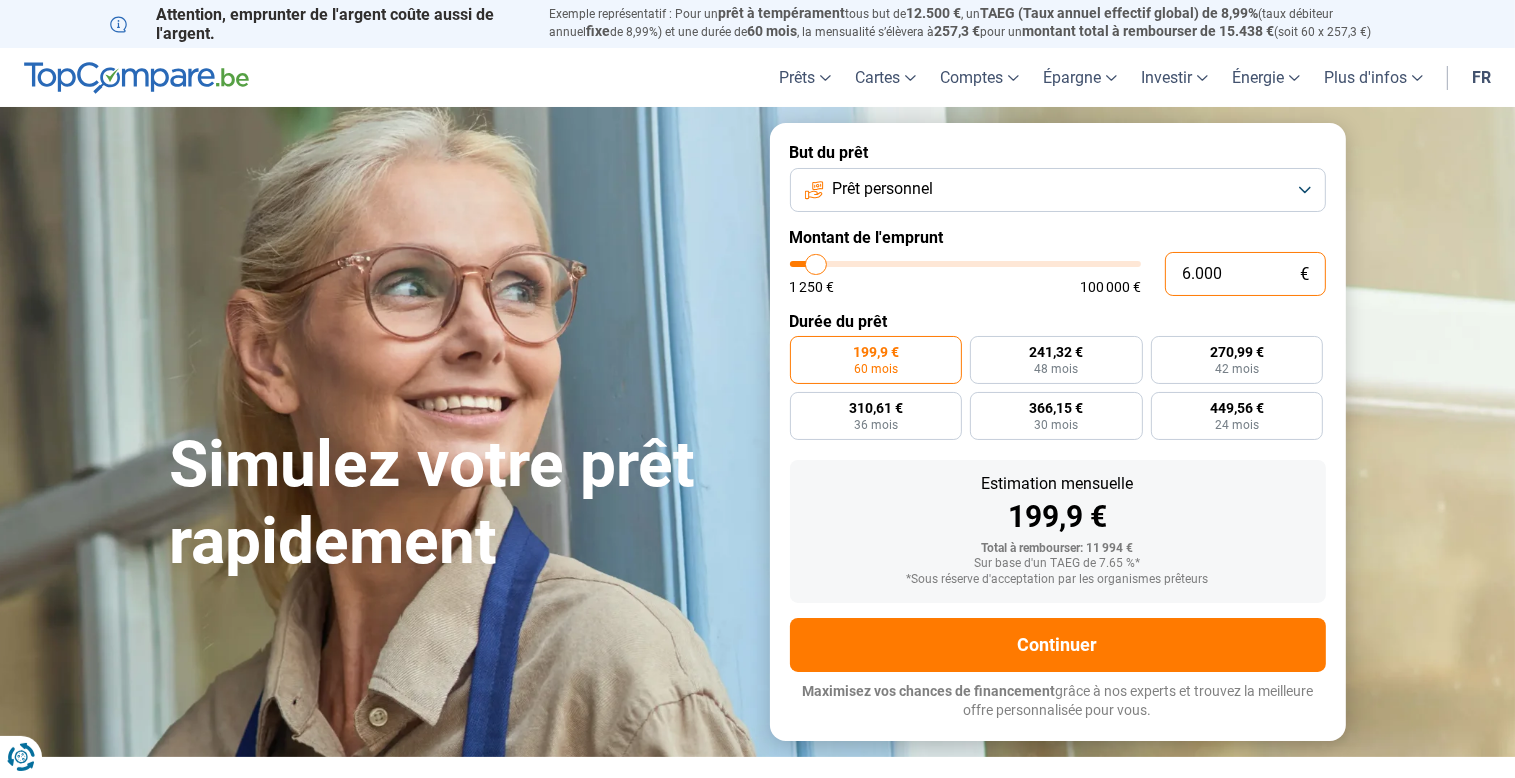 type on "60.000" 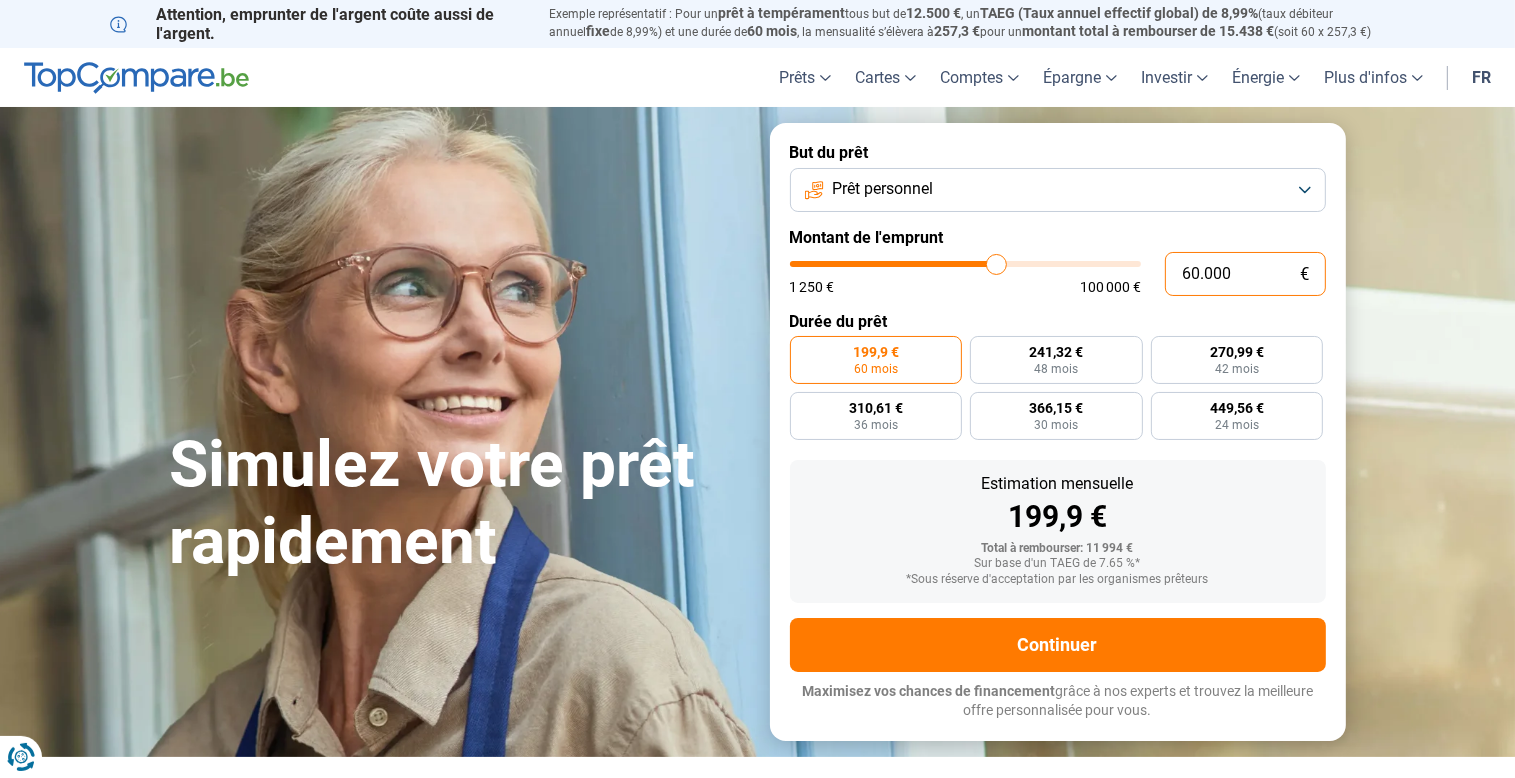radio on "false" 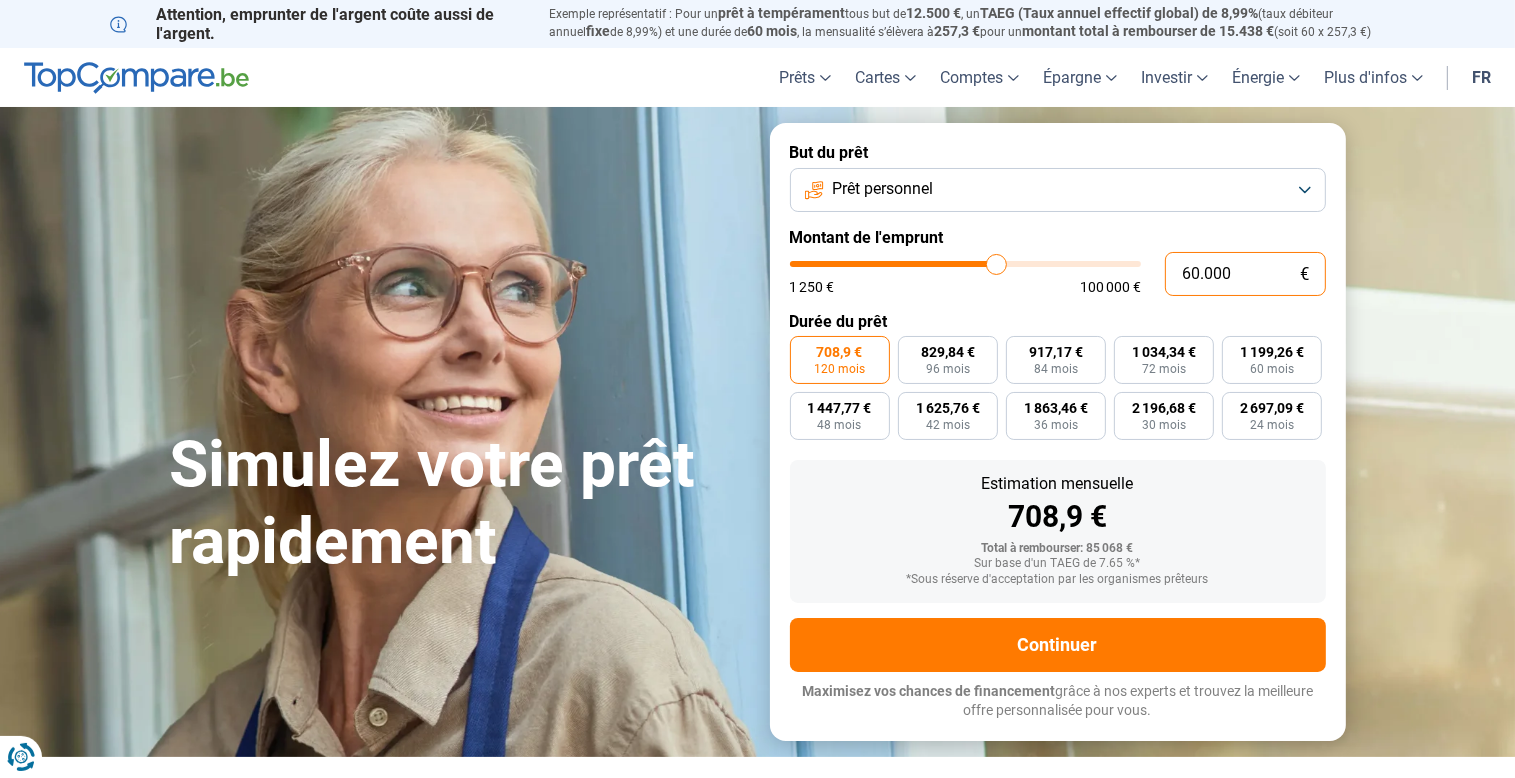 type on "60.000" 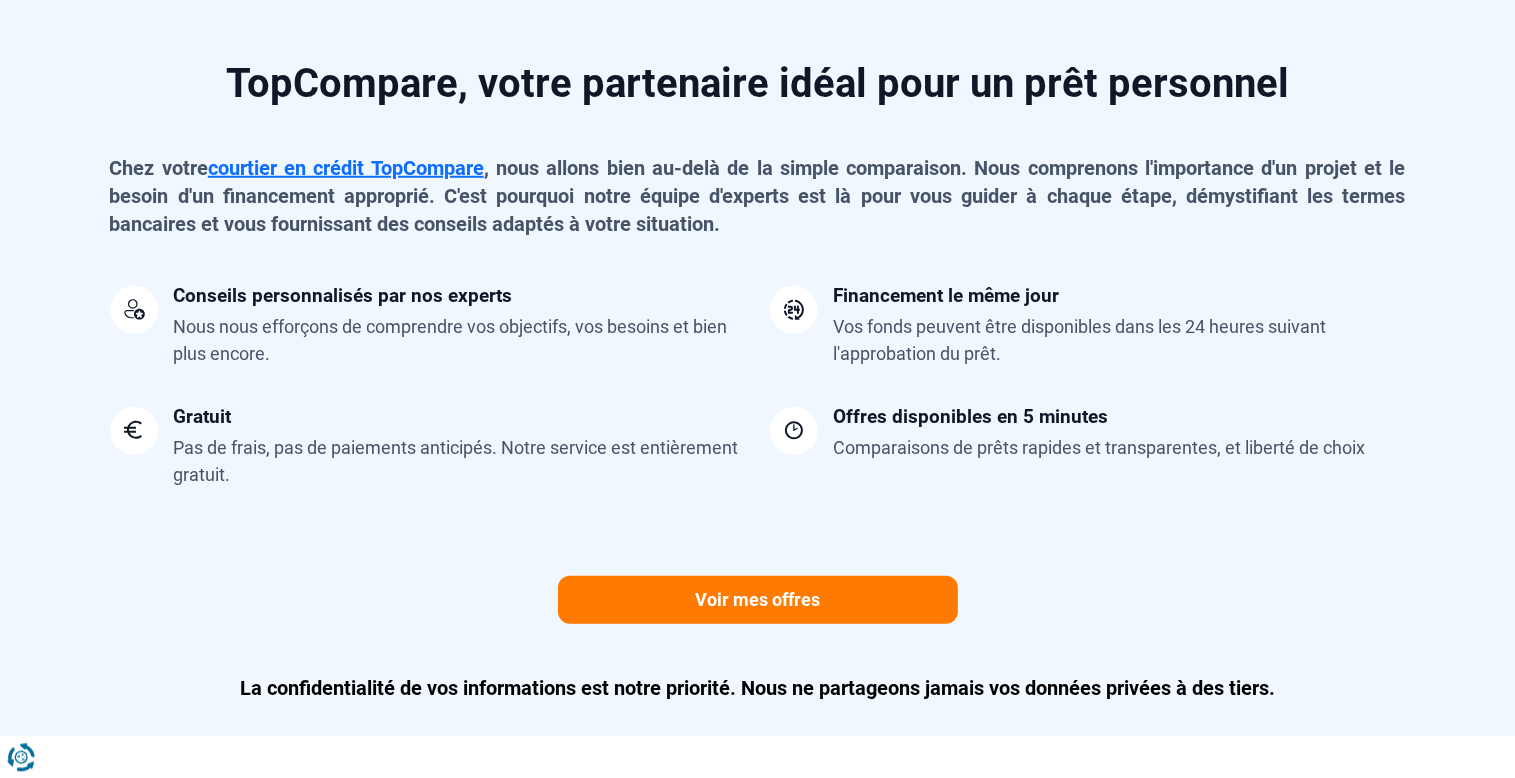 scroll, scrollTop: 1584, scrollLeft: 0, axis: vertical 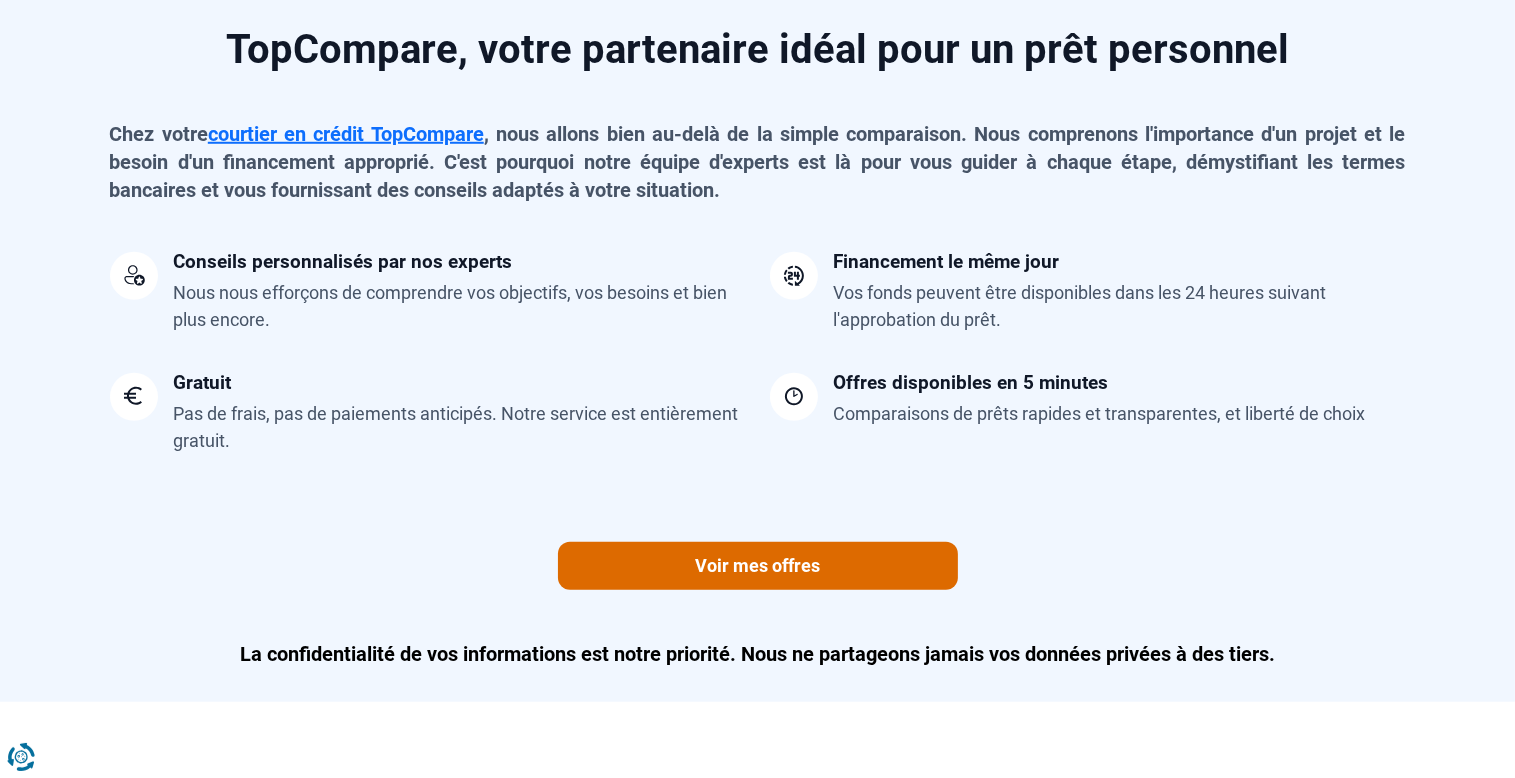 click on "Voir mes offres" at bounding box center [758, 566] 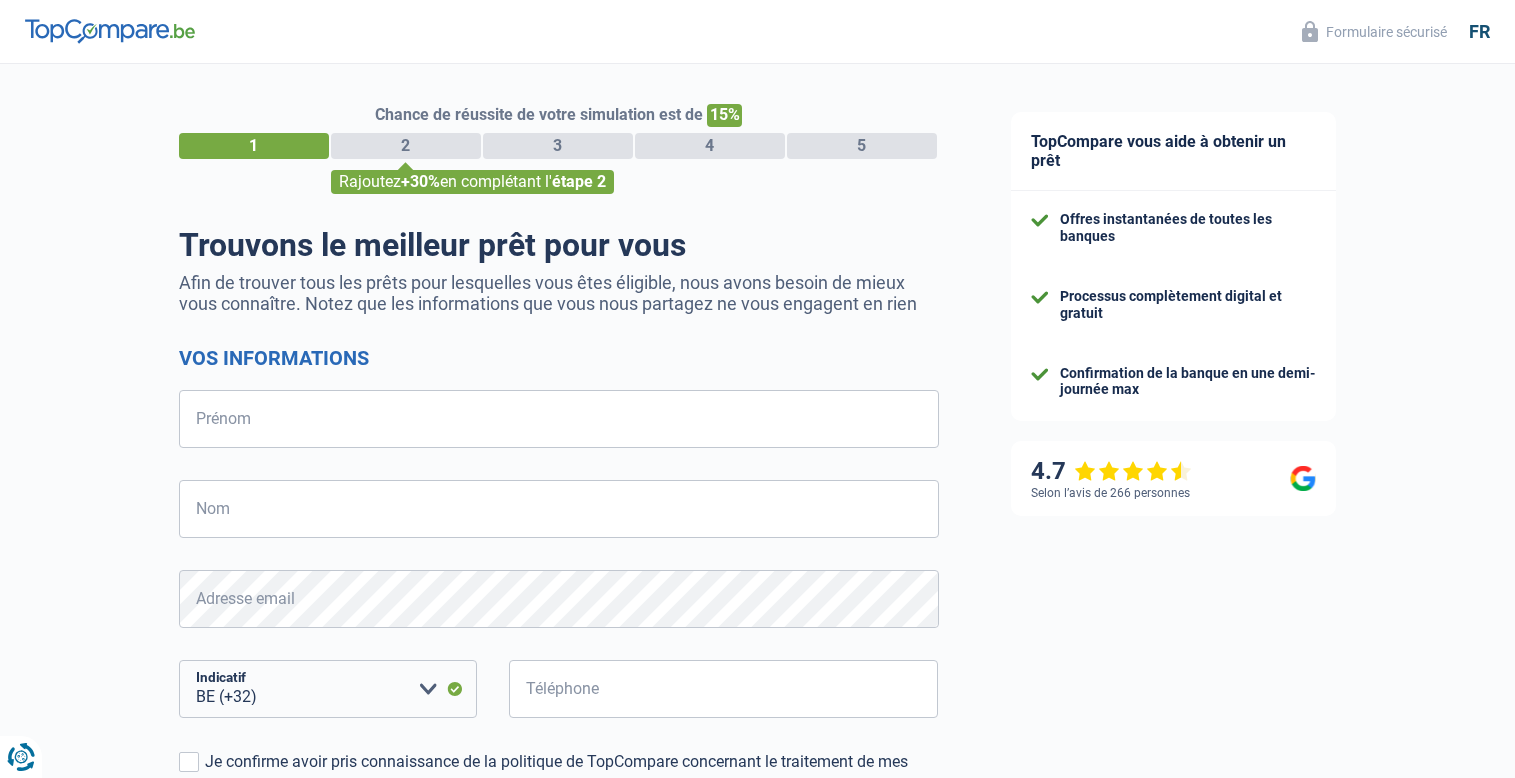 select on "32" 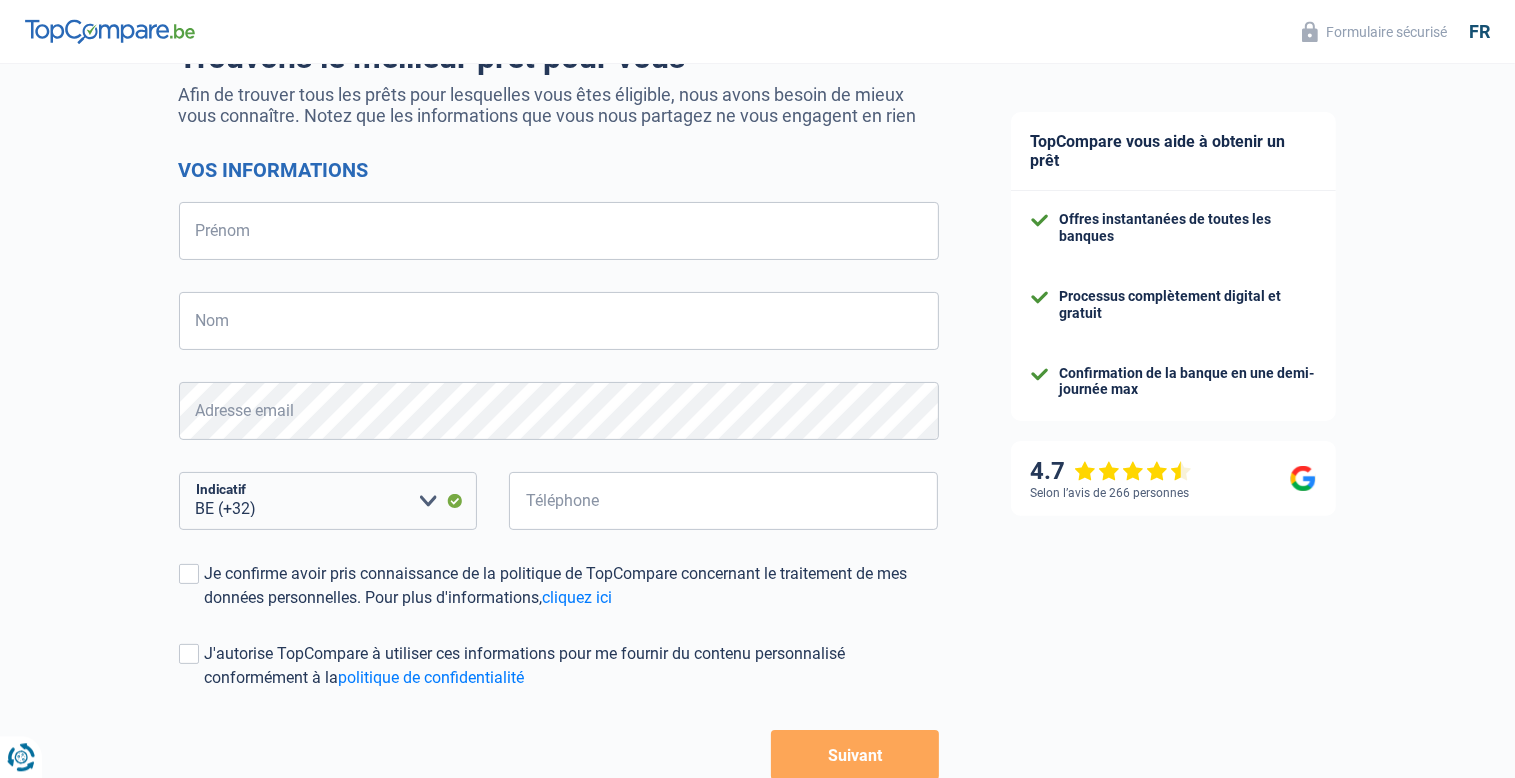 scroll, scrollTop: 211, scrollLeft: 0, axis: vertical 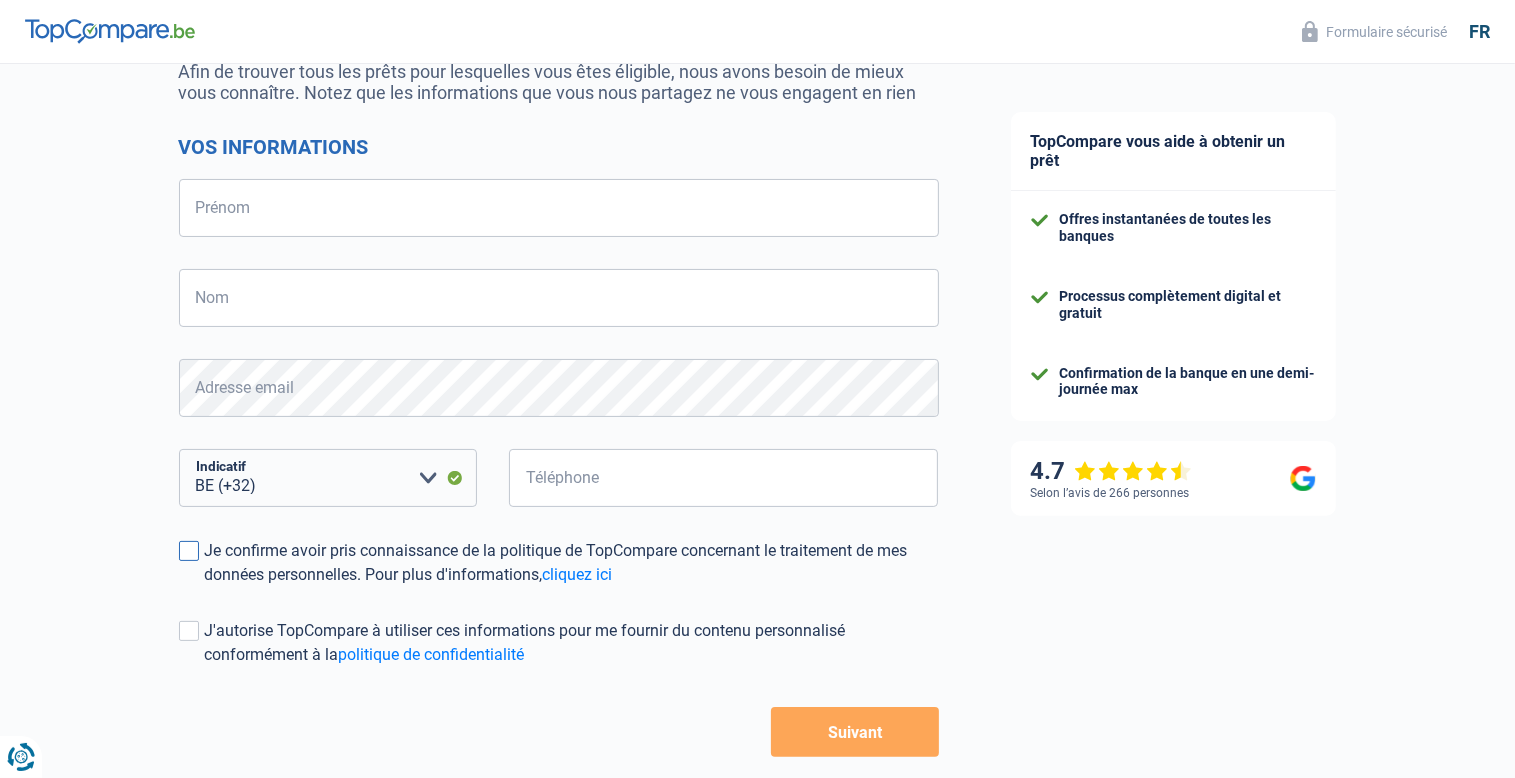 click at bounding box center [189, 551] 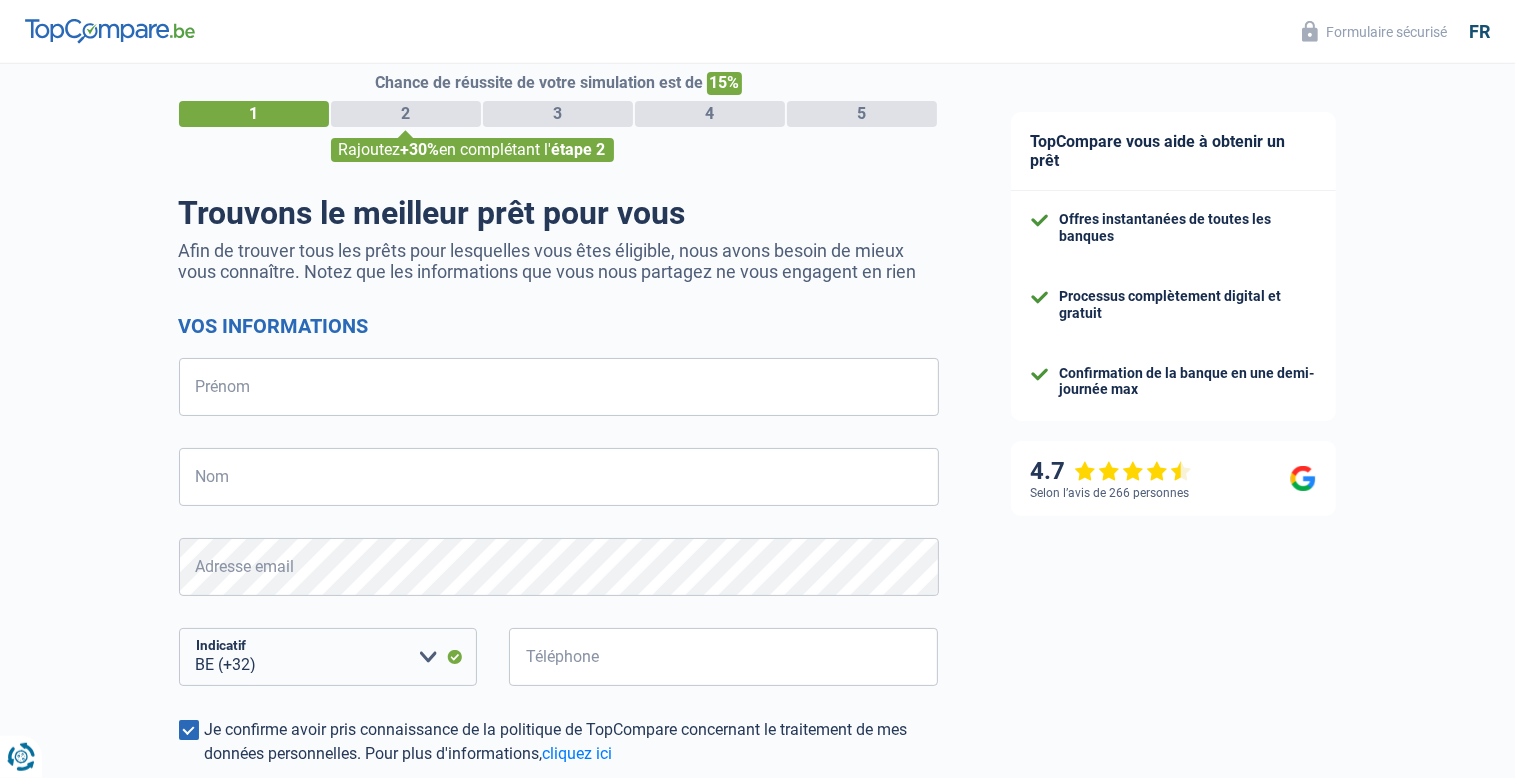 scroll, scrollTop: 0, scrollLeft: 0, axis: both 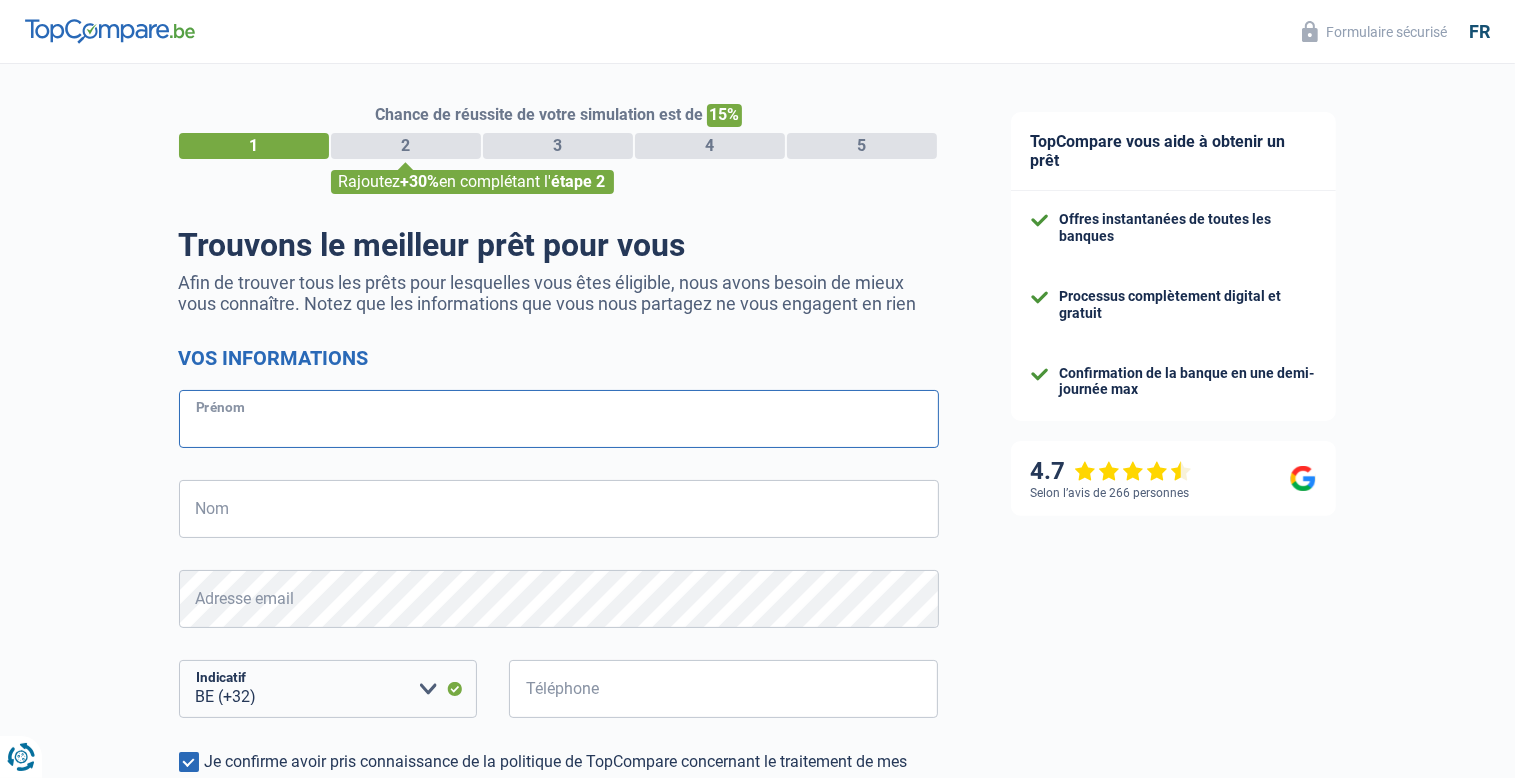 click on "Prénom" at bounding box center [559, 419] 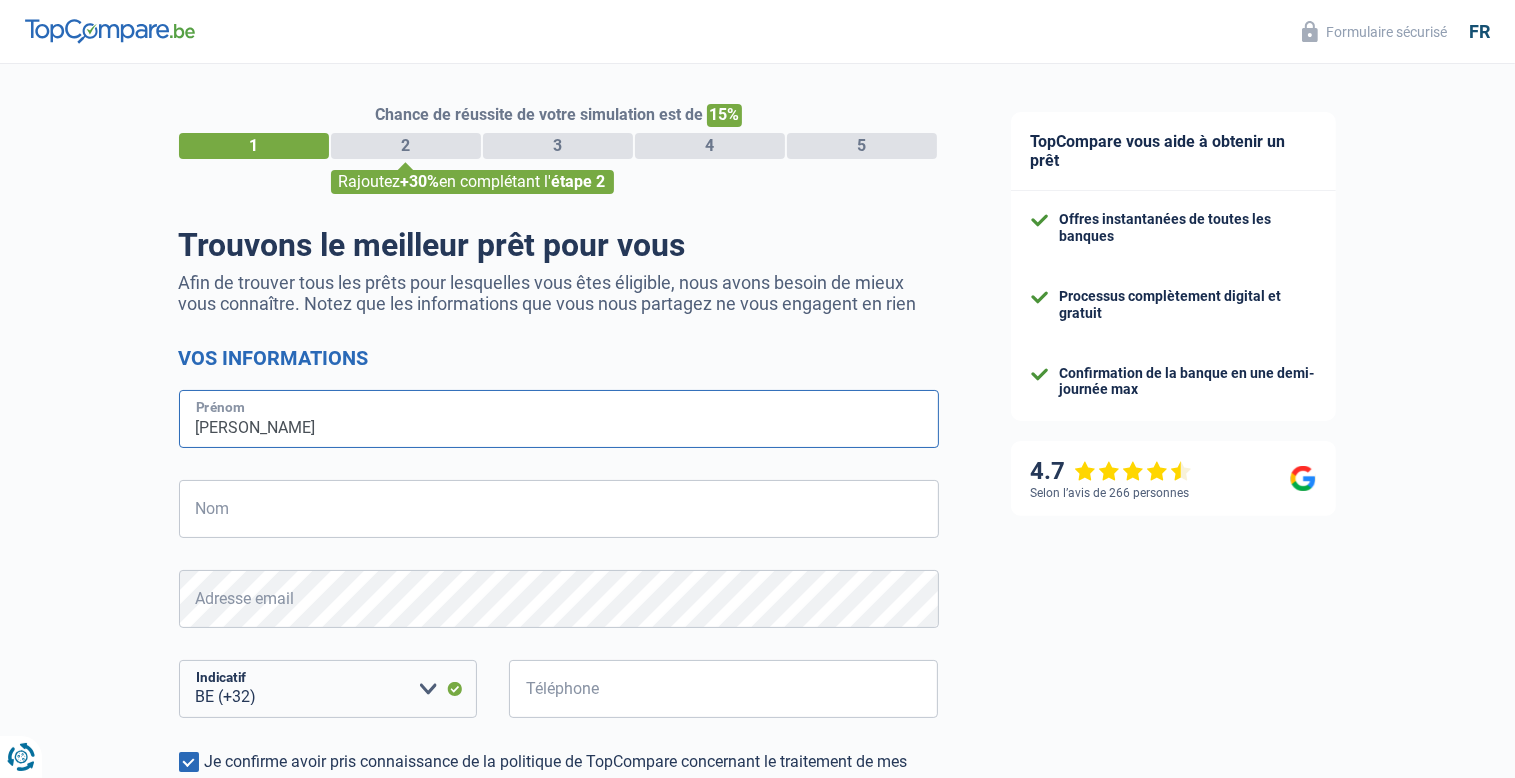 type on "david" 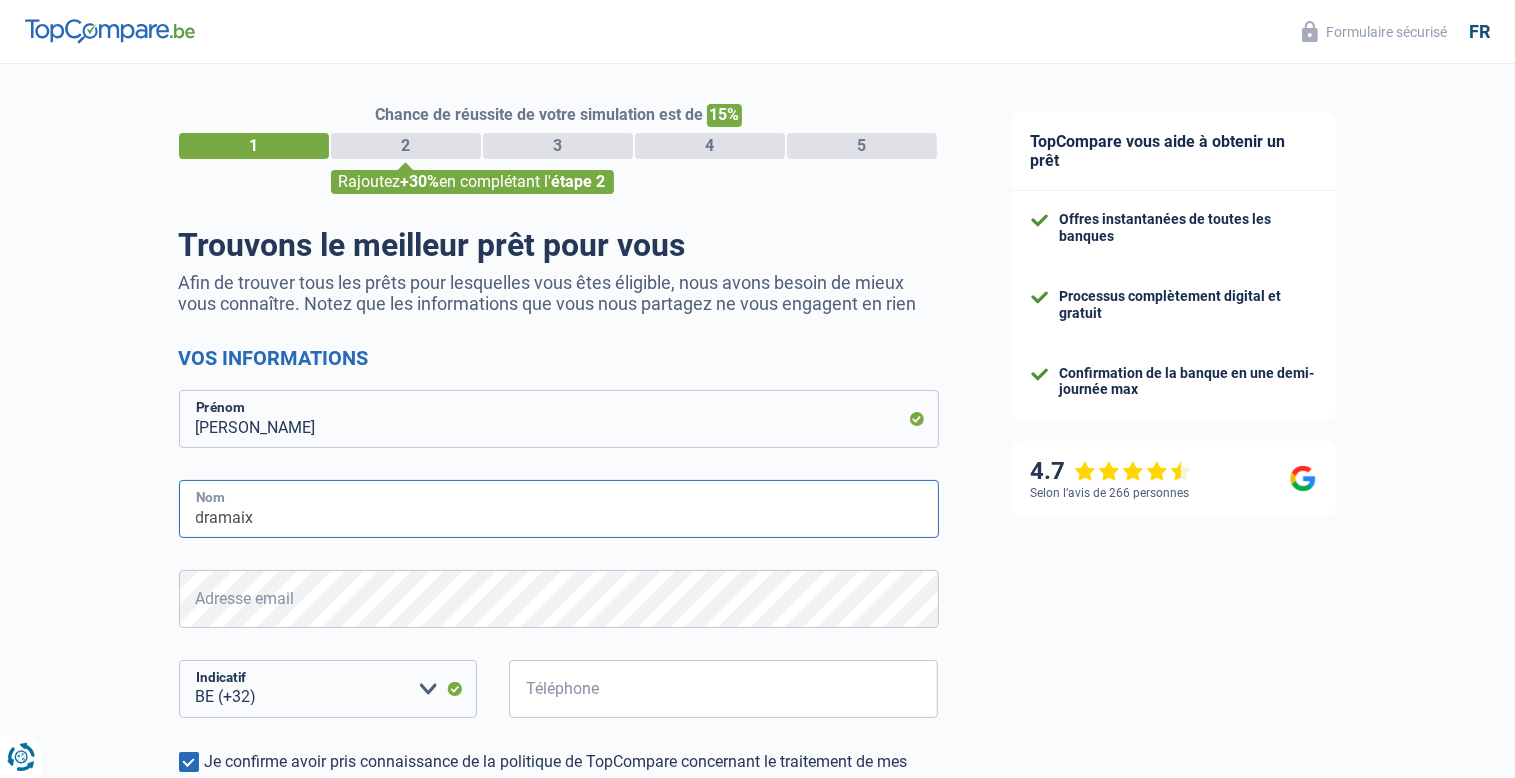 type on "dramaix" 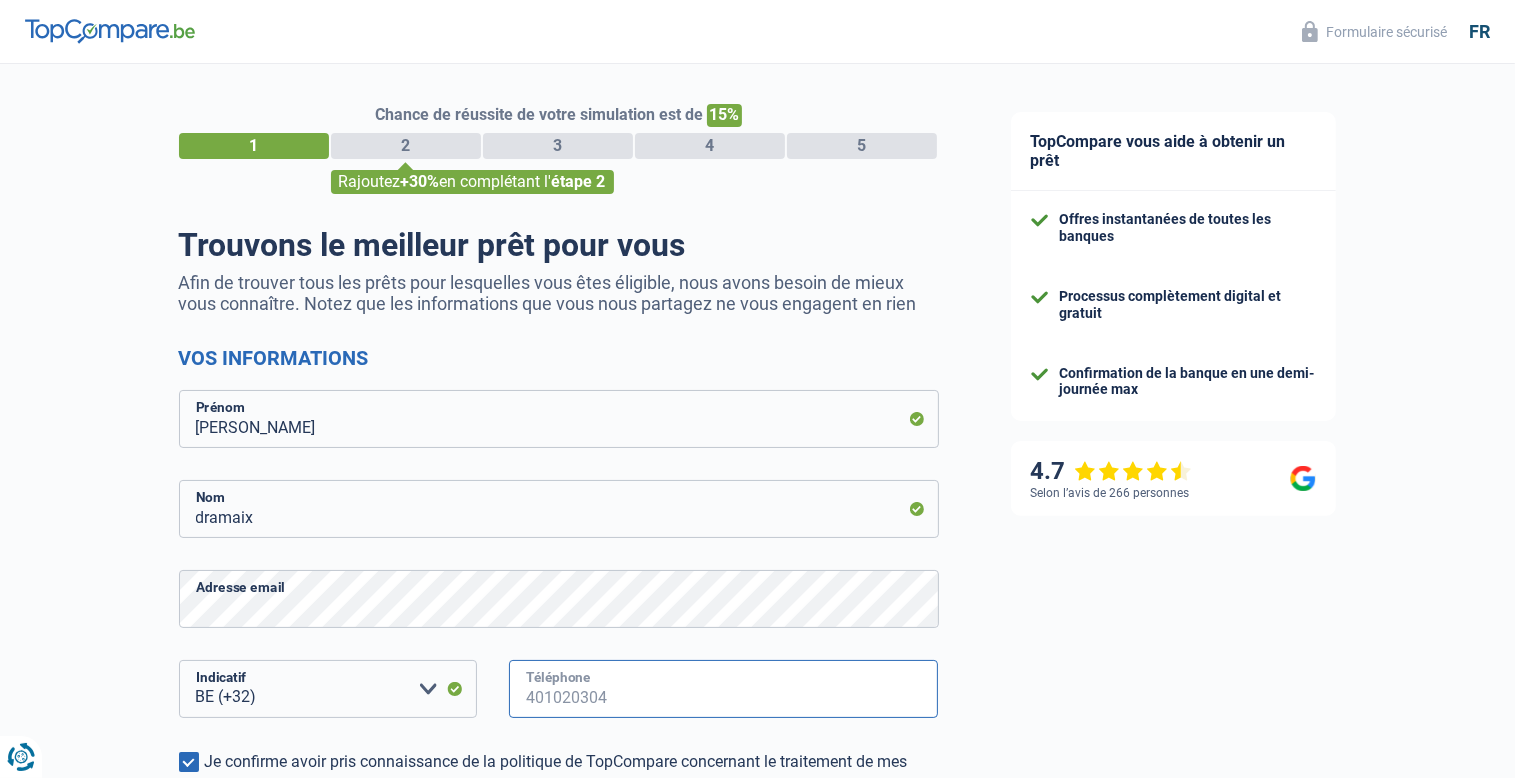 click on "Téléphone" at bounding box center (724, 689) 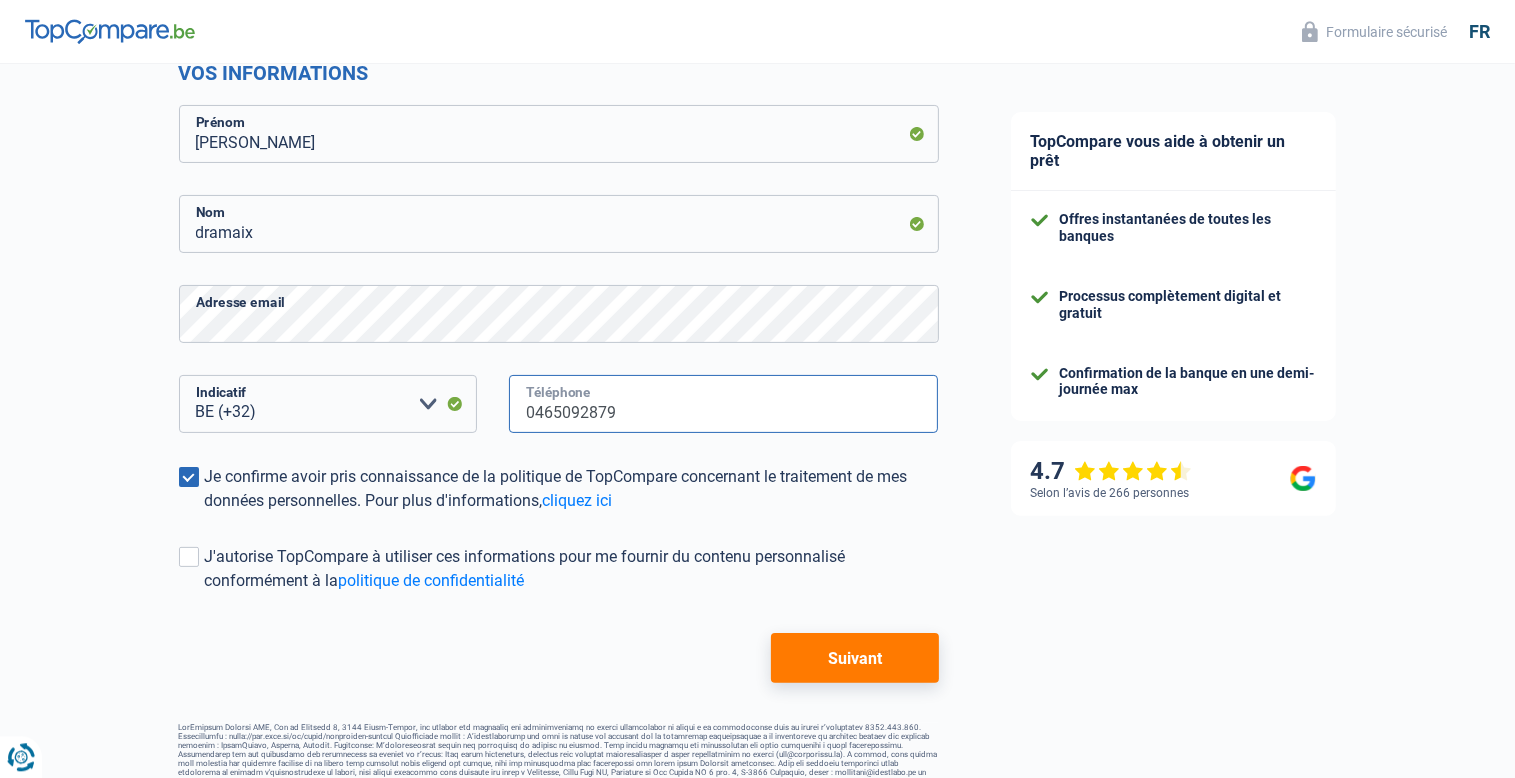 scroll, scrollTop: 310, scrollLeft: 0, axis: vertical 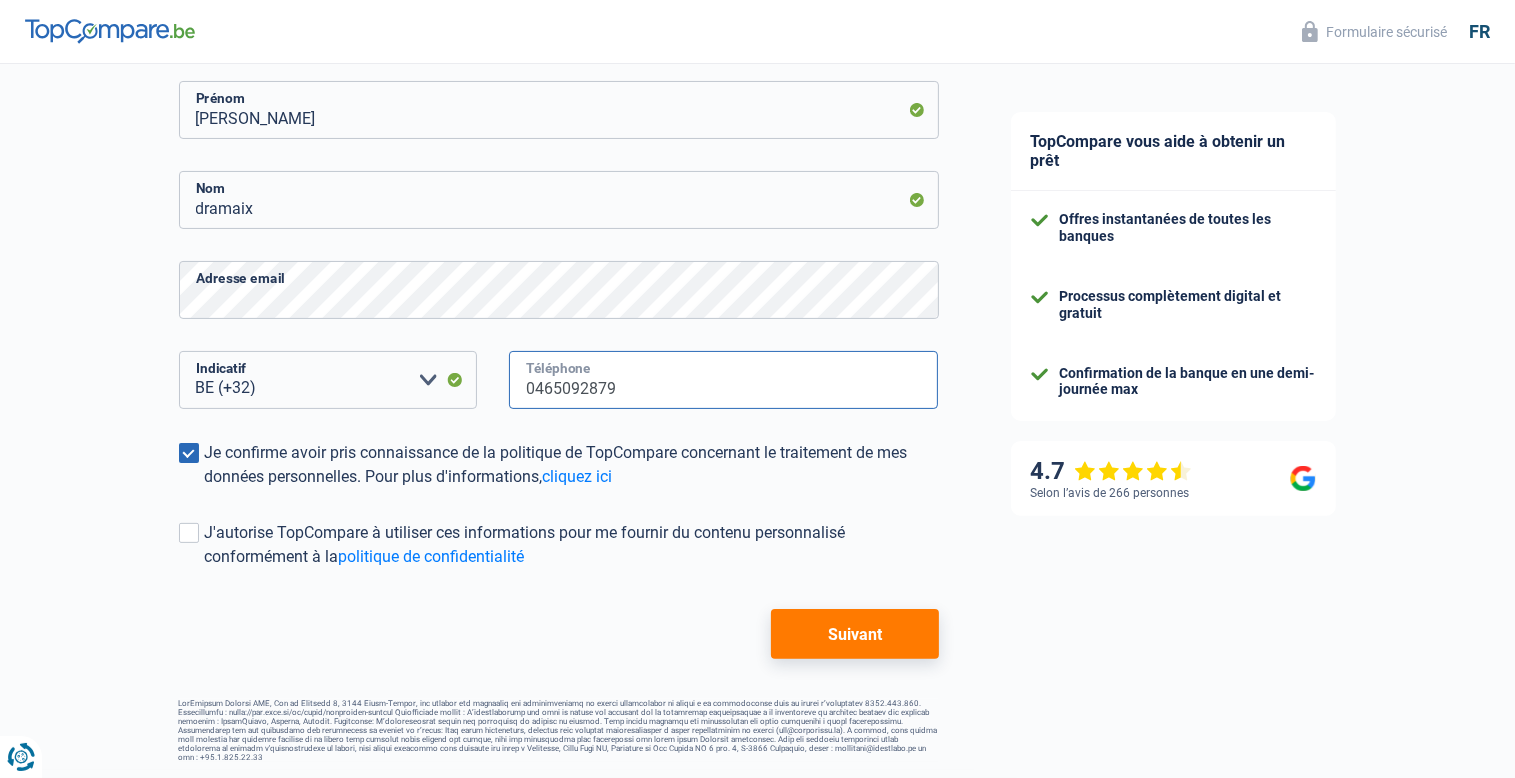 type on "0465092879" 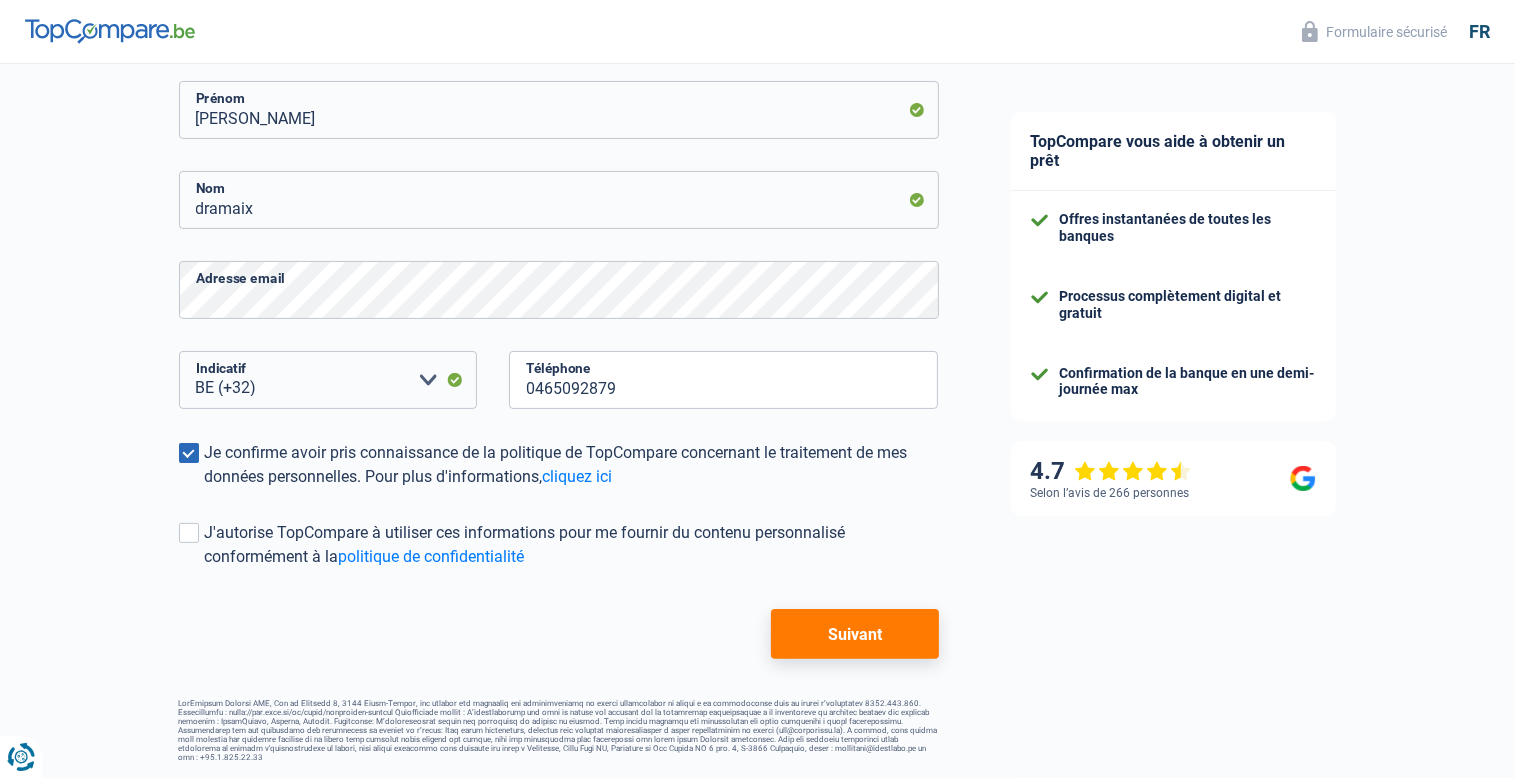 click on "Suivant" at bounding box center [854, 634] 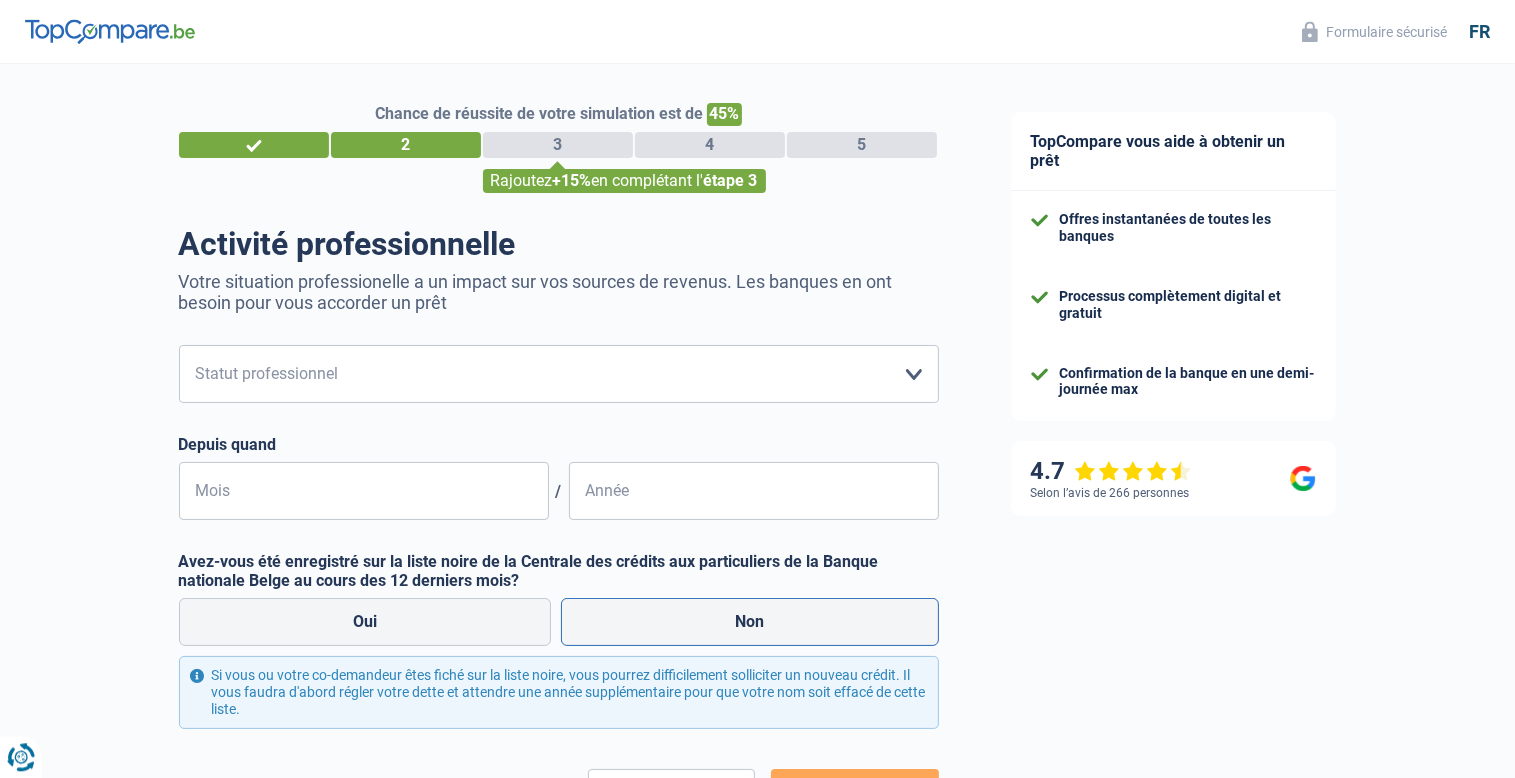 scroll, scrollTop: 0, scrollLeft: 0, axis: both 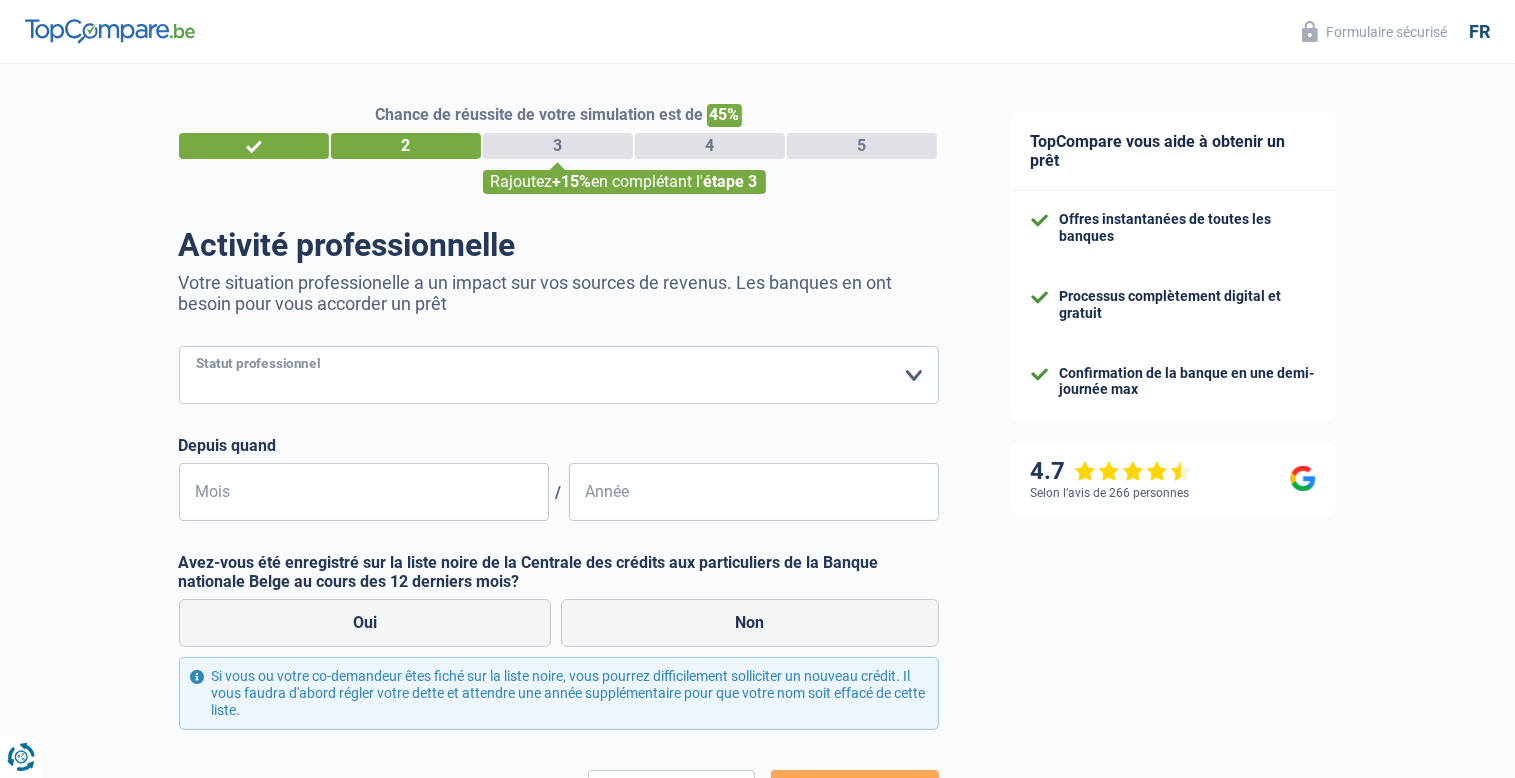 click on "Ouvrier Employé privé Employé public Invalide Indépendant Pensionné Chômeur Mutuelle Femme au foyer Sans profession Allocataire sécurité/Intégration social (SPF Sécurité Sociale, CPAS) Etudiant Profession libérale Commerçant Rentier Pré-pensionné
Veuillez sélectionner une option" at bounding box center (559, 375) 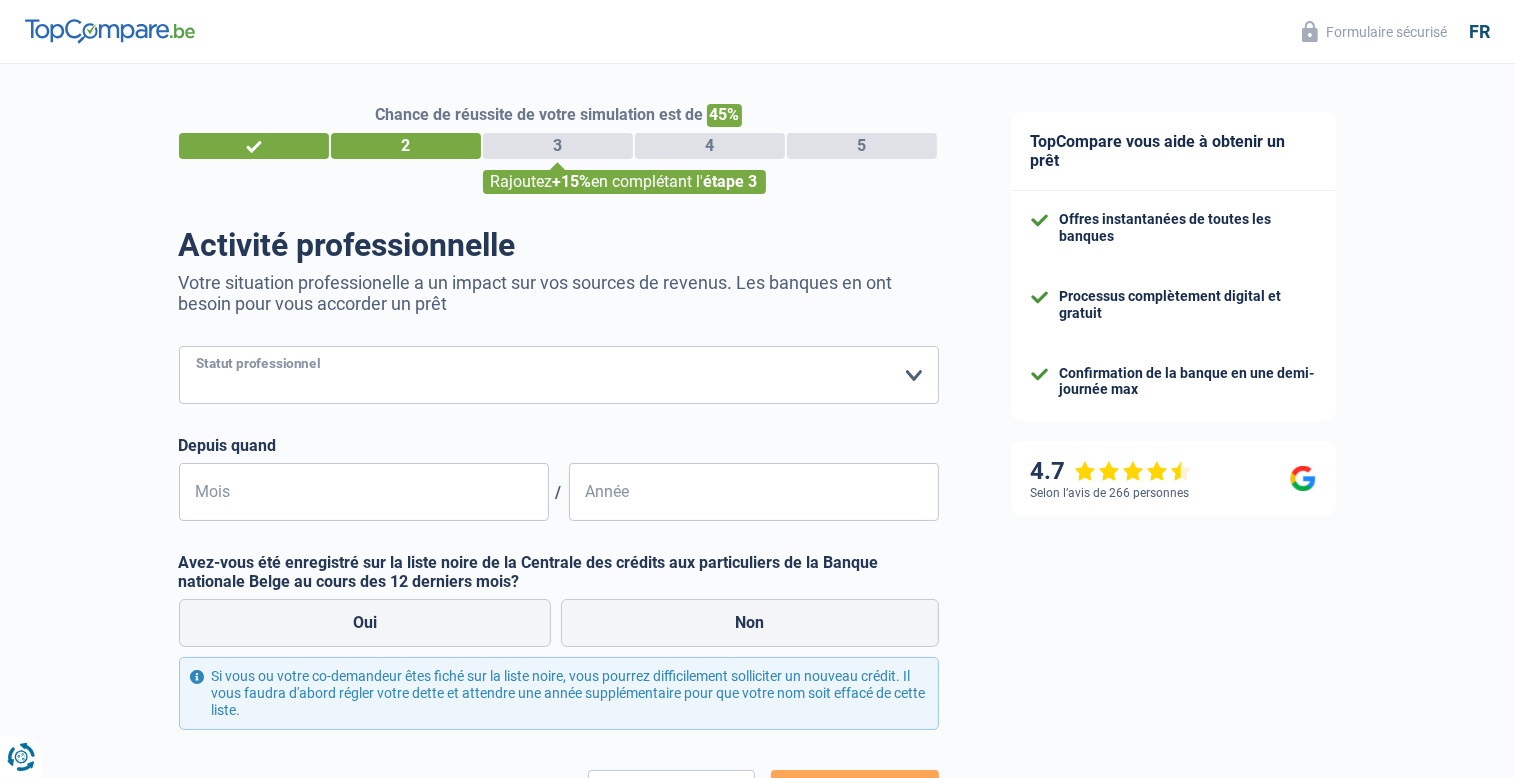 select on "worker" 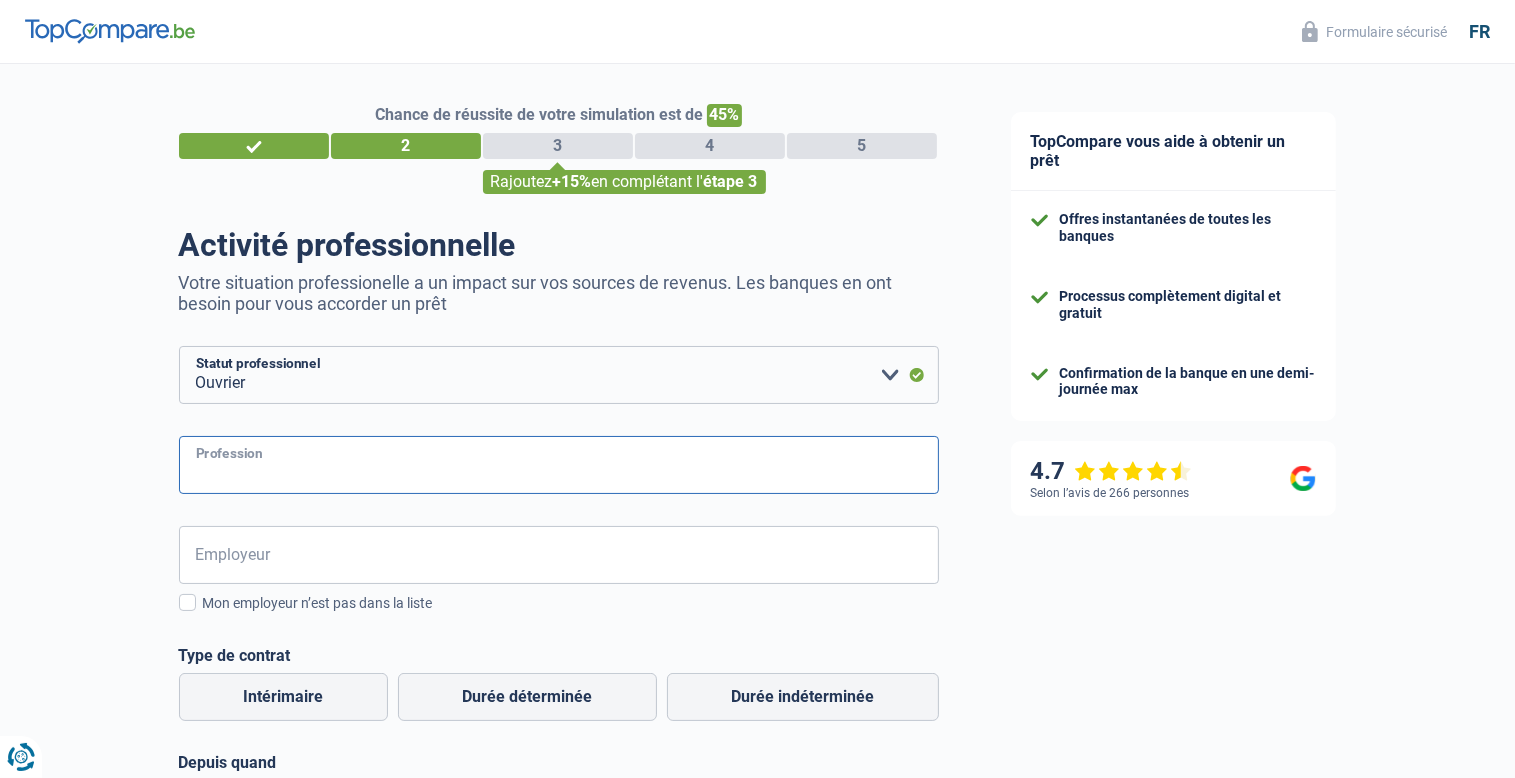 click on "Profession" at bounding box center (559, 465) 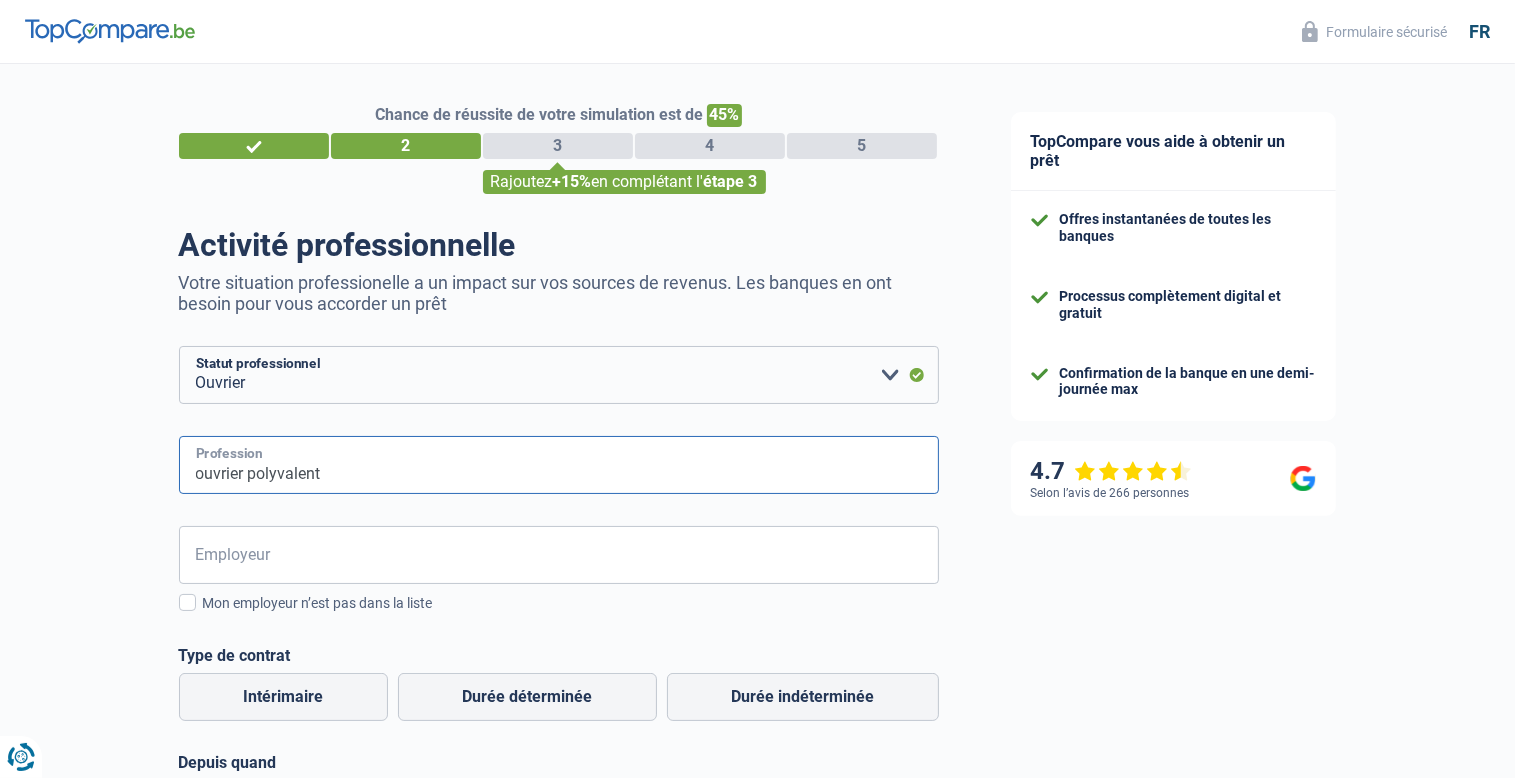 type on "ouvrier polyvalent" 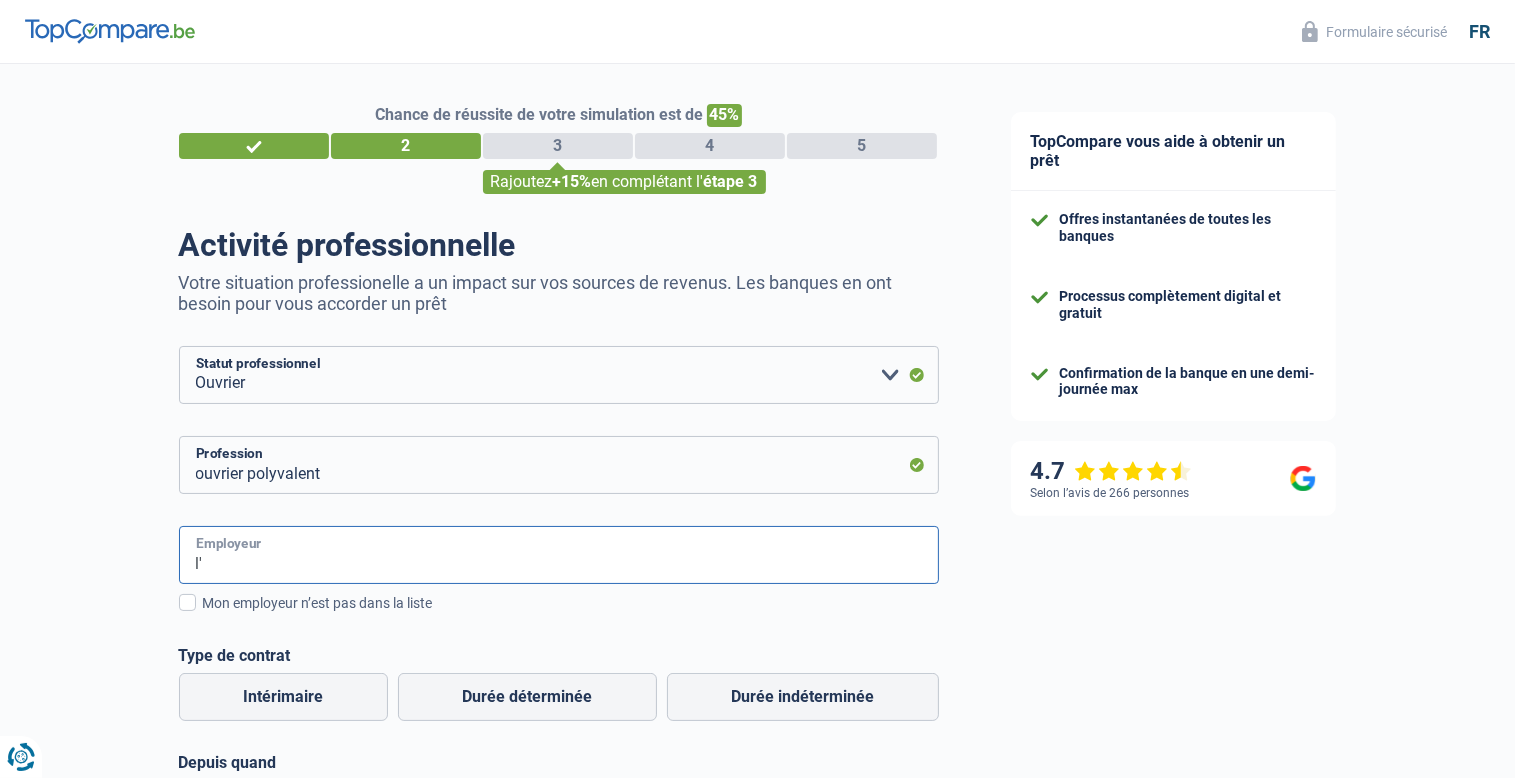 type on "l" 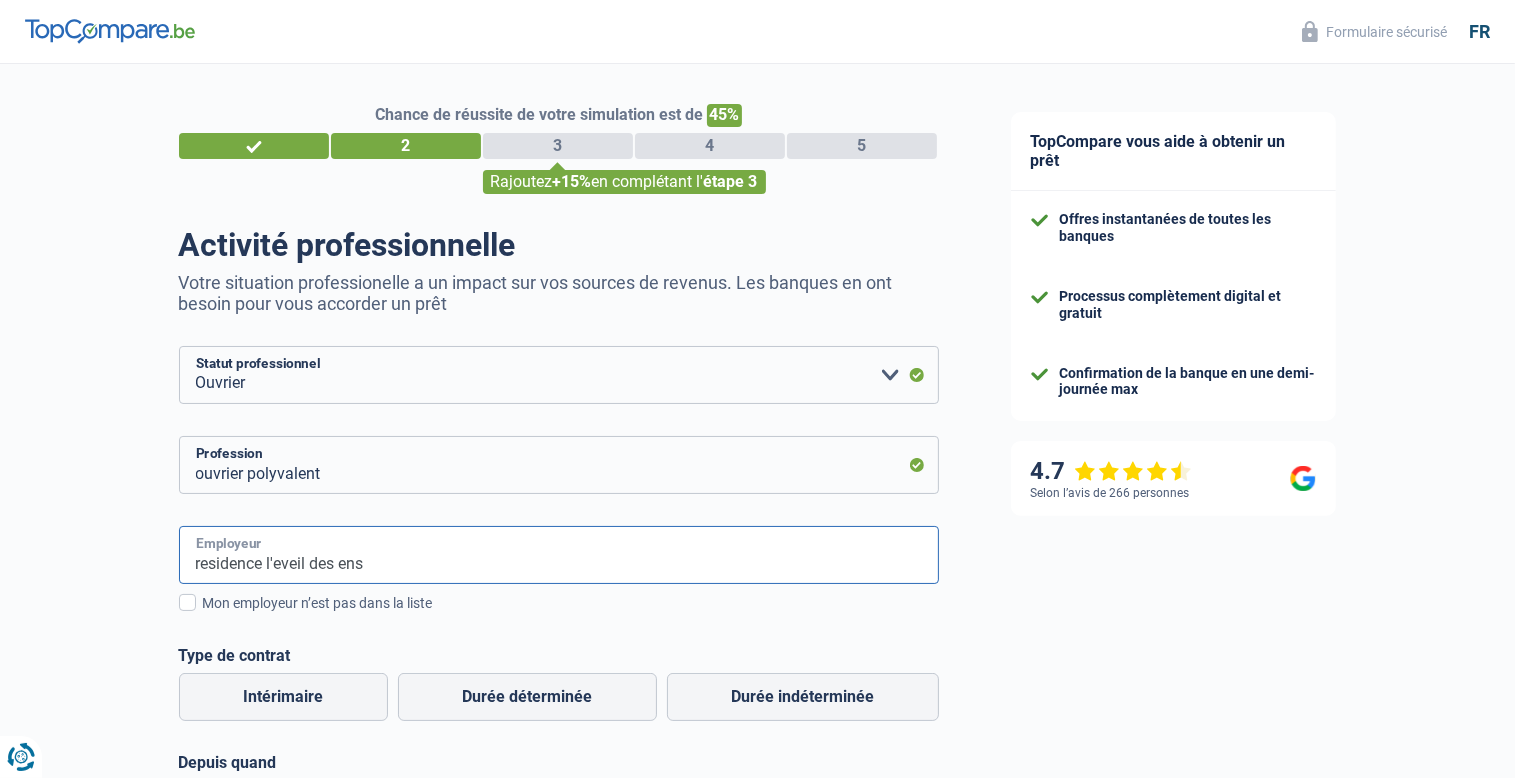 click on "residence l'eveil des ens" at bounding box center [559, 555] 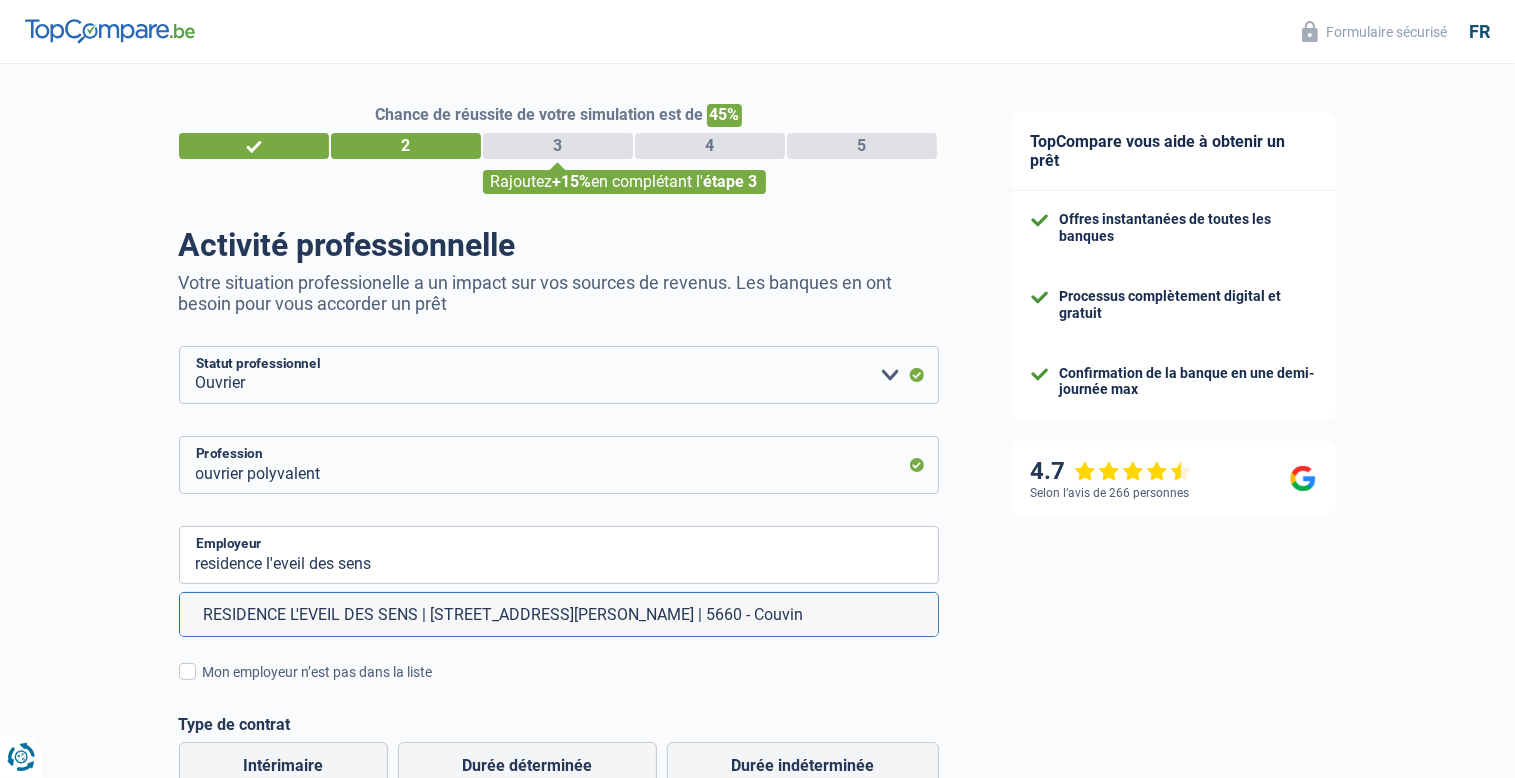 click on "RESIDENCE L'EVEIL DES SENS | Rue Marcel-Moreau, 19 | 5660 - Couvin" at bounding box center (559, 614) 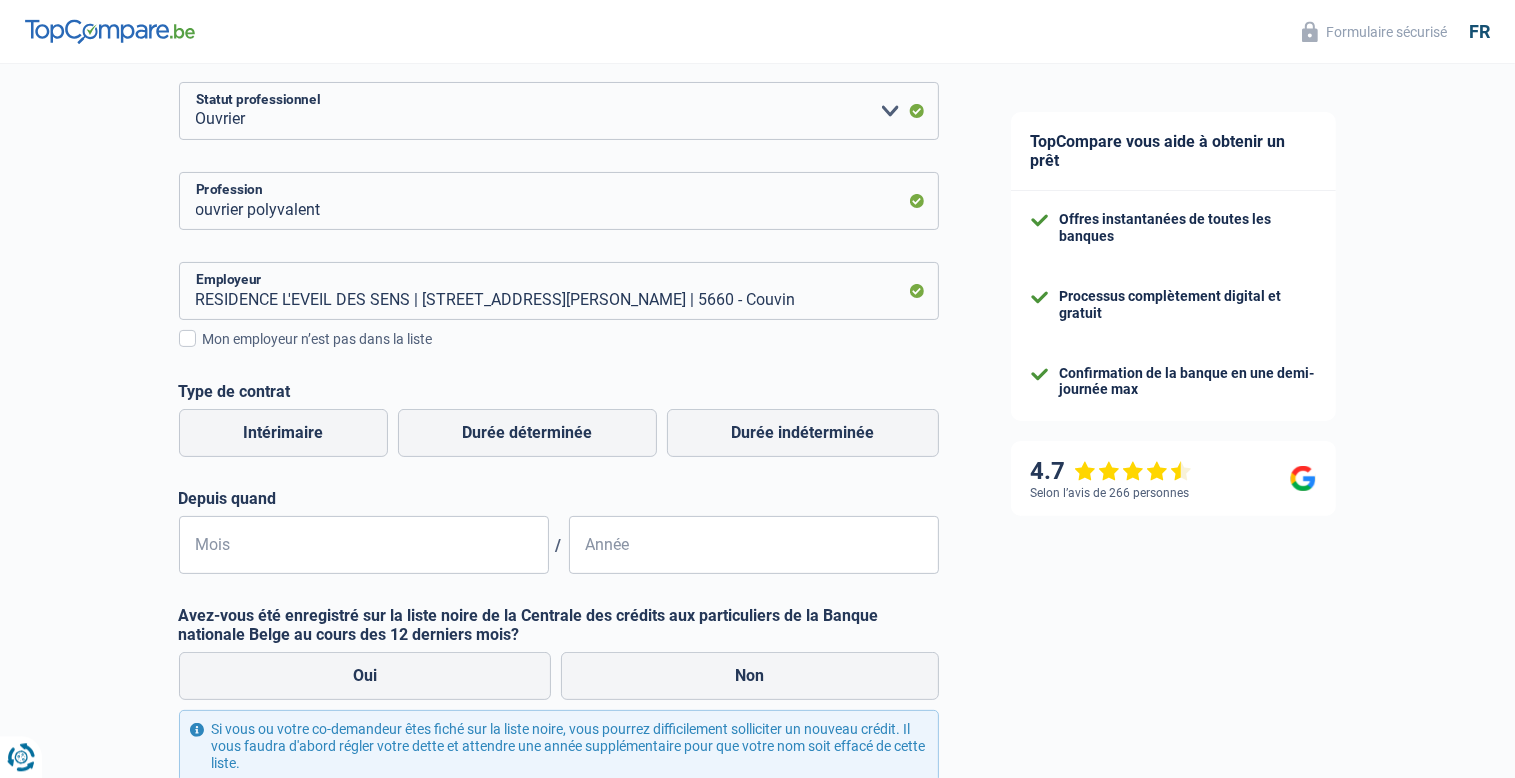 scroll, scrollTop: 316, scrollLeft: 0, axis: vertical 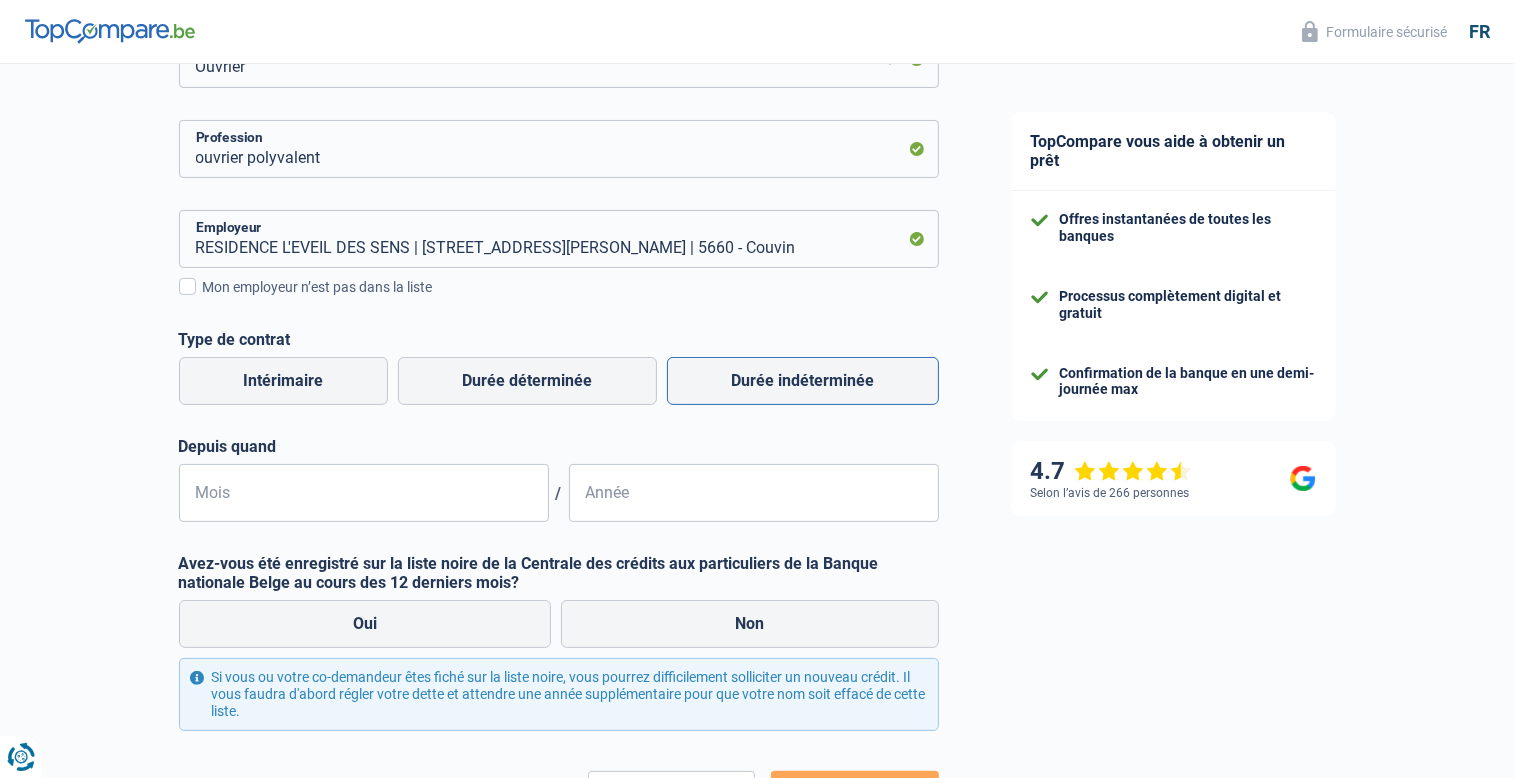 click on "Durée indéterminée" at bounding box center [803, 381] 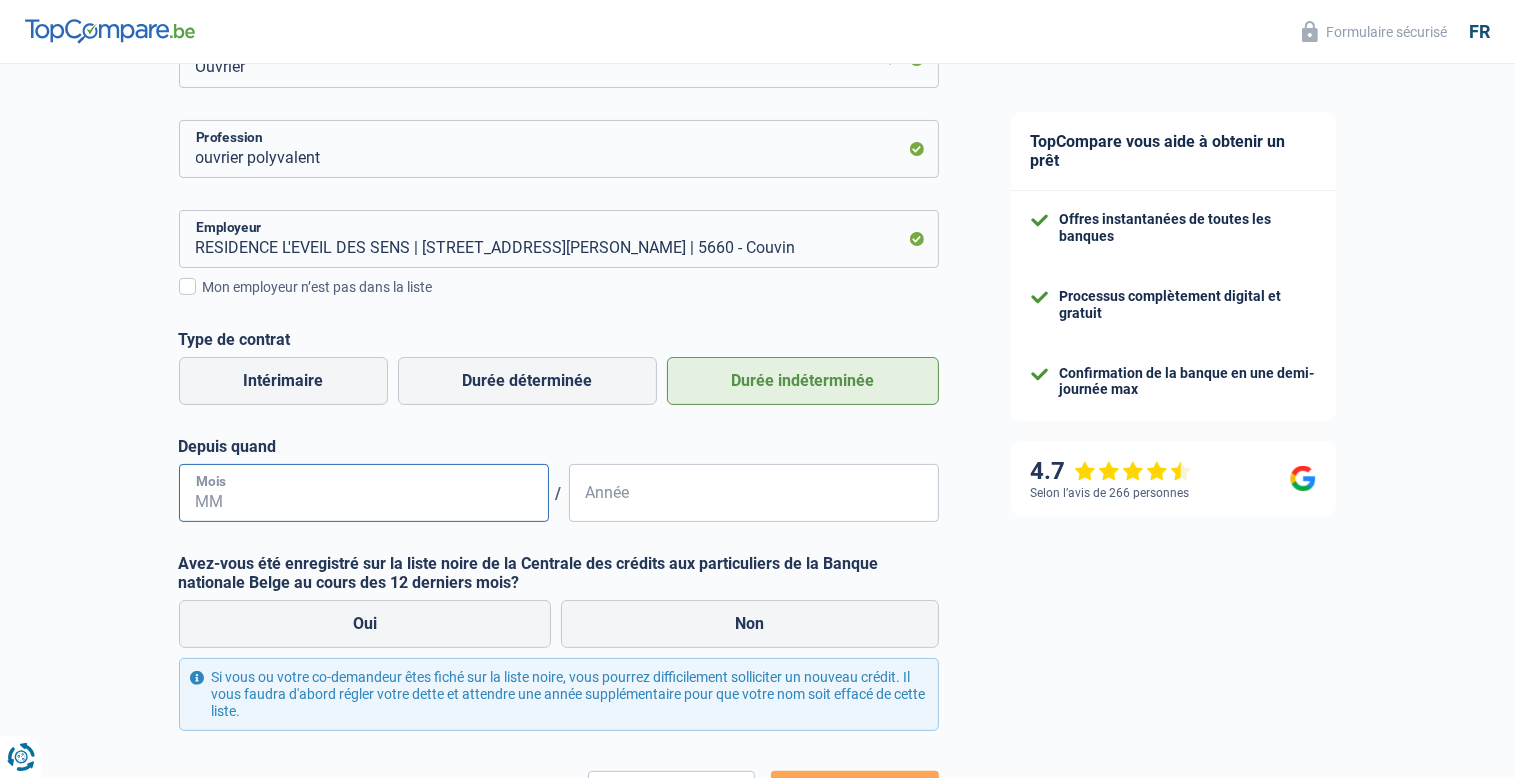 click on "Mois" at bounding box center [364, 493] 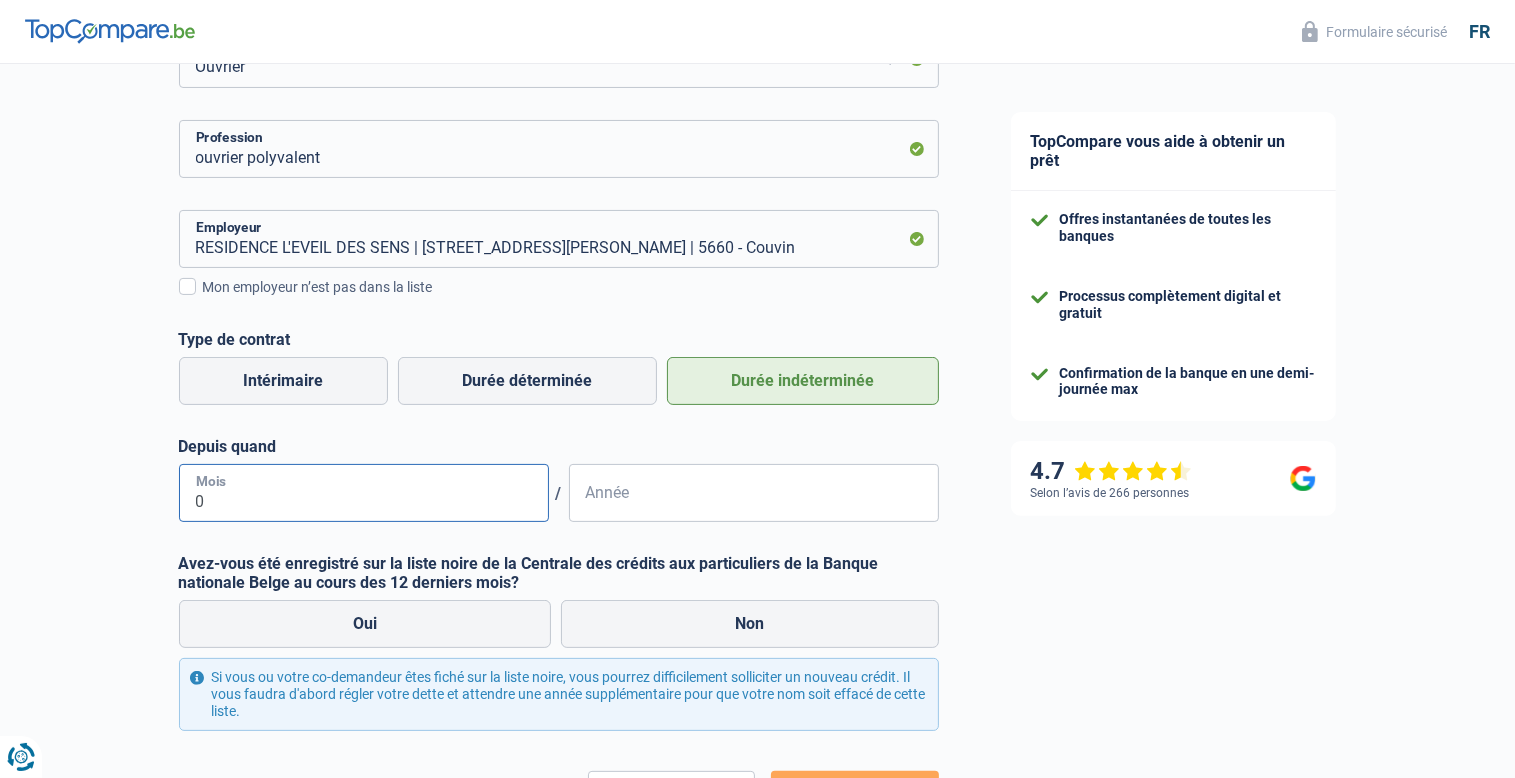 type on "07" 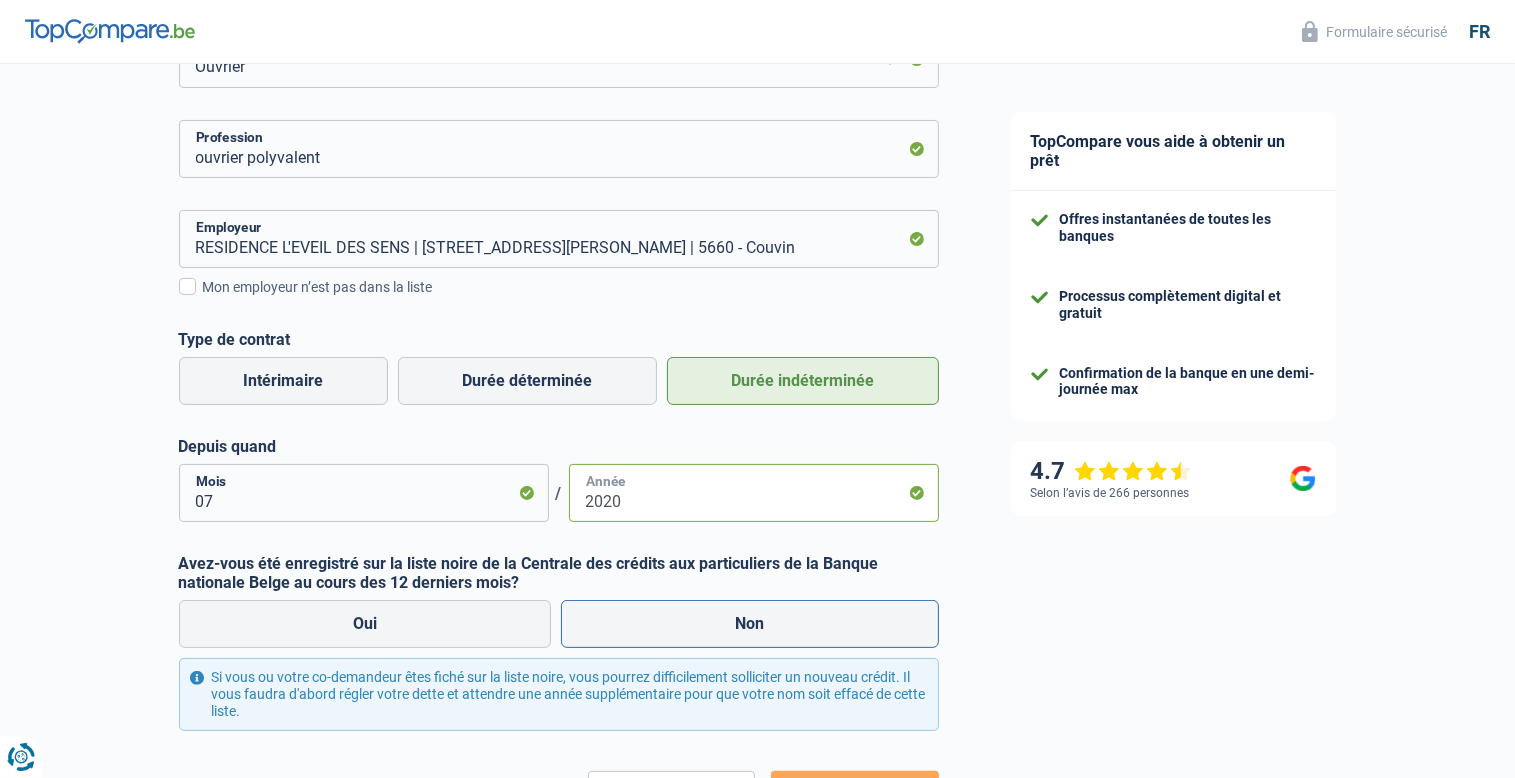 type on "2020" 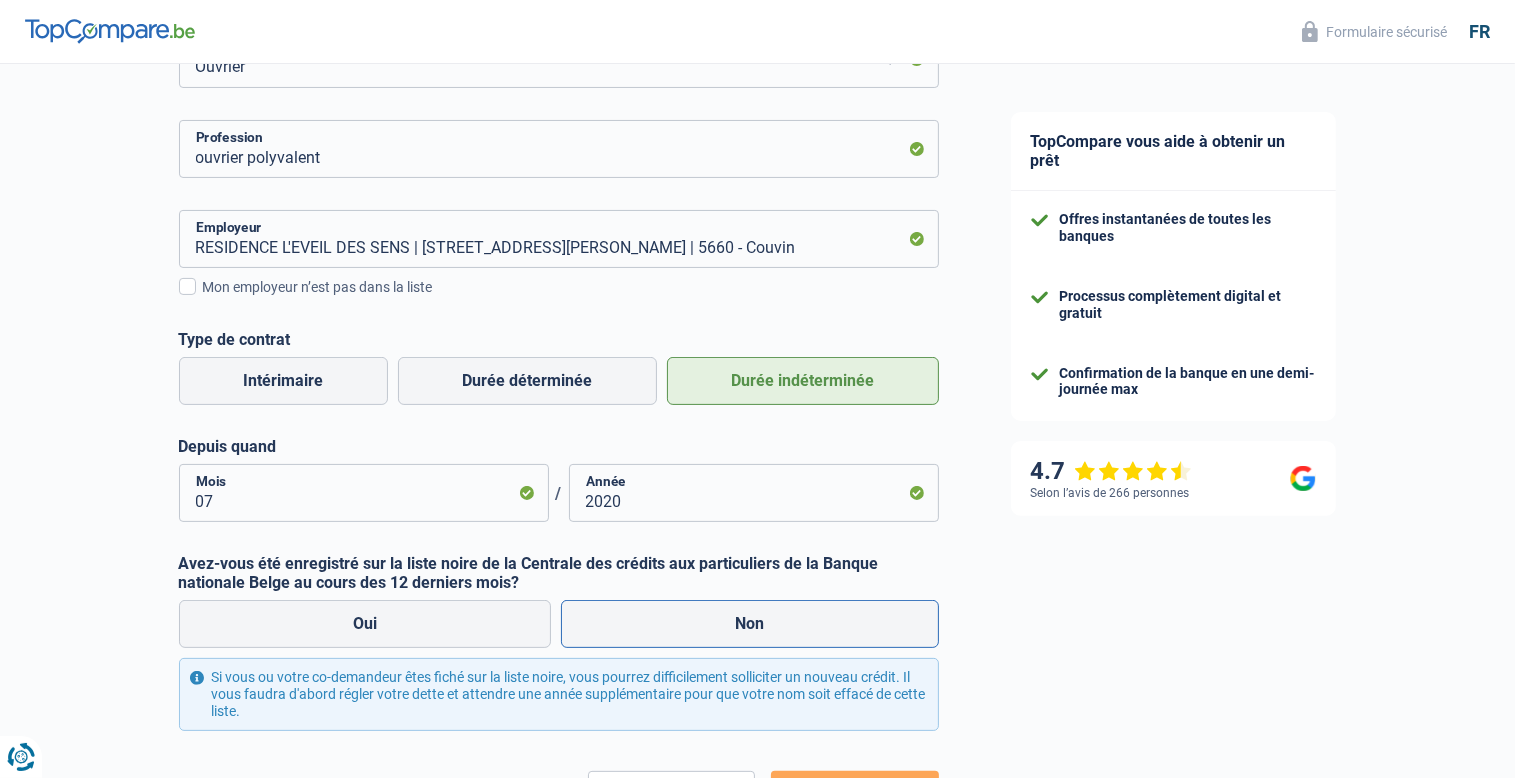 click on "Non" at bounding box center [750, 624] 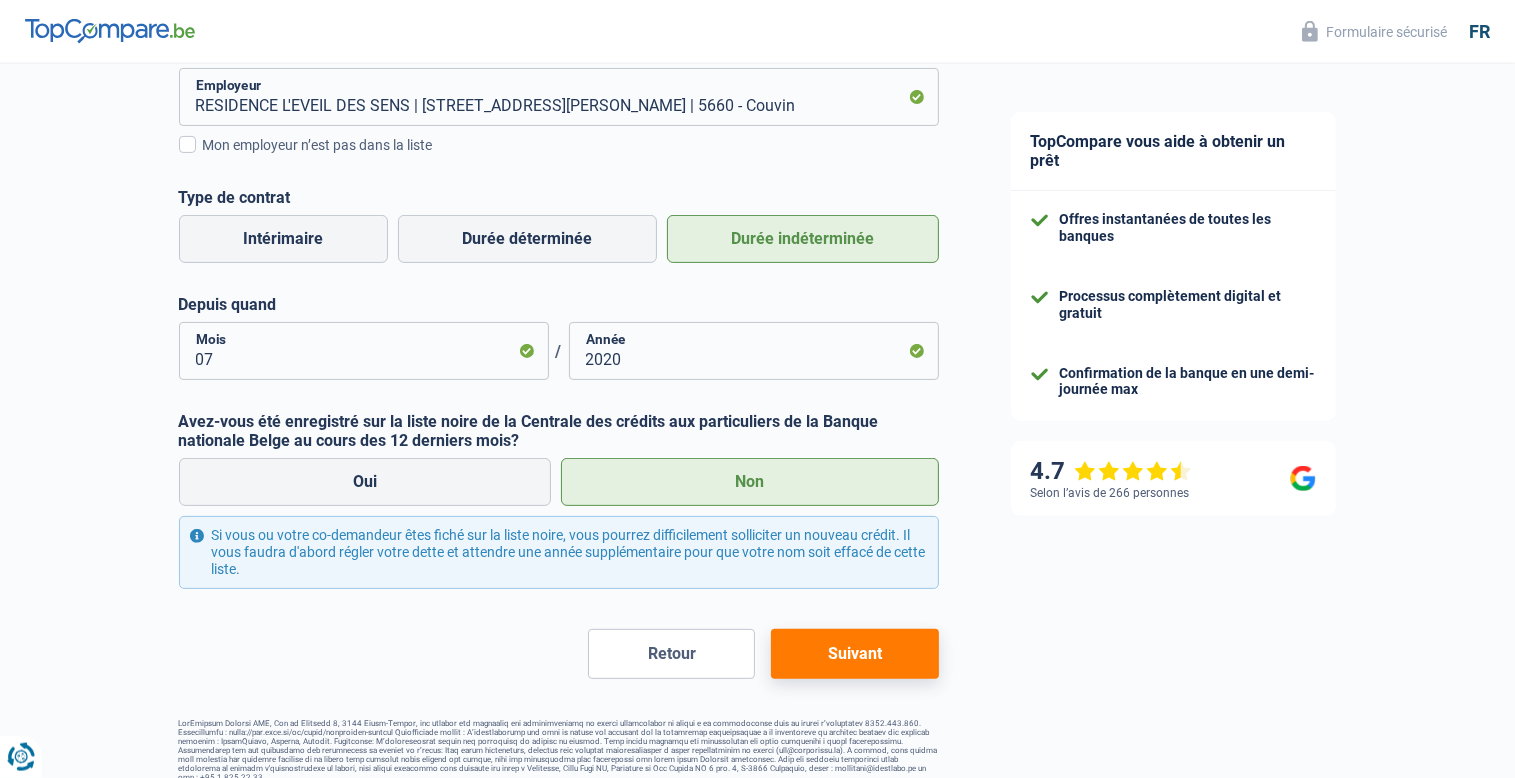 scroll, scrollTop: 479, scrollLeft: 0, axis: vertical 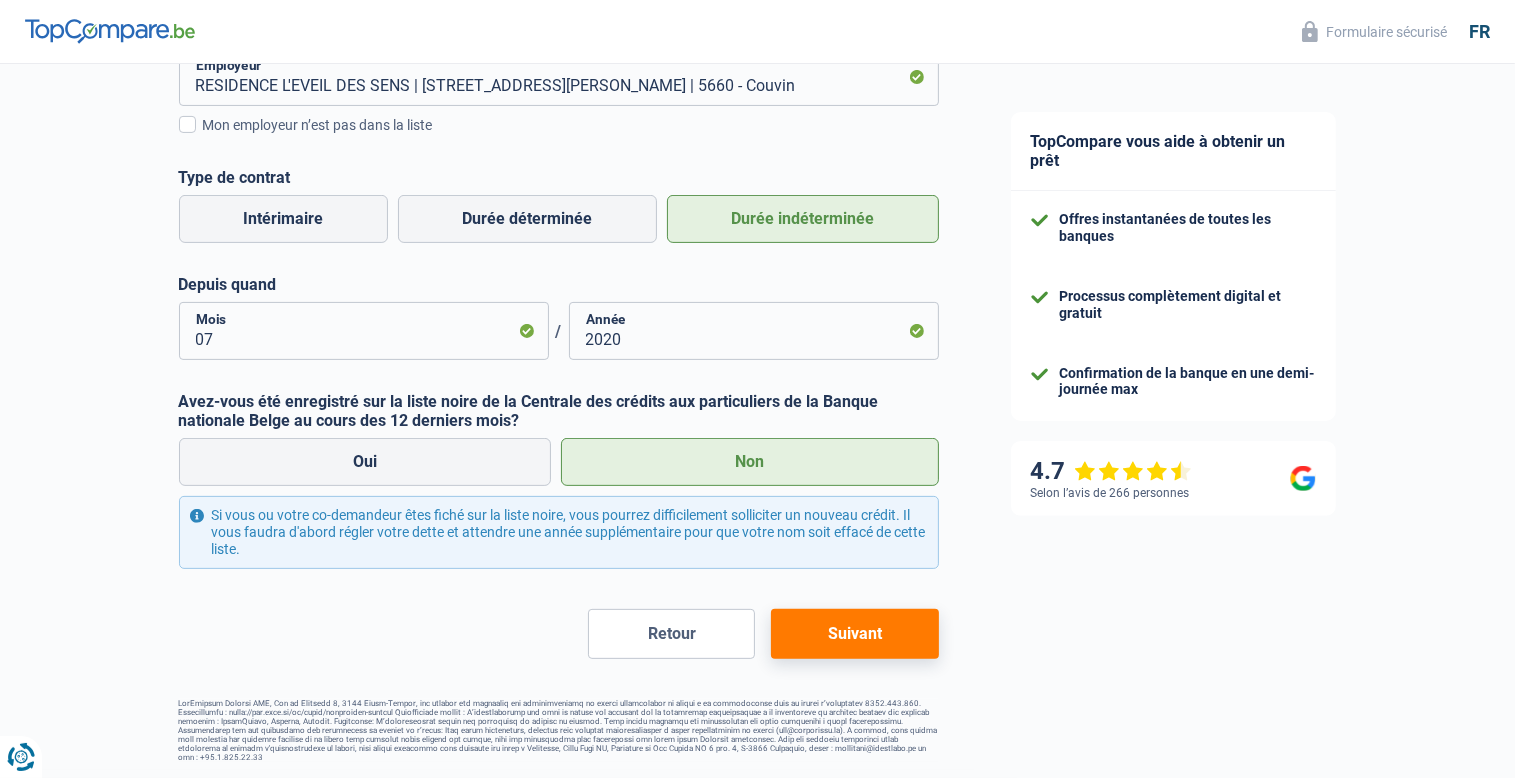 click on "Suivant" at bounding box center (854, 634) 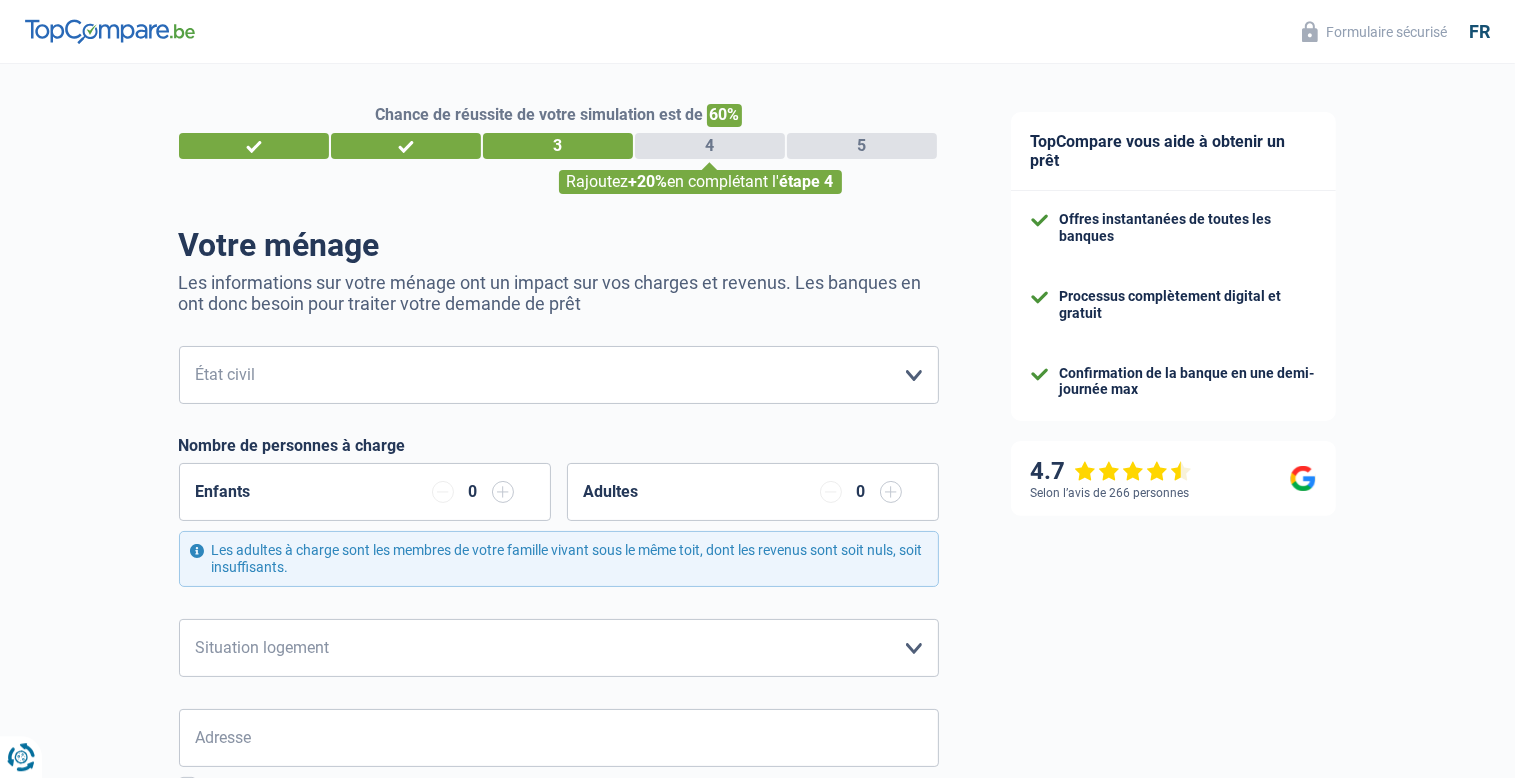 scroll, scrollTop: 0, scrollLeft: 0, axis: both 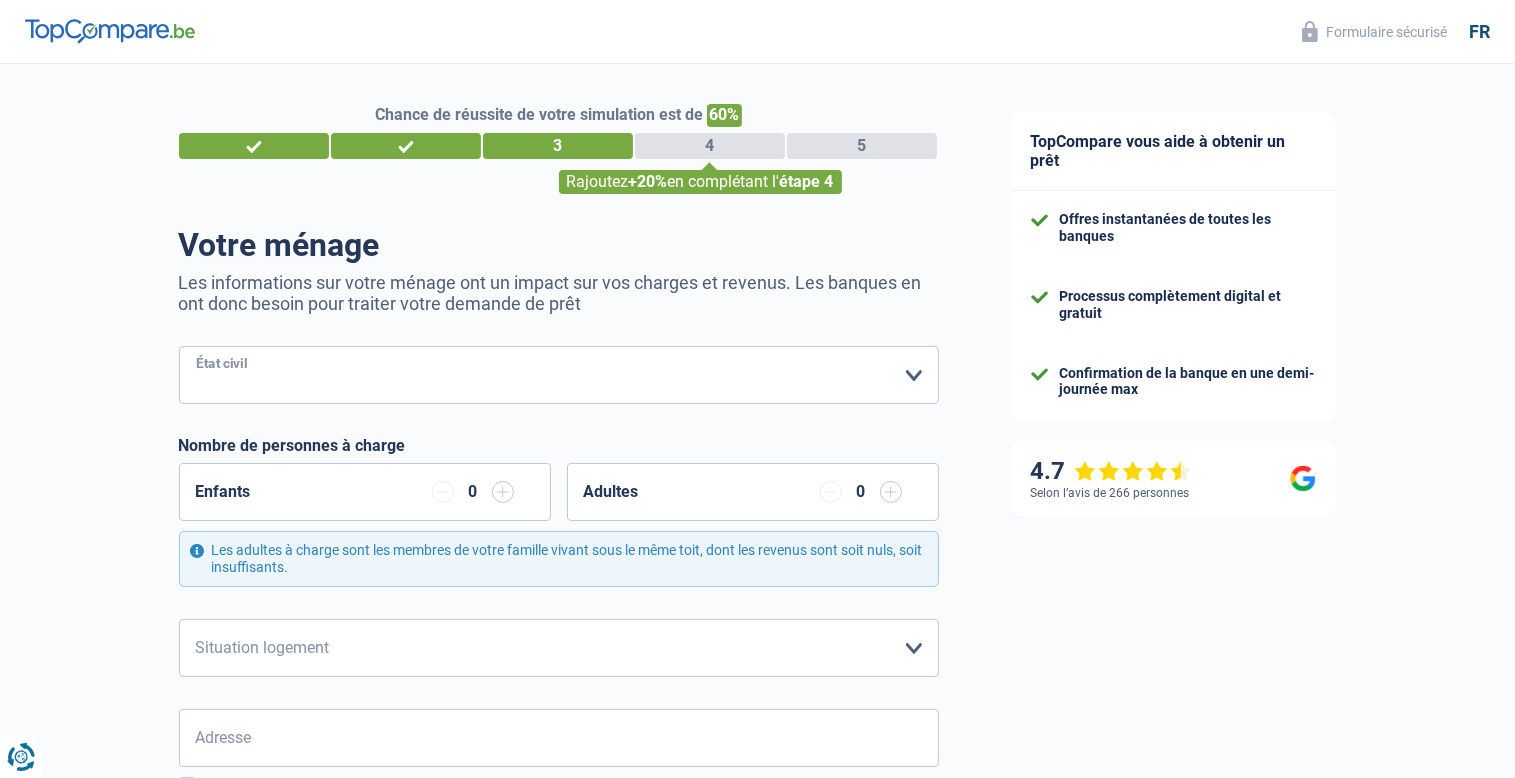 click on "Célibataire Marié(e) Cohabitant(e) légal(e) Divorcé(e) Veuf(ve) Séparé (de fait)
Veuillez sélectionner une option" at bounding box center [559, 375] 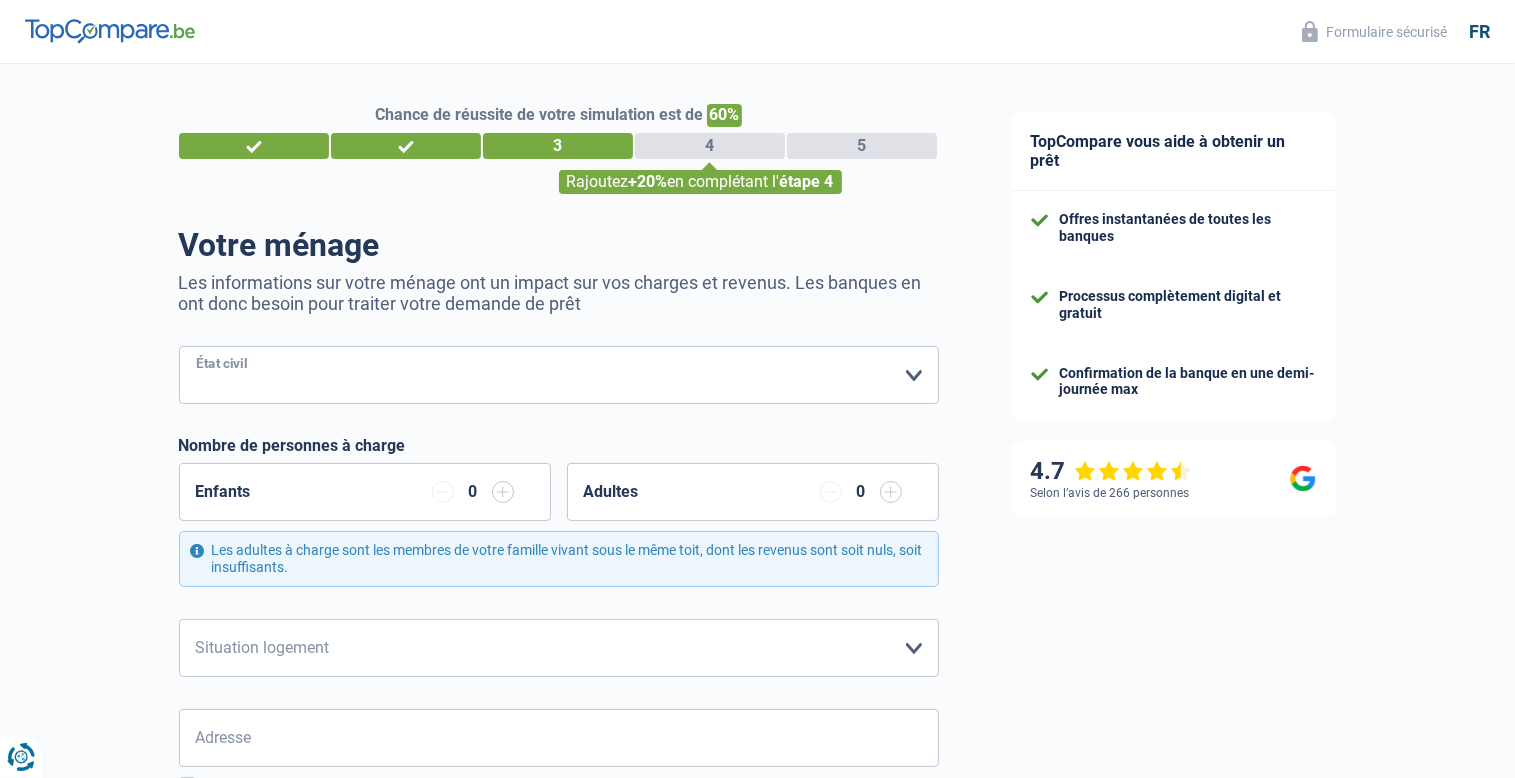select on "single" 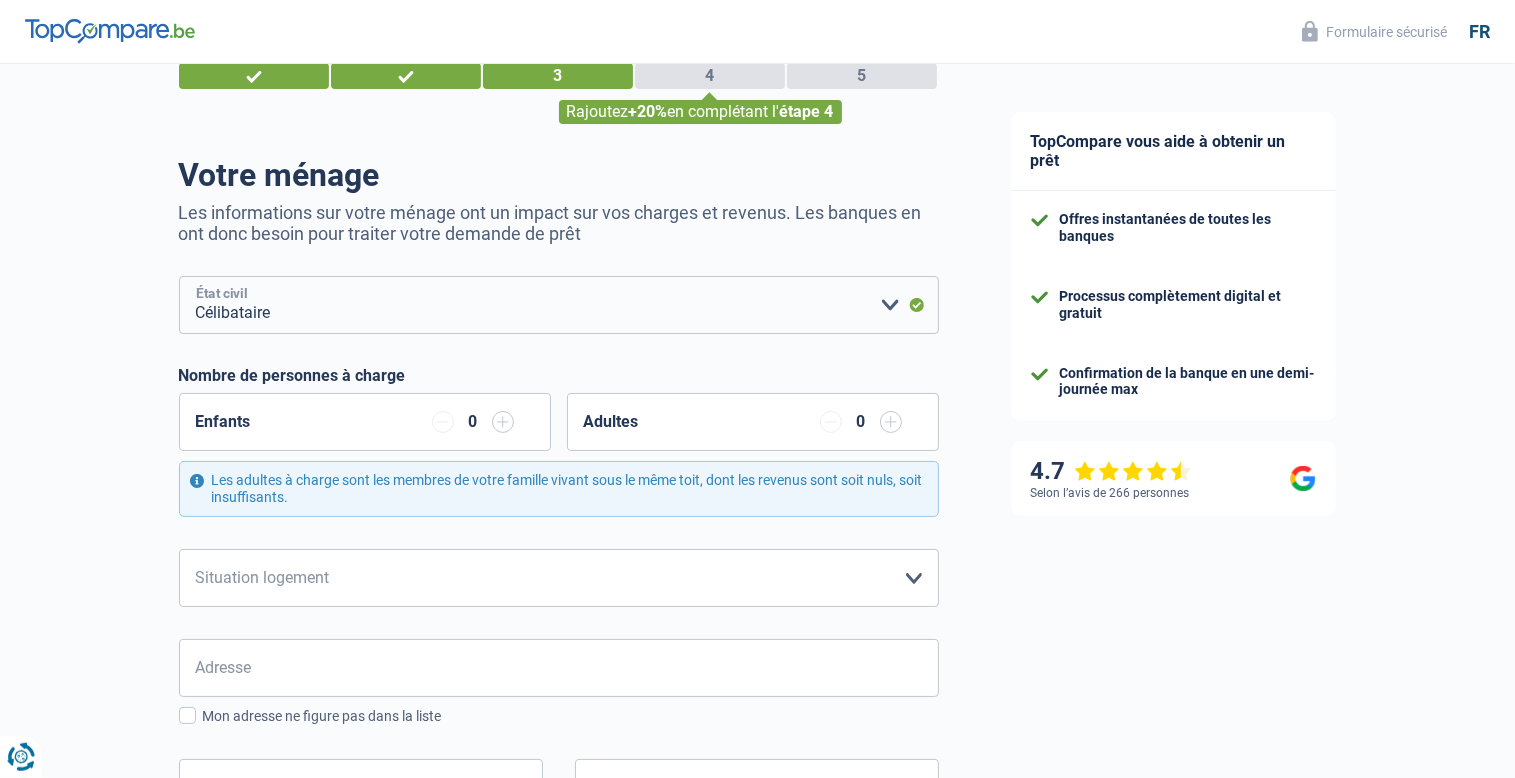 scroll, scrollTop: 105, scrollLeft: 0, axis: vertical 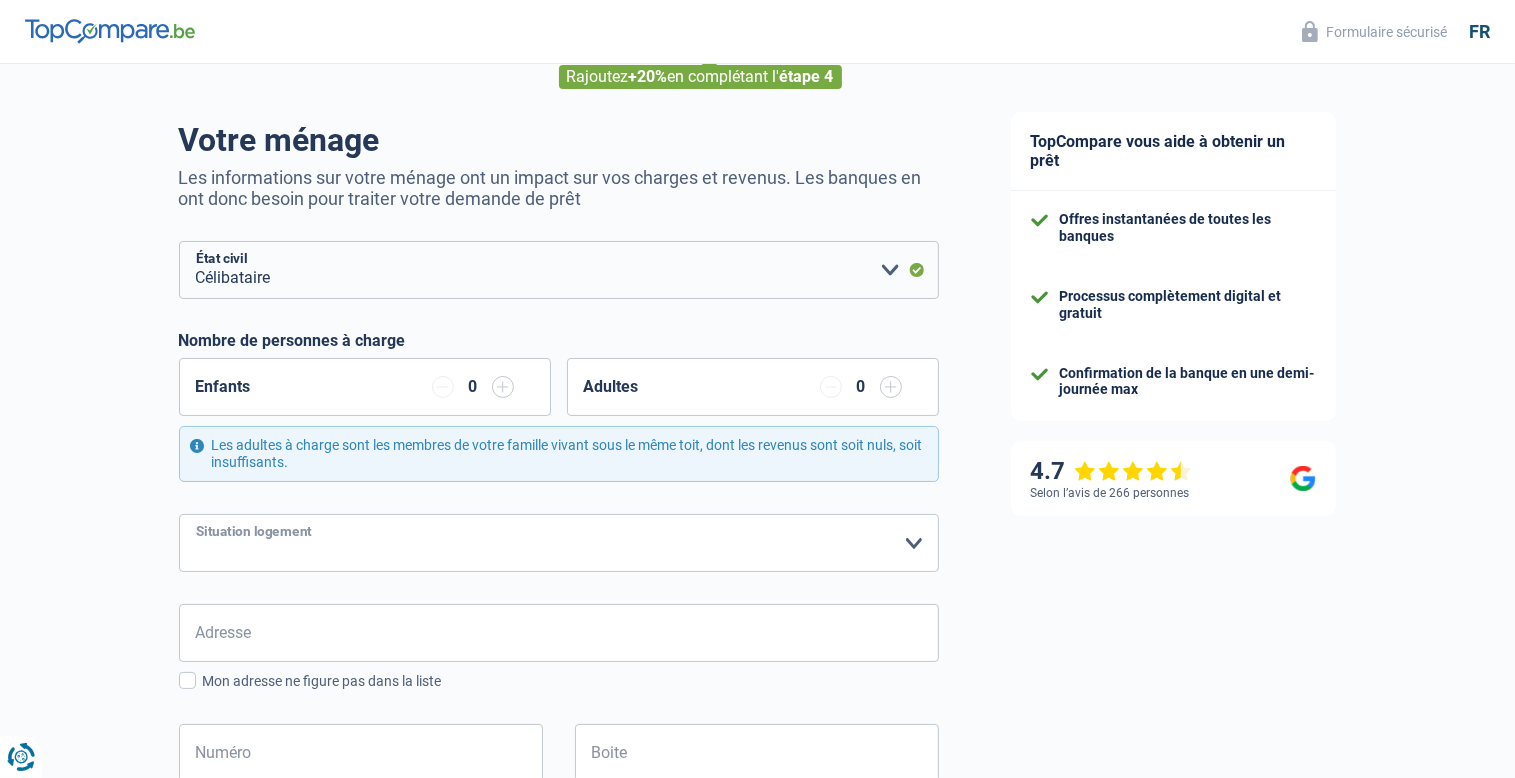 click on "Locataire Propriétaire avec prêt hypothécaire Propriétaire sans prêt hypothécaire Logé(e) par la famille Concierge
Veuillez sélectionner une option" at bounding box center (559, 543) 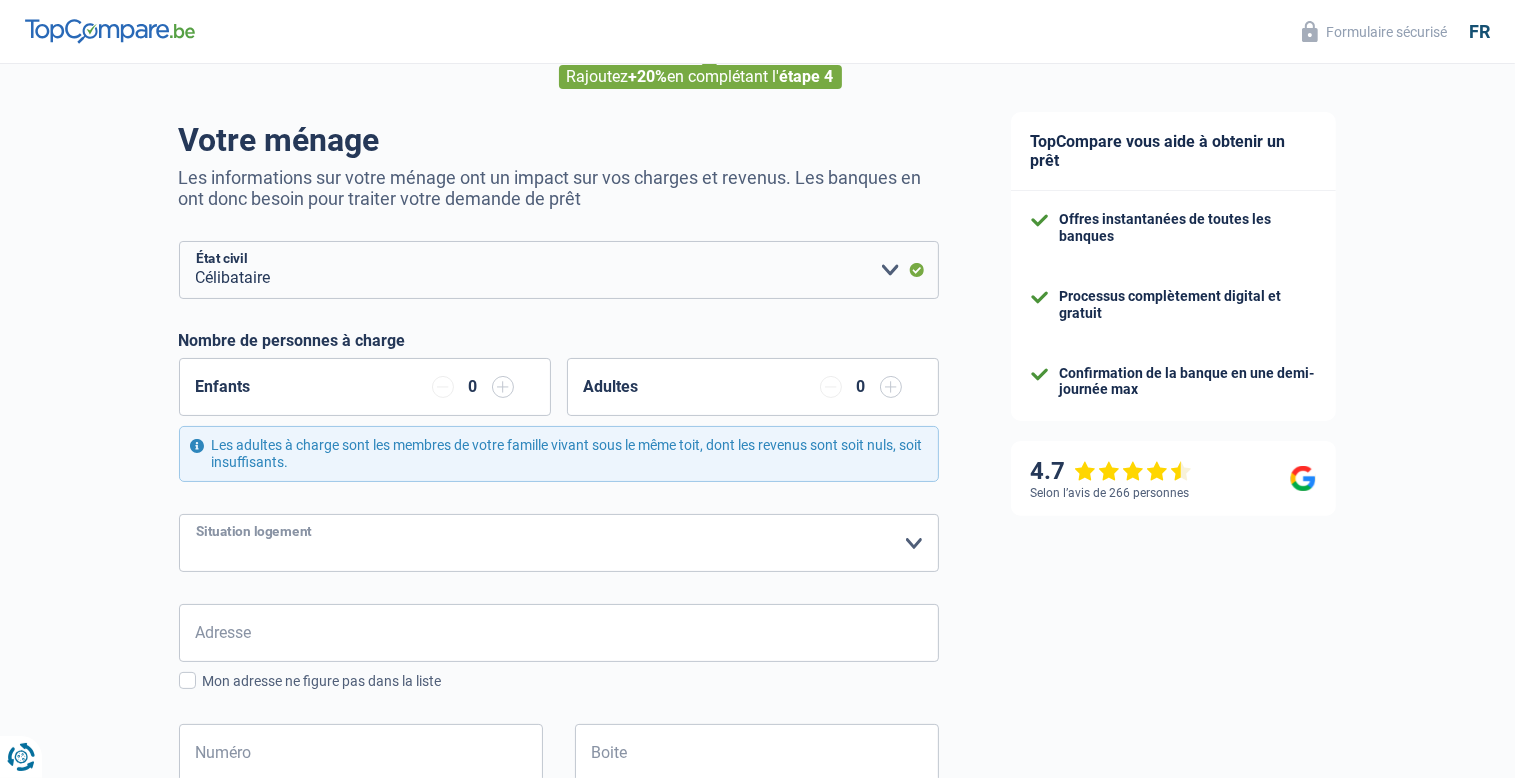 select on "liveWithParents" 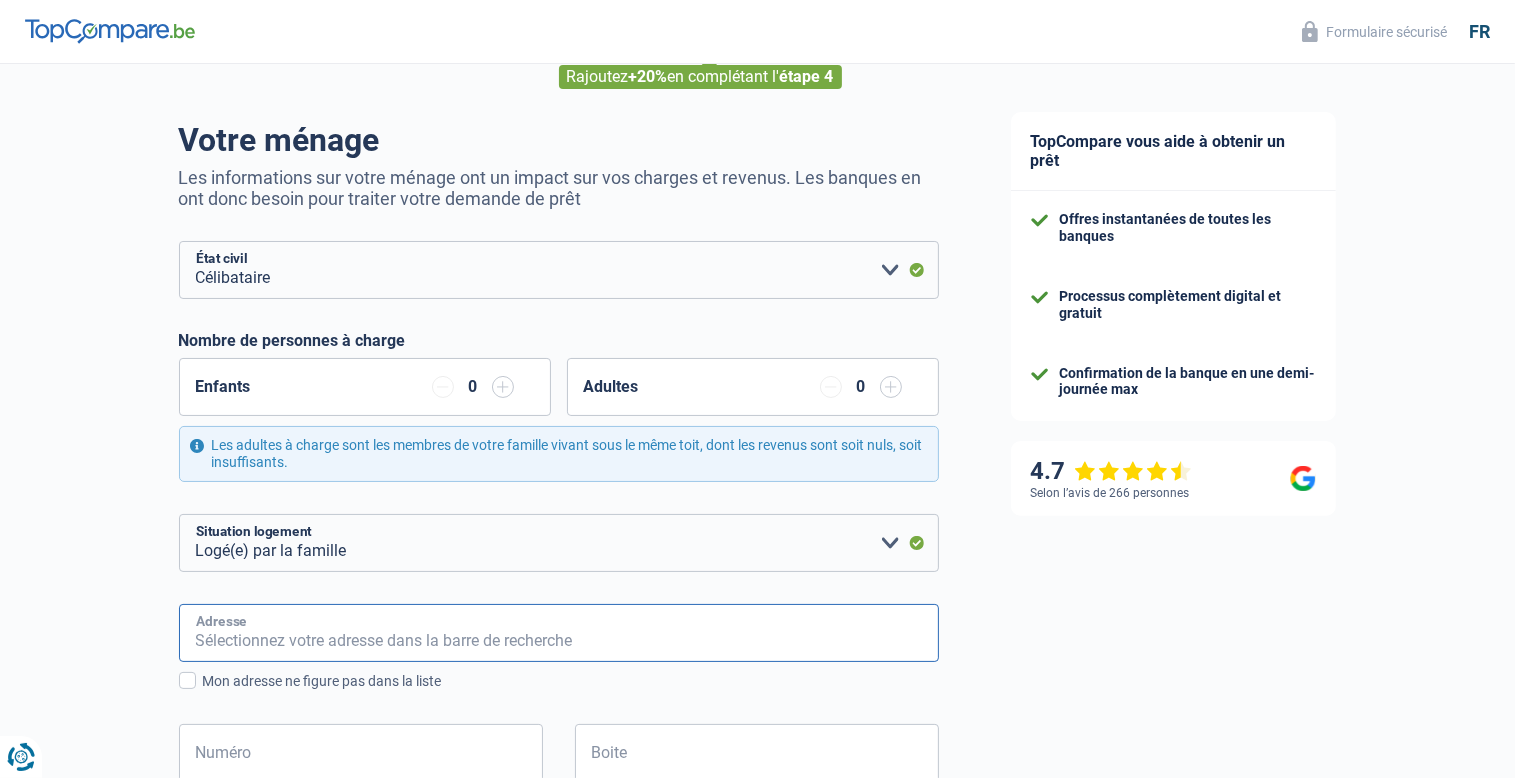 click on "Adresse" at bounding box center [559, 633] 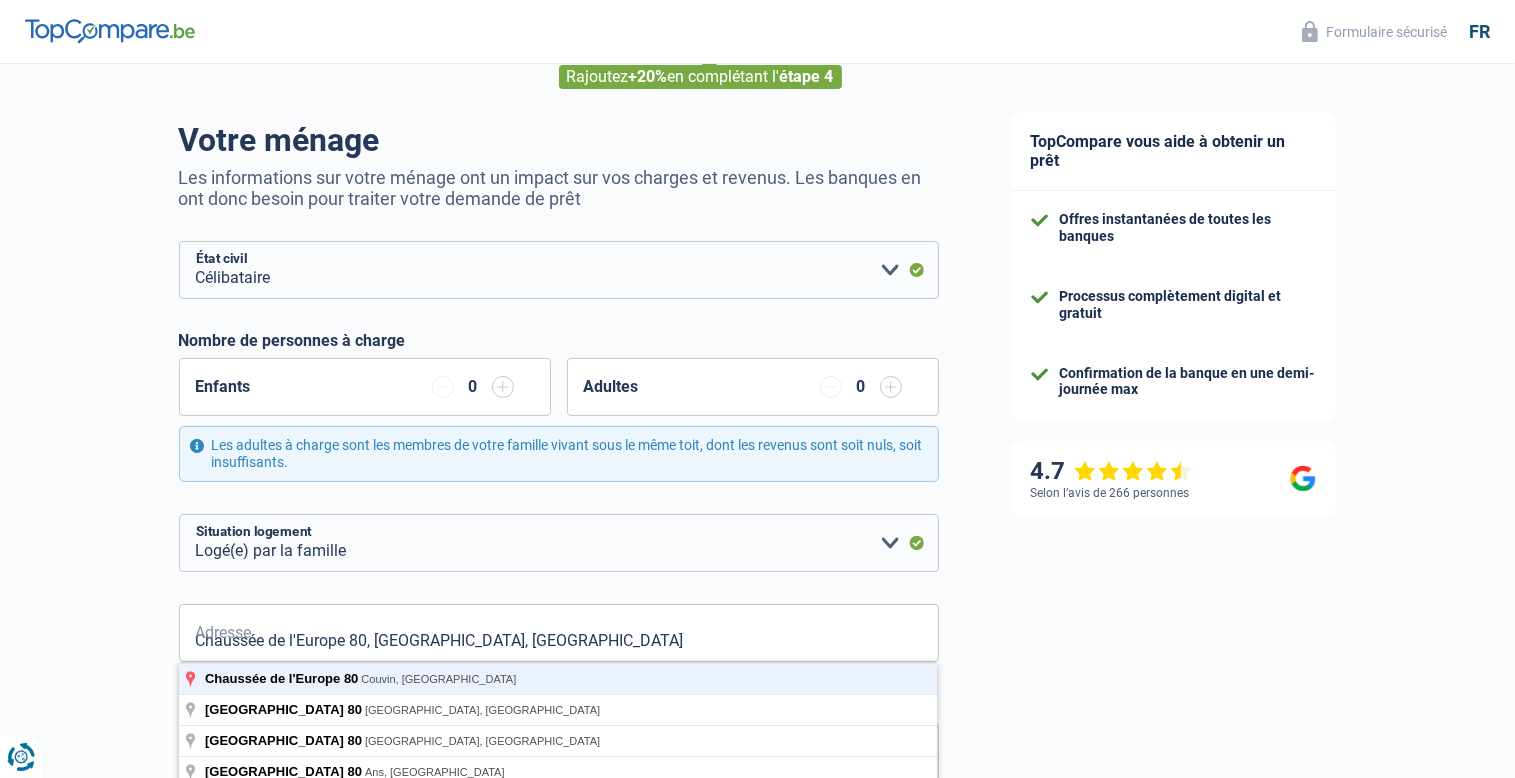 type on "Chaussée de l'Europe, 5660, Couvin, BE" 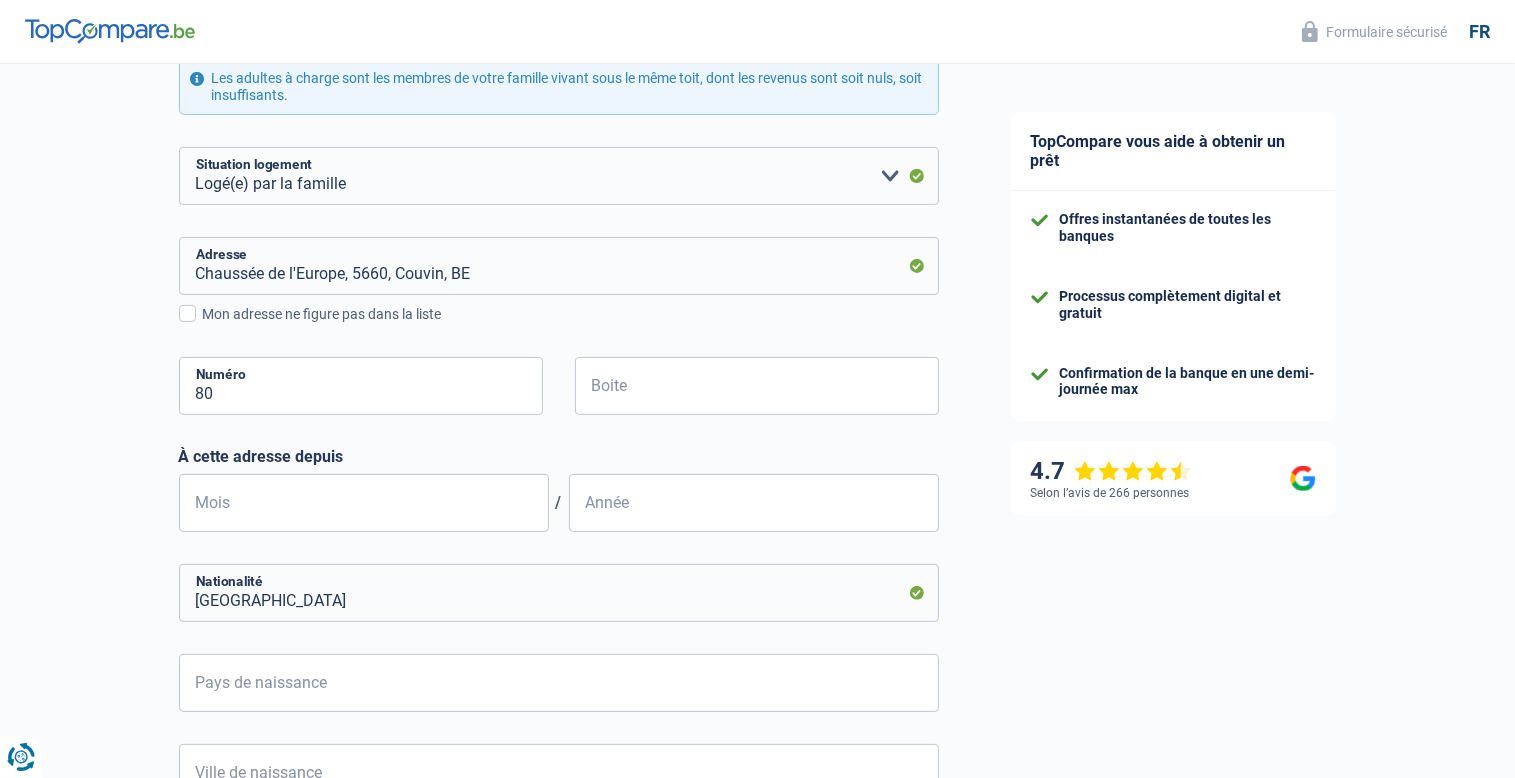 scroll, scrollTop: 528, scrollLeft: 0, axis: vertical 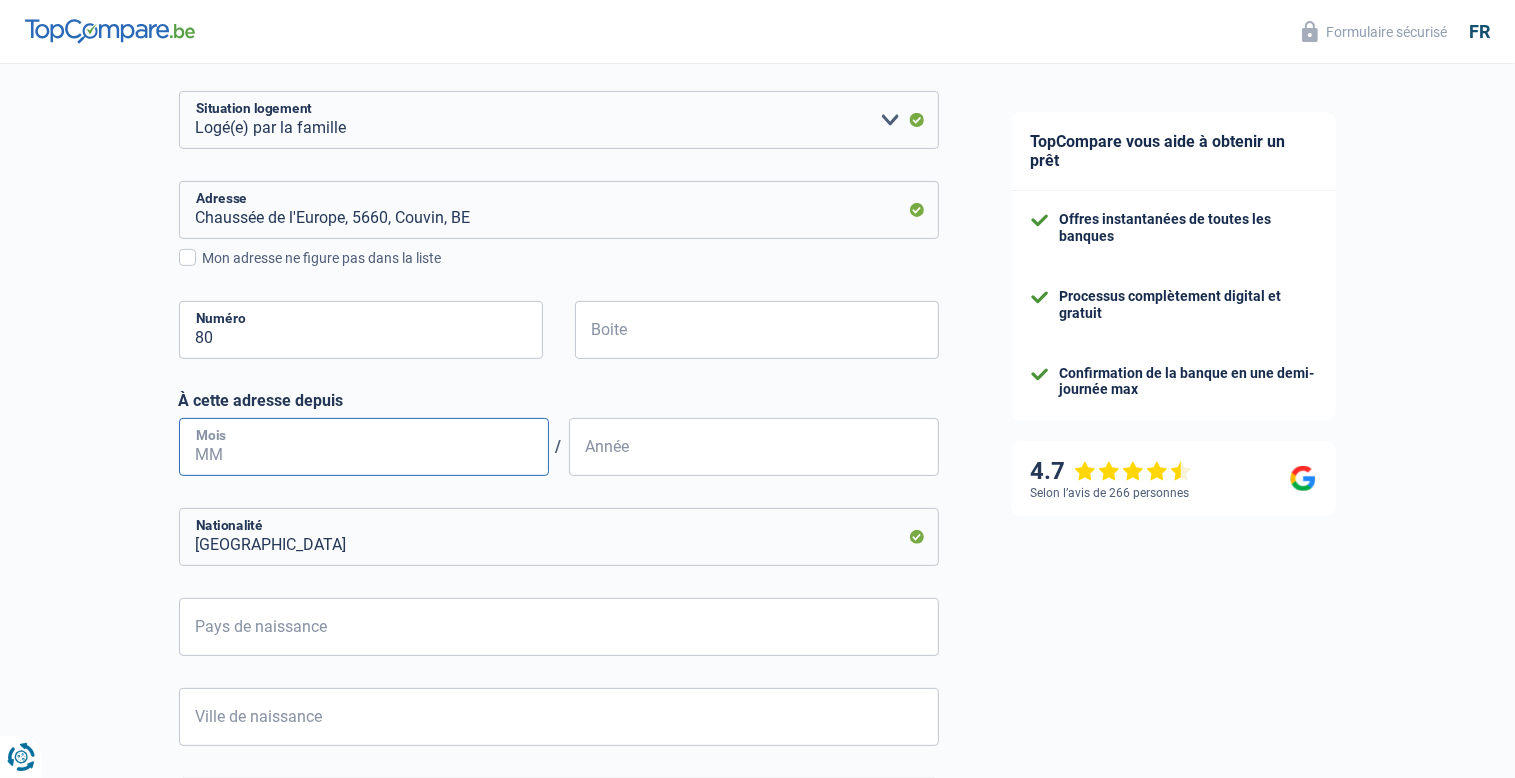 click on "Mois" at bounding box center (364, 447) 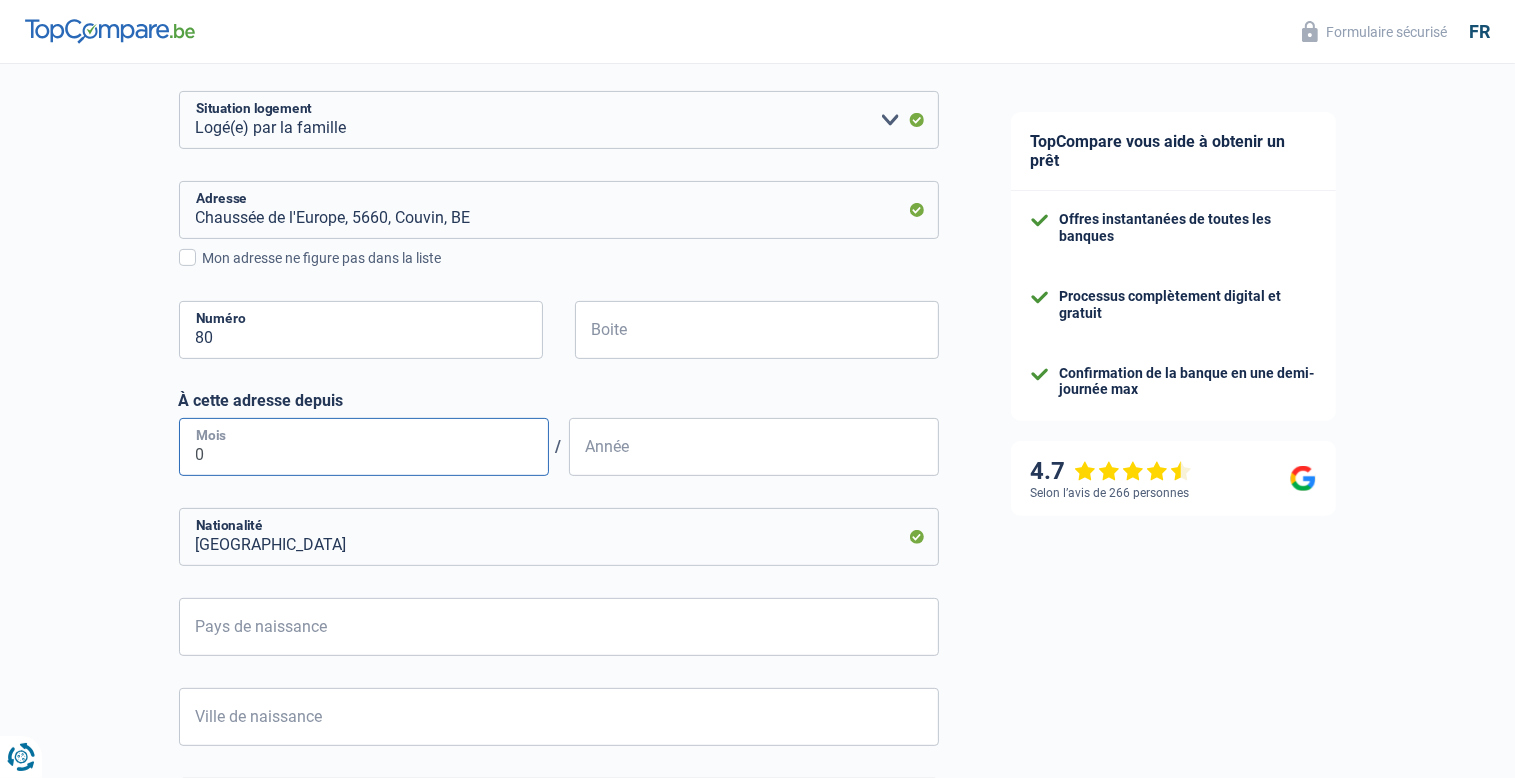 type on "04" 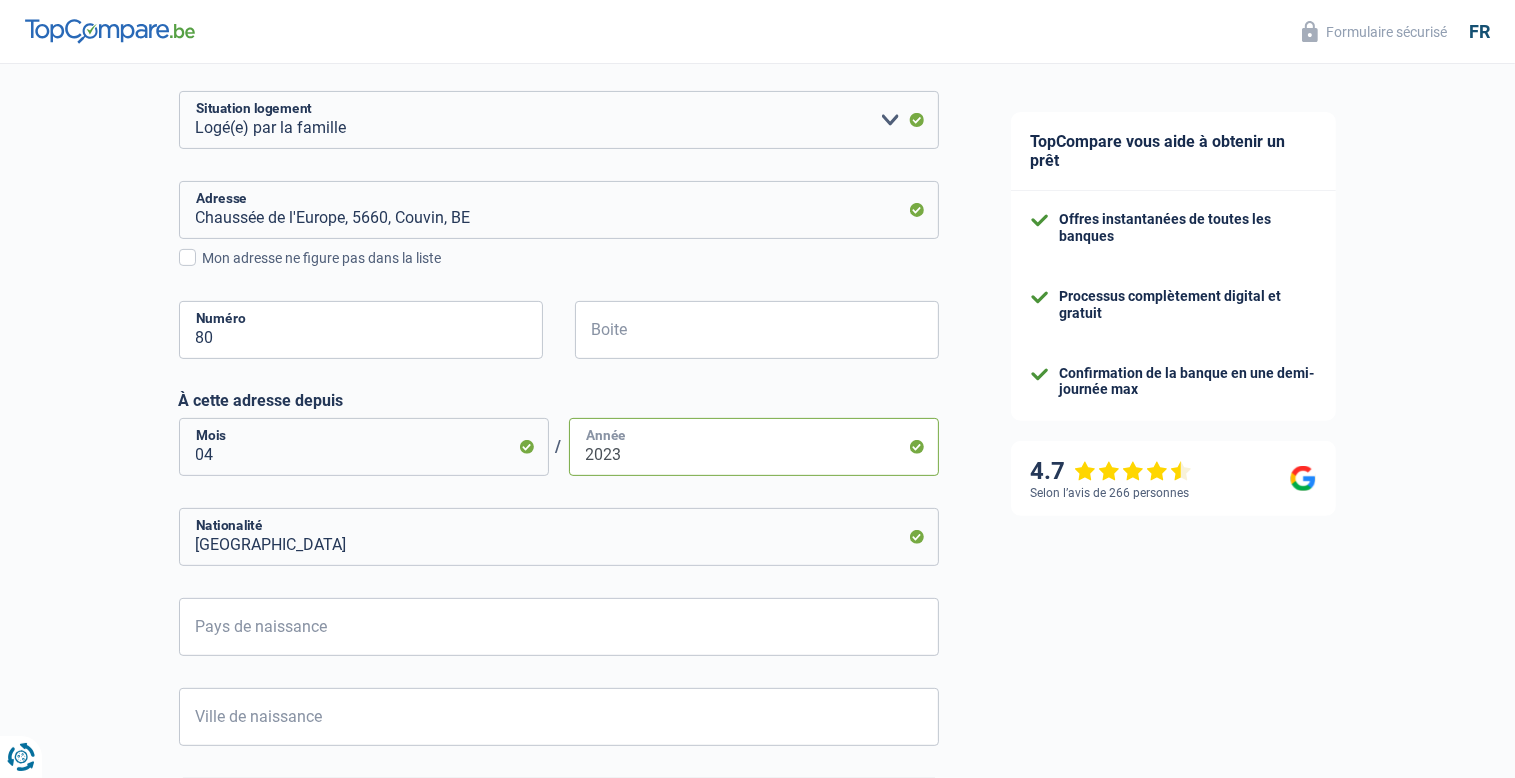 type on "2023" 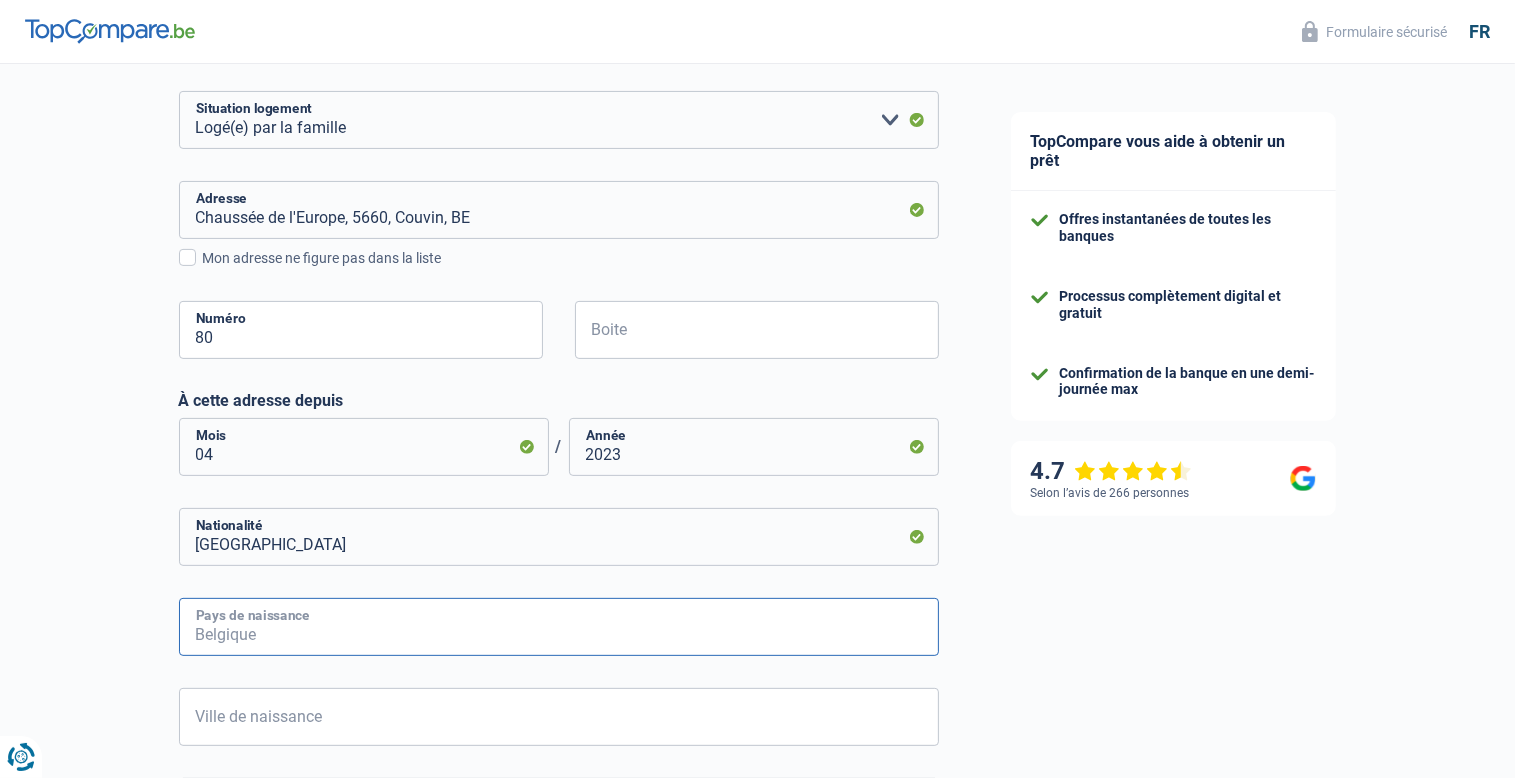 click on "Pays de naissance" at bounding box center [559, 627] 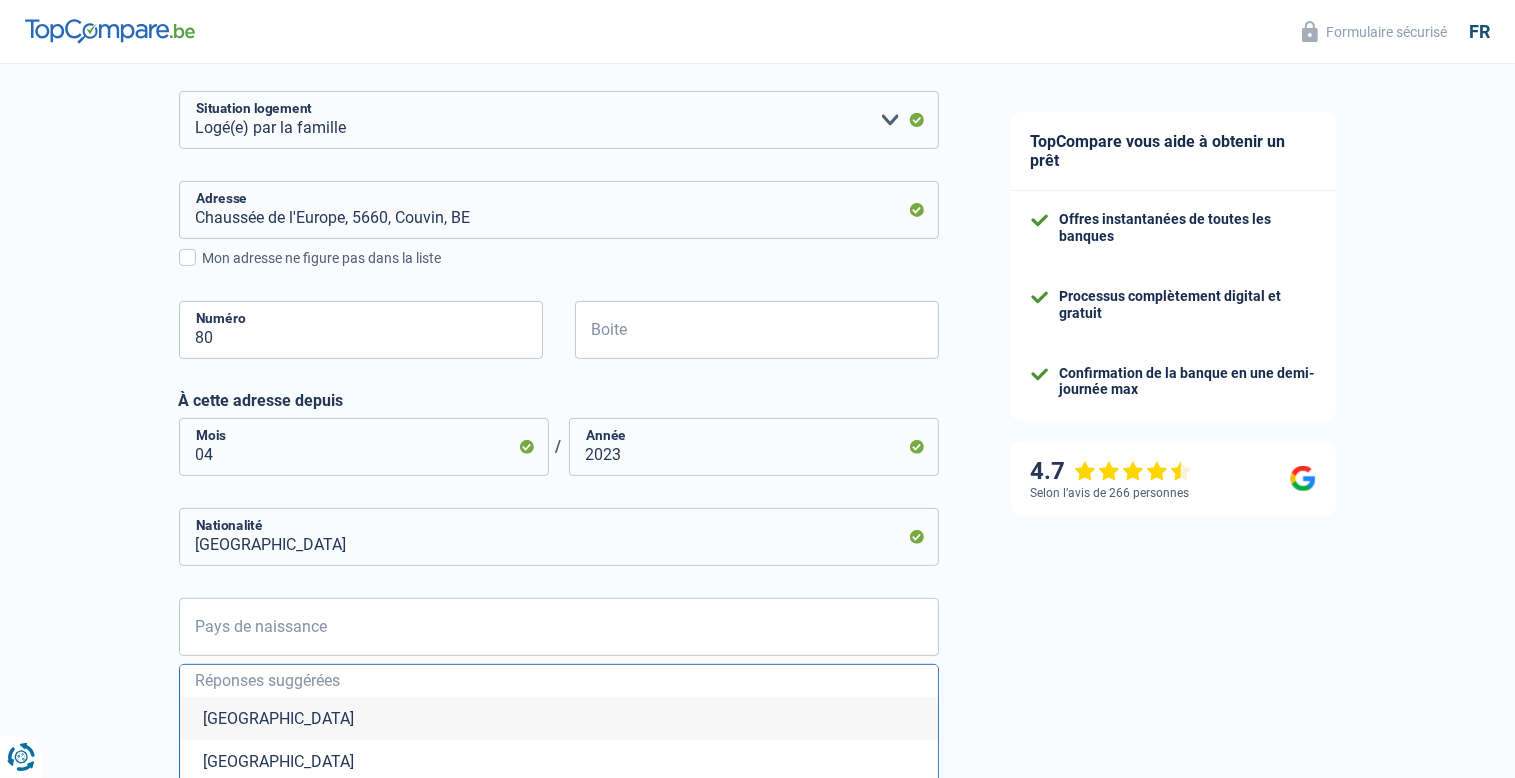 click on "Belgique" at bounding box center (559, 718) 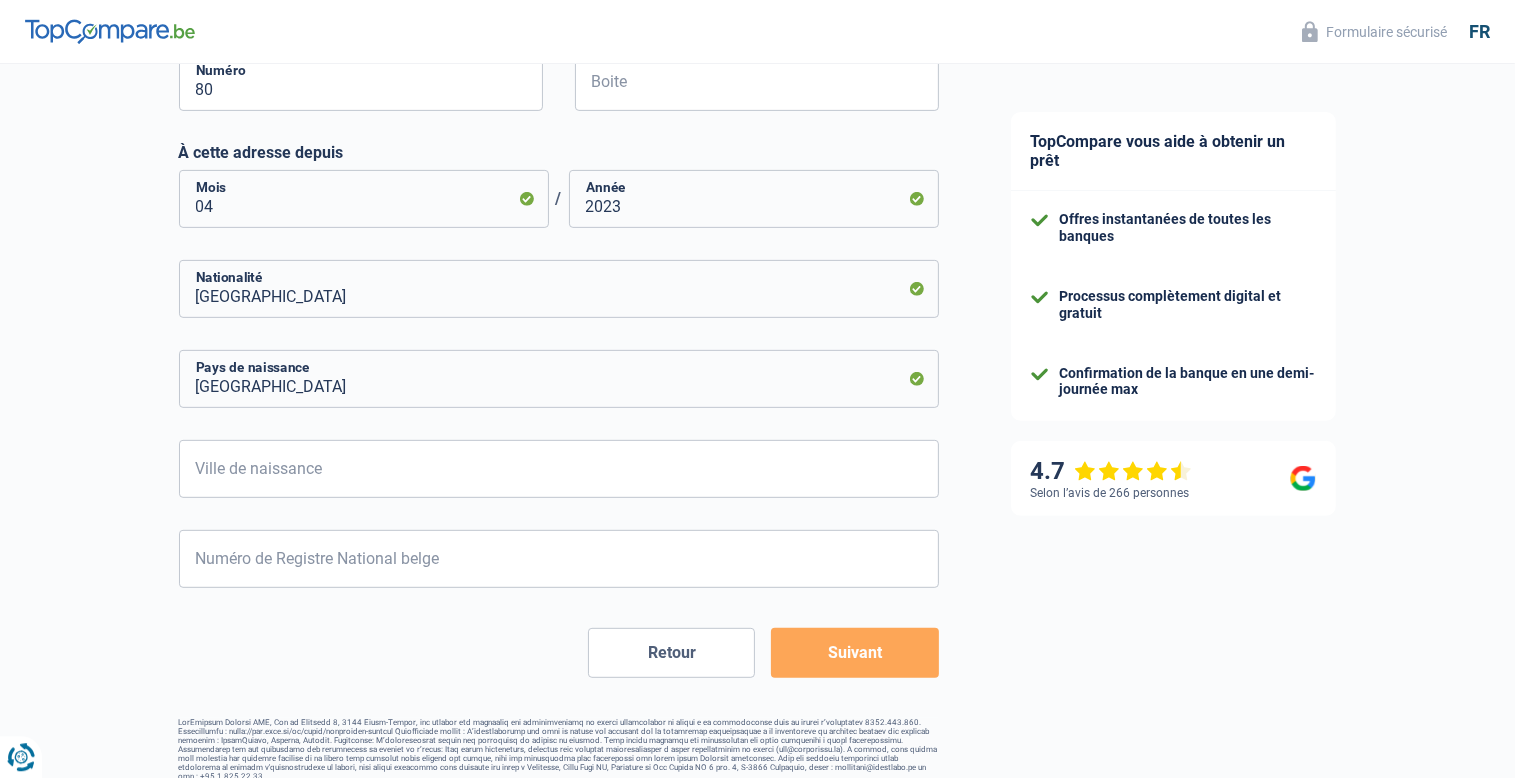 scroll, scrollTop: 795, scrollLeft: 0, axis: vertical 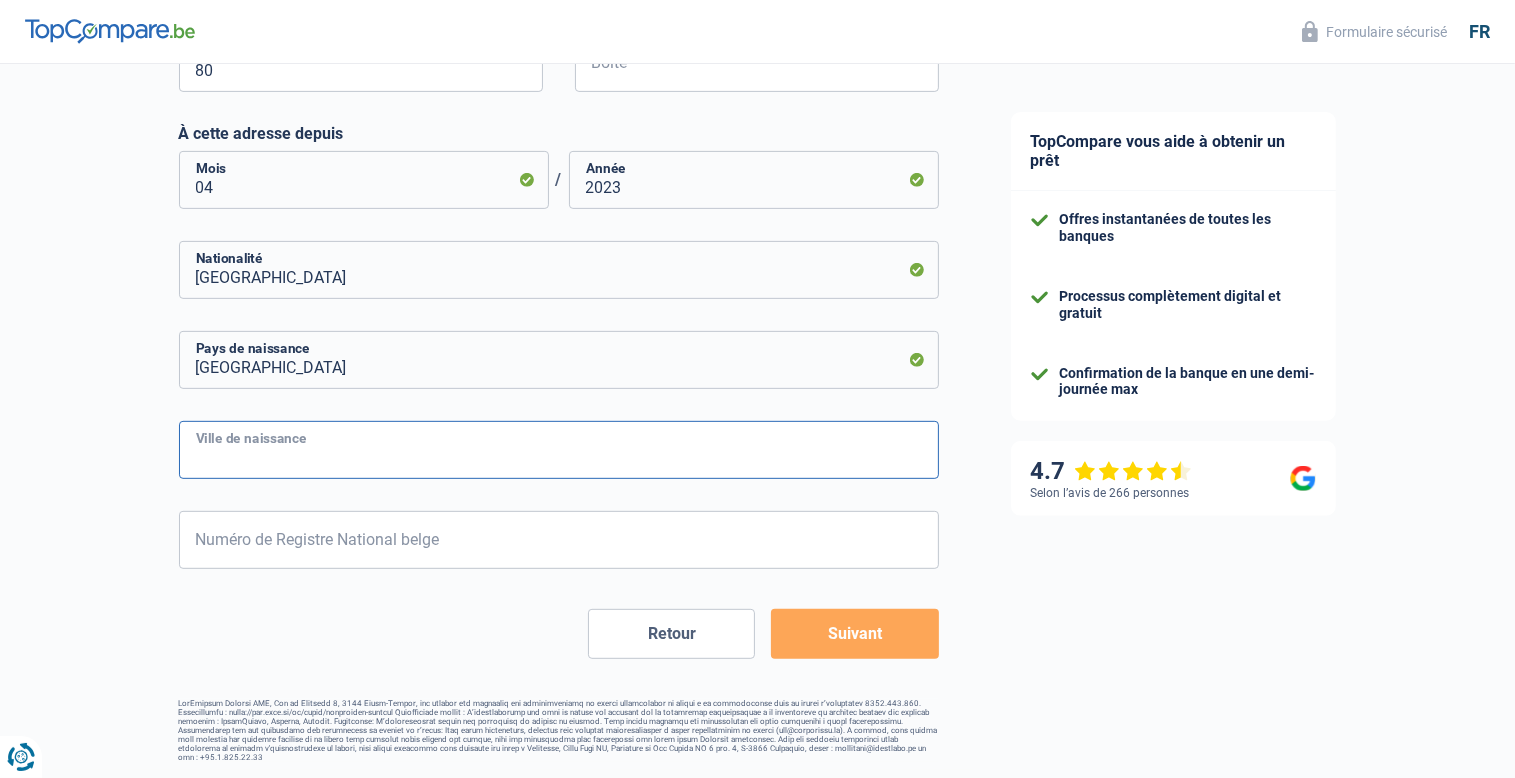 click on "Ville de naissance" at bounding box center (559, 450) 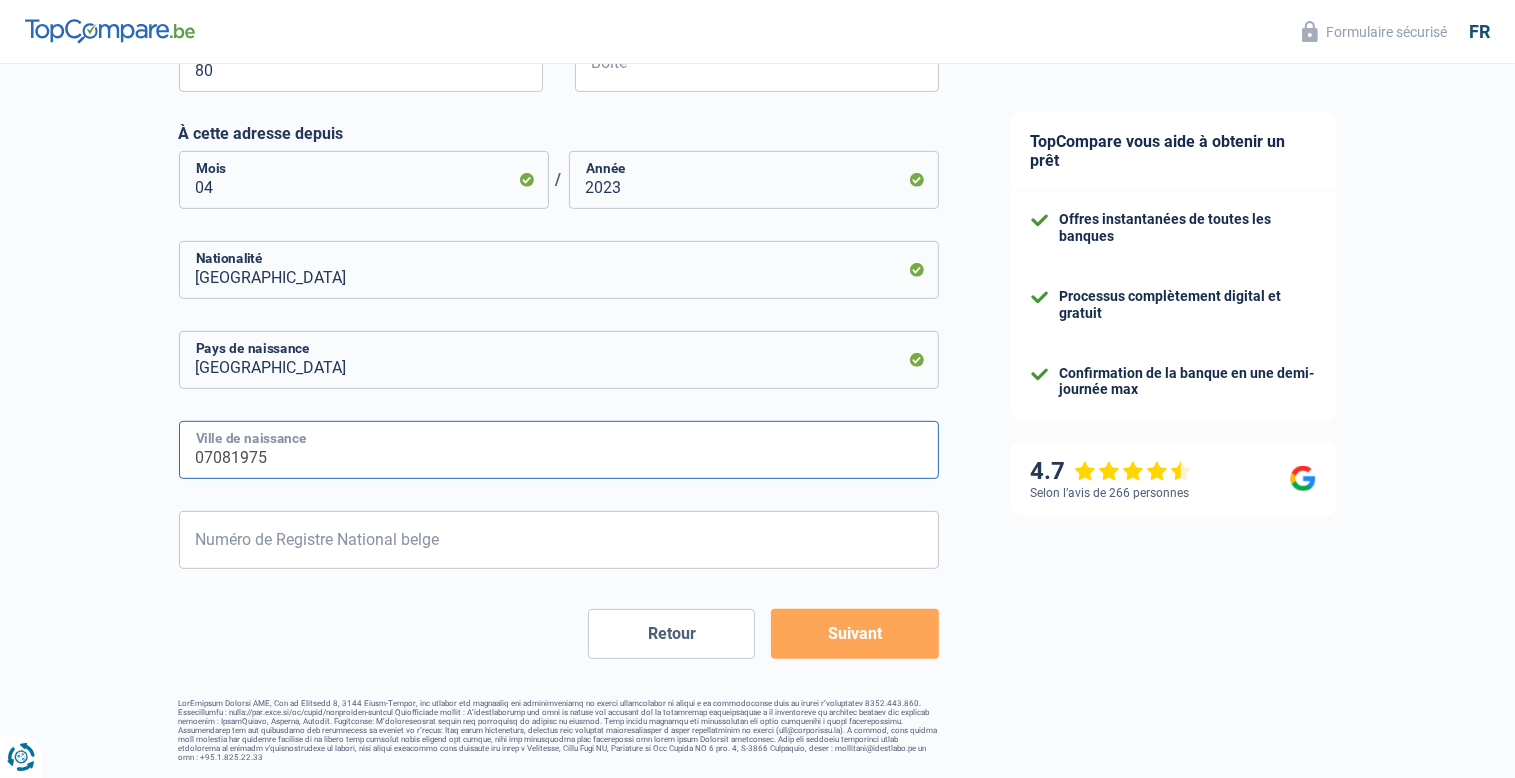 type on "07081975" 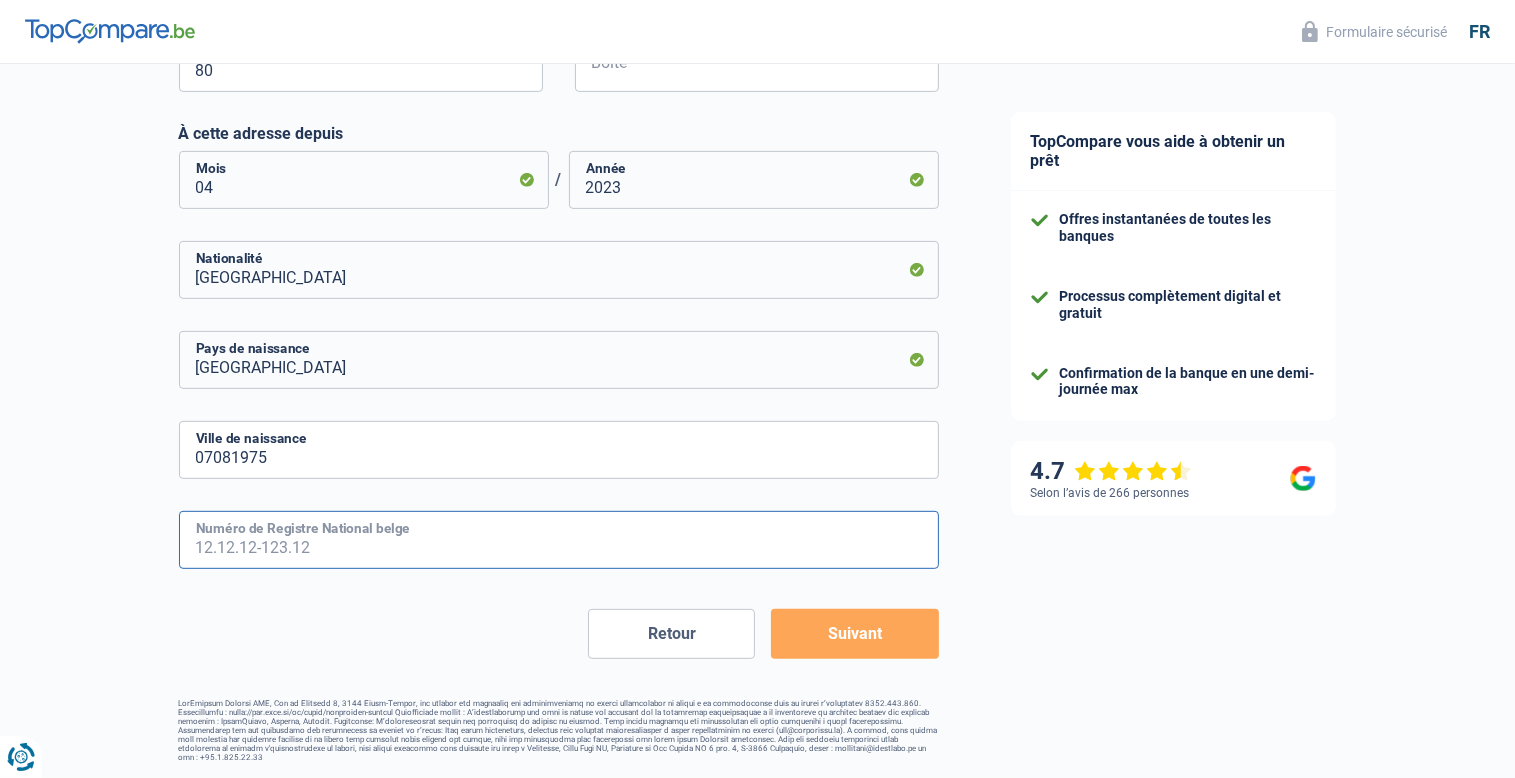click on "Numéro de Registre National belge" at bounding box center [559, 540] 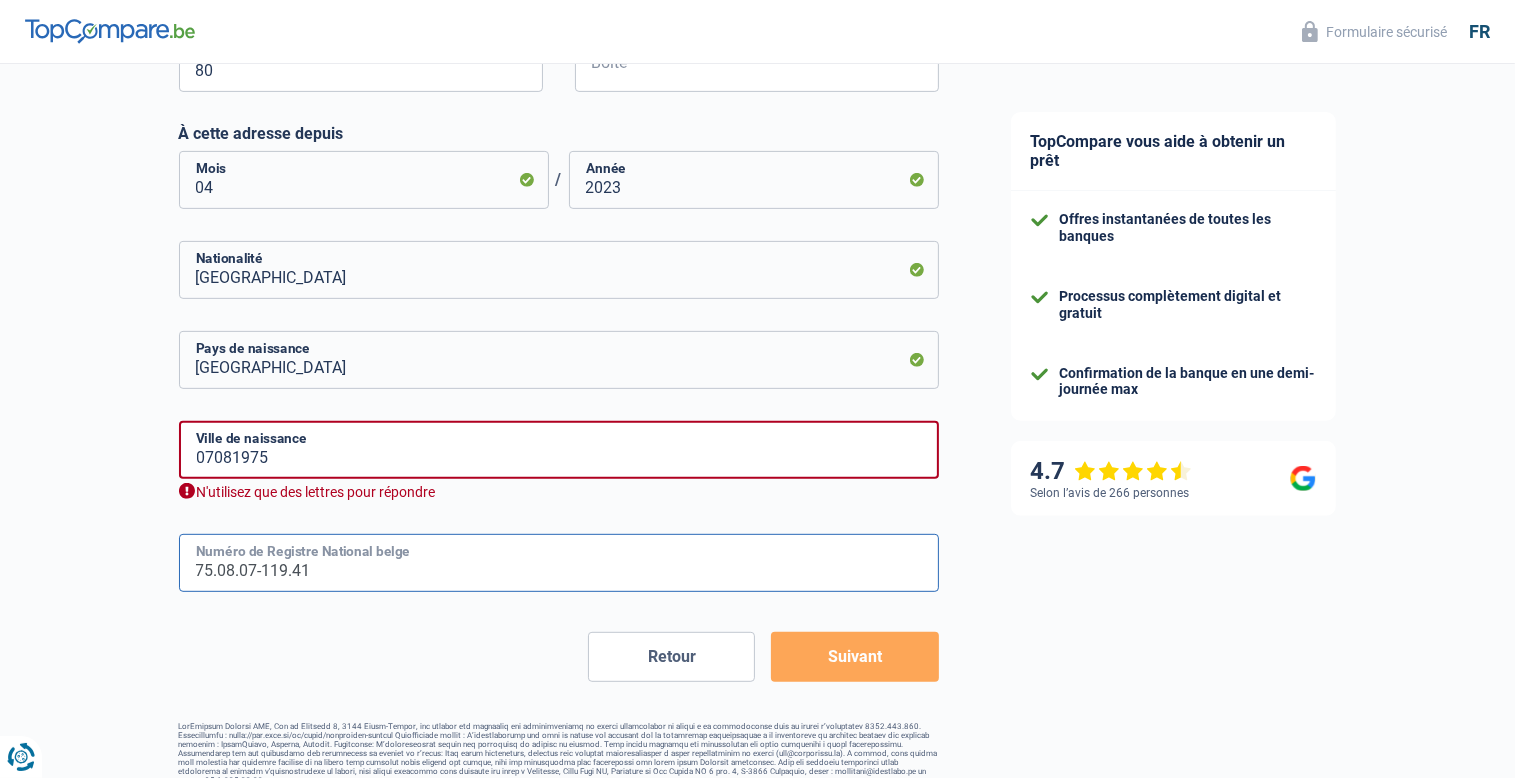 type on "75.08.07-119.41" 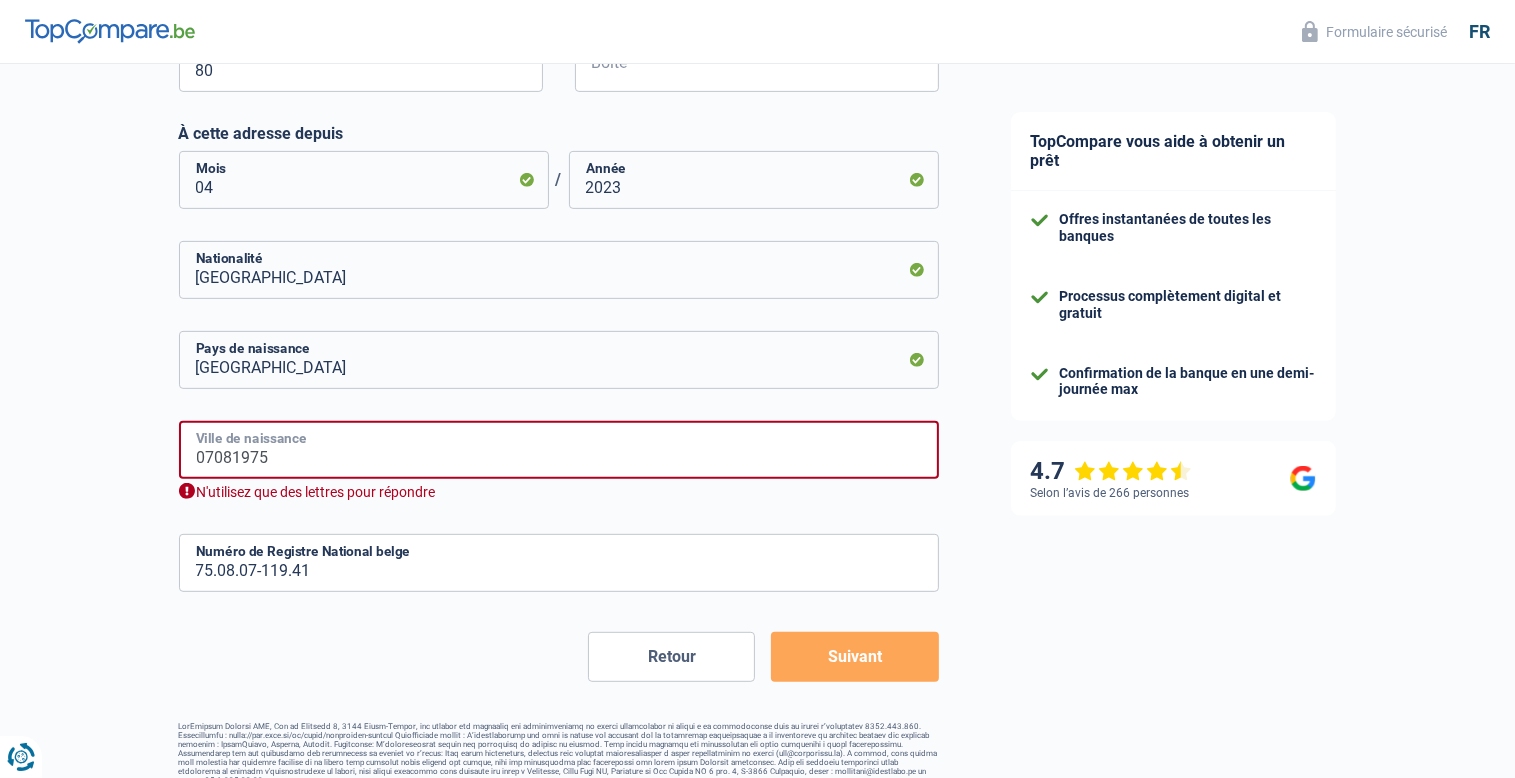 click on "07081975" at bounding box center [559, 450] 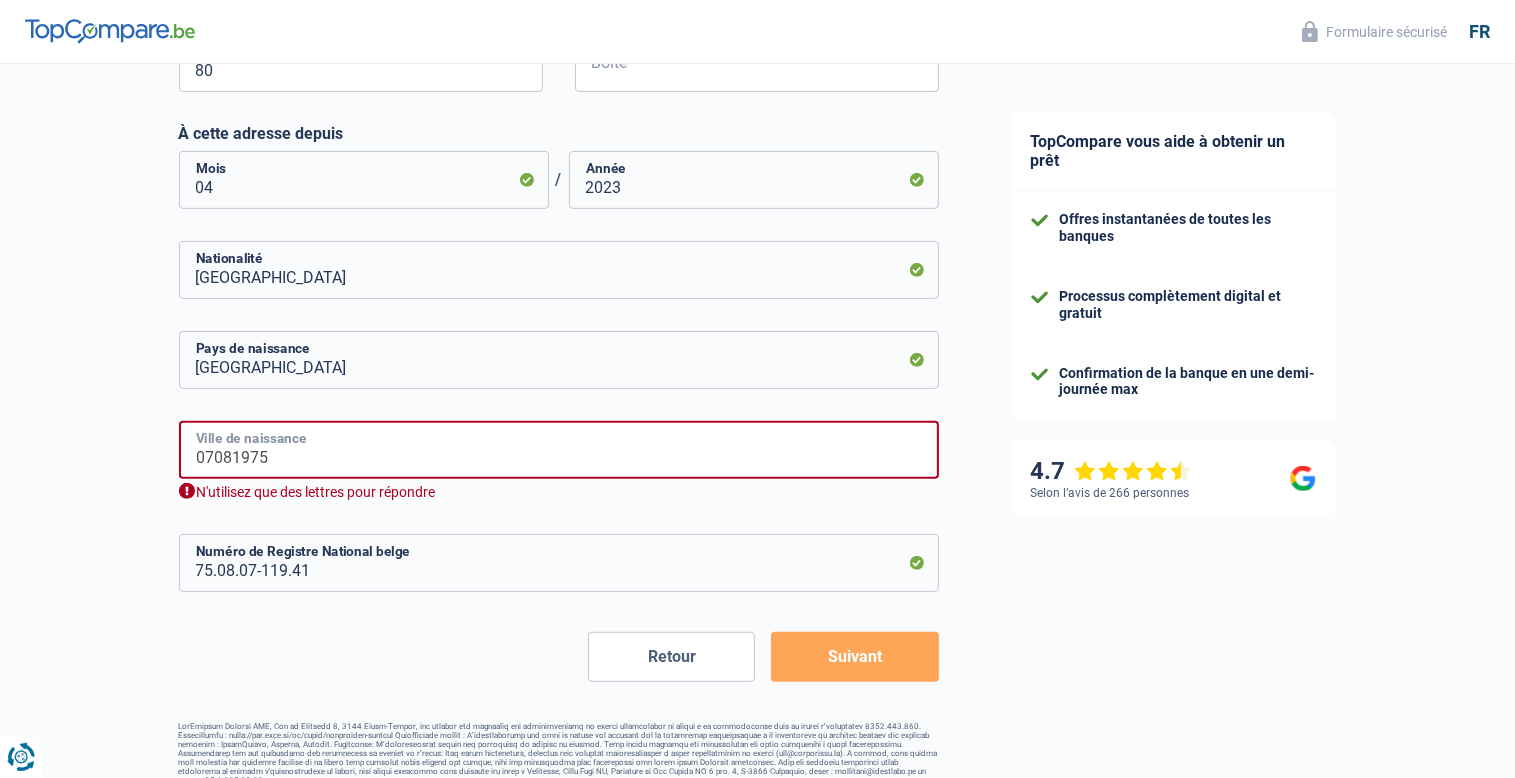 click on "07081975" at bounding box center [559, 450] 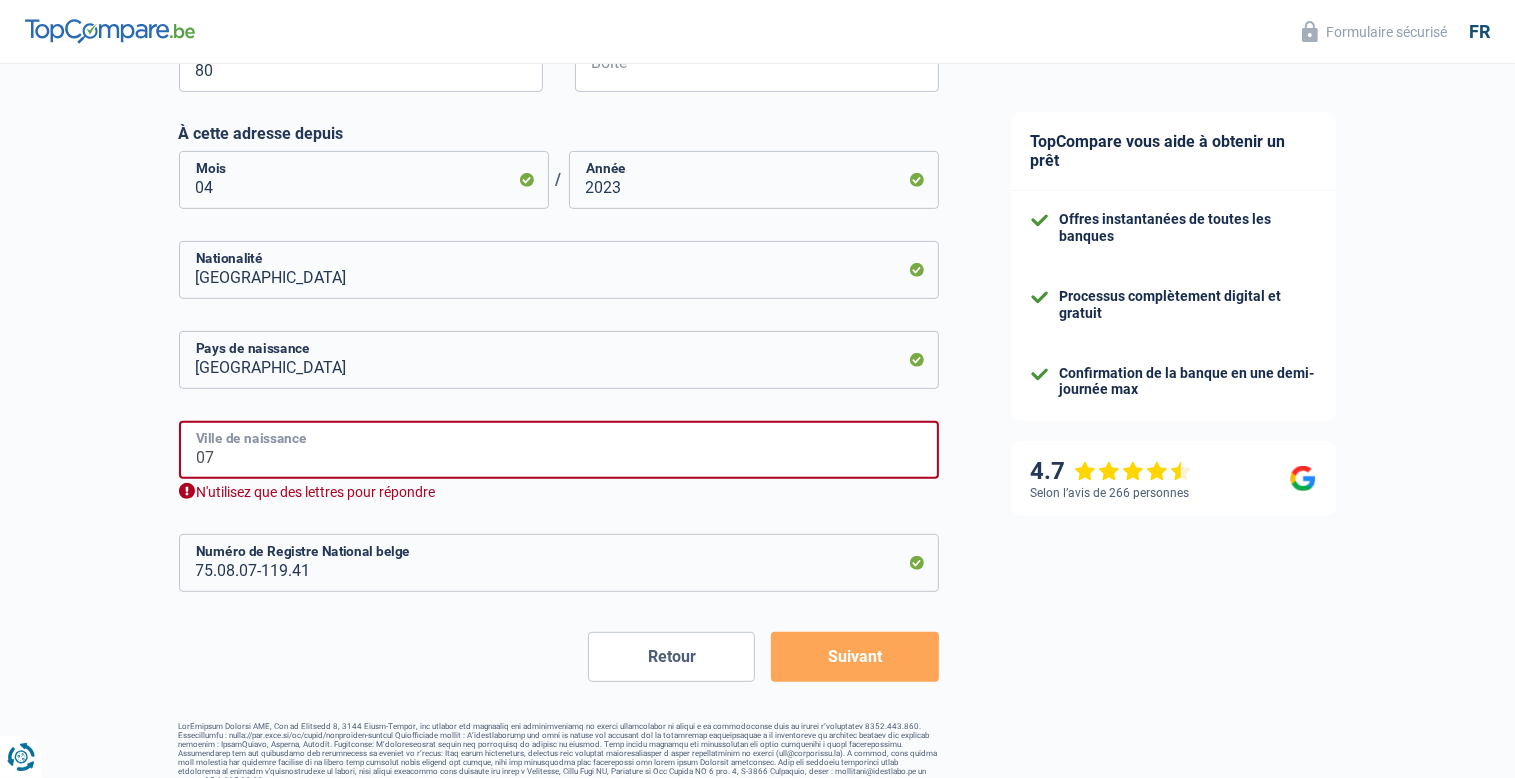type on "0" 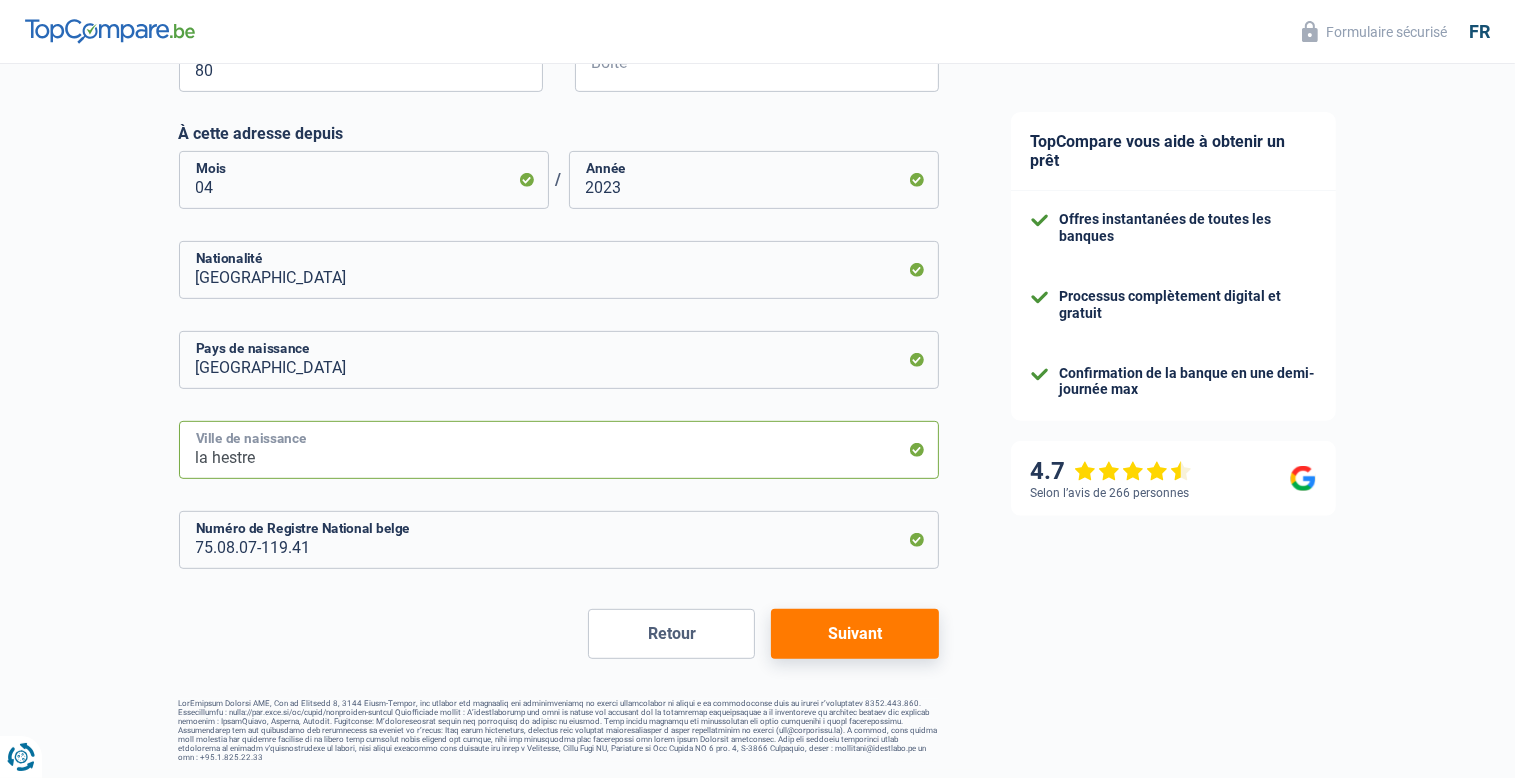 type on "la hestre" 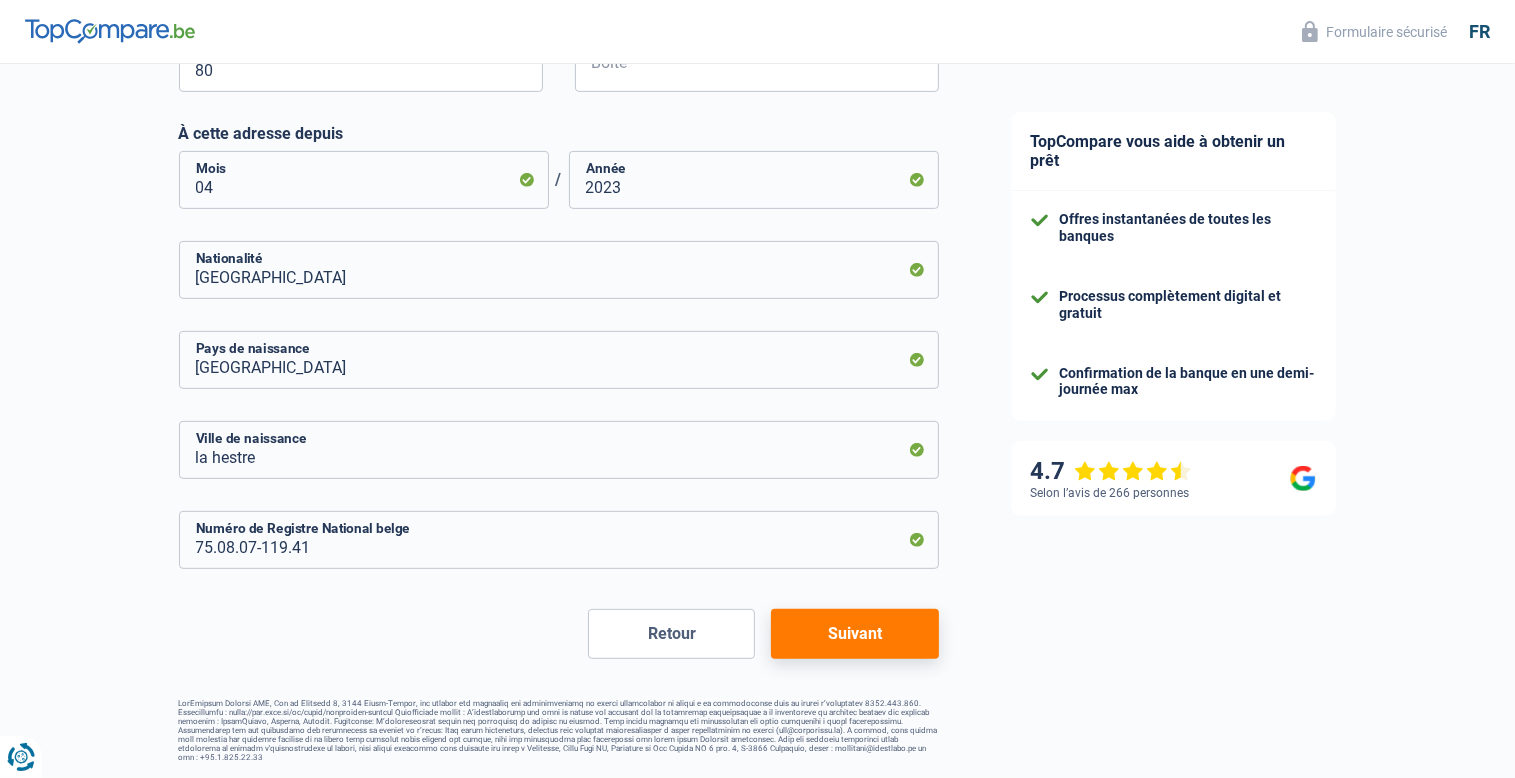 click on "Suivant" at bounding box center [854, 634] 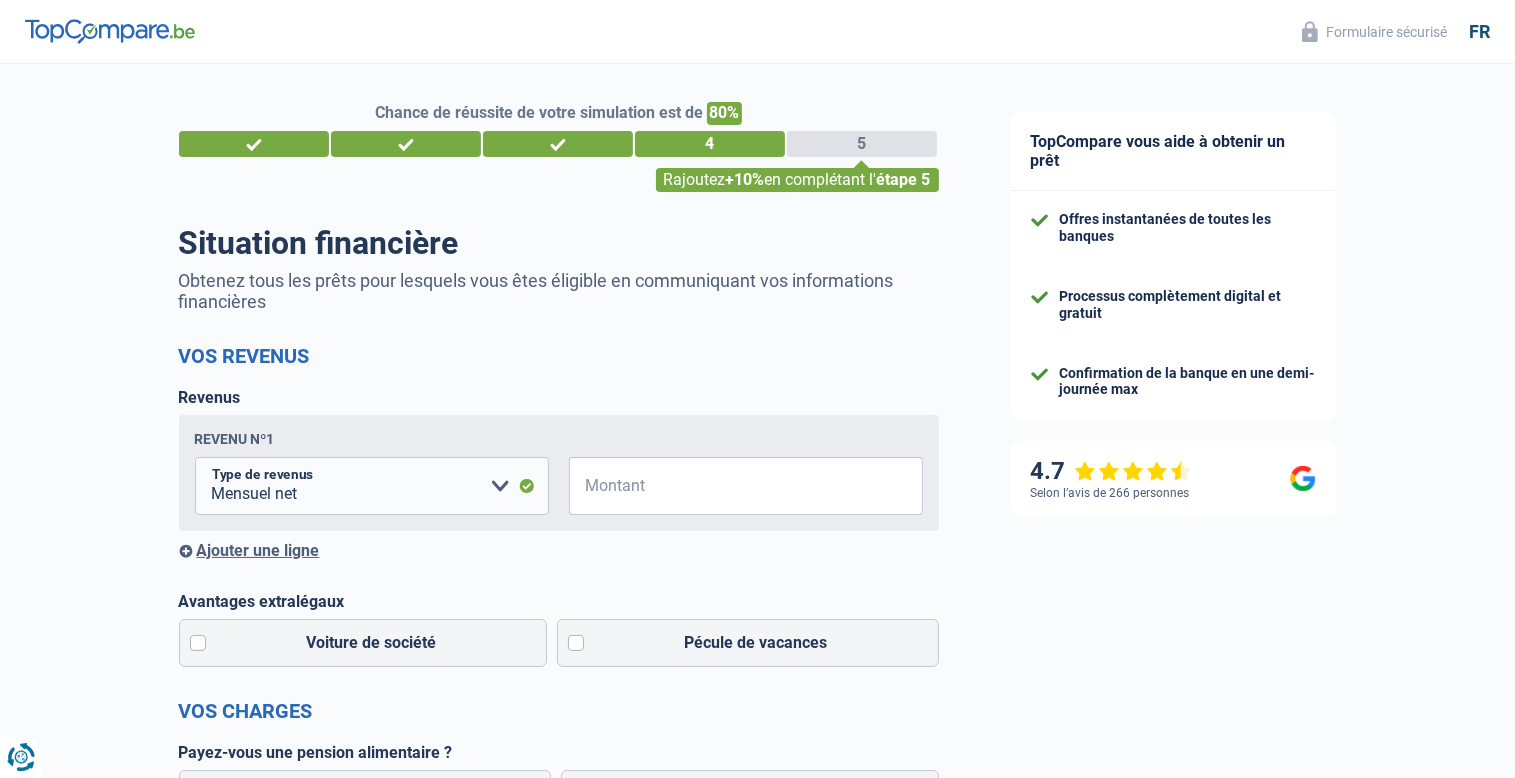 scroll, scrollTop: 0, scrollLeft: 0, axis: both 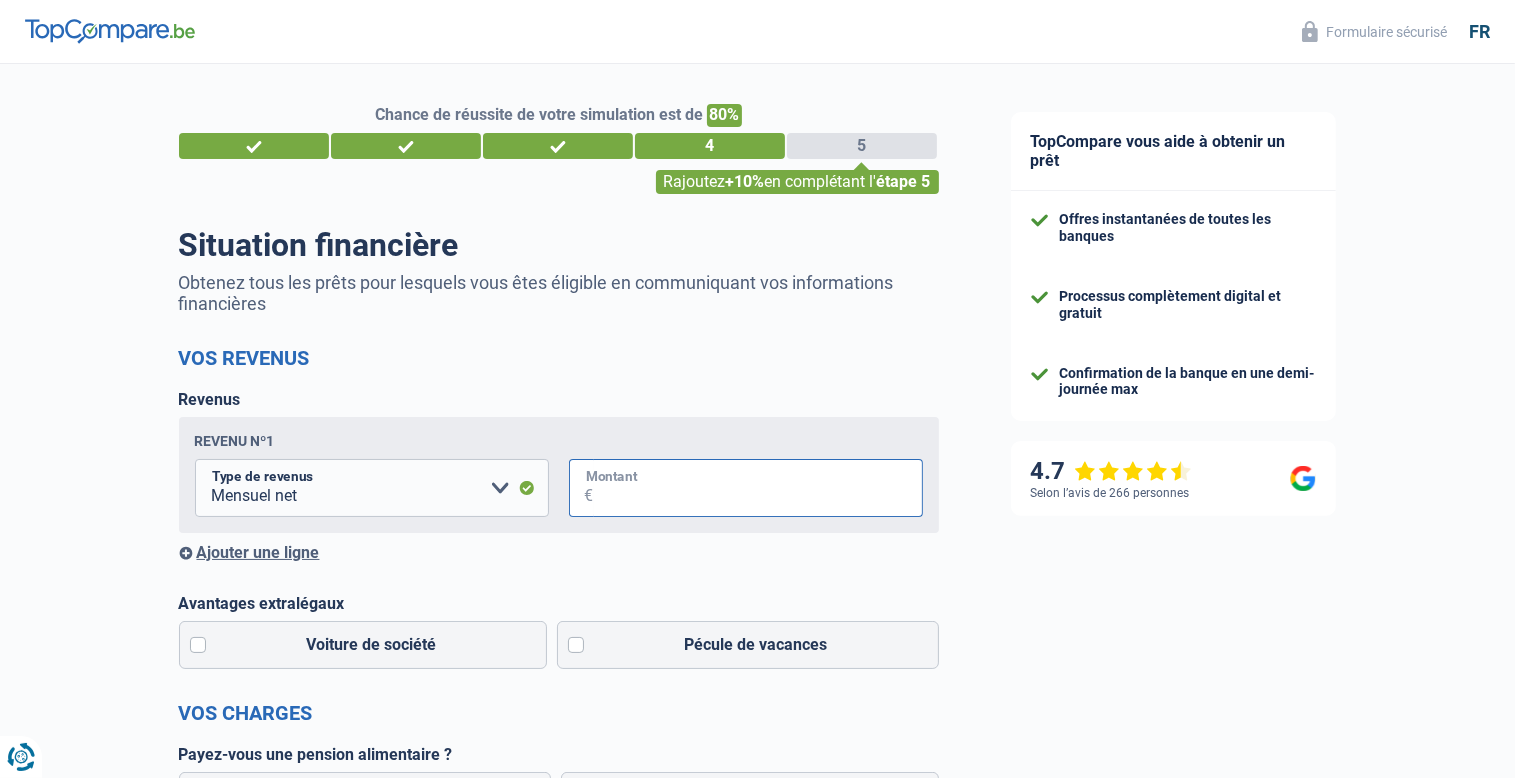 click on "Montant" at bounding box center (758, 488) 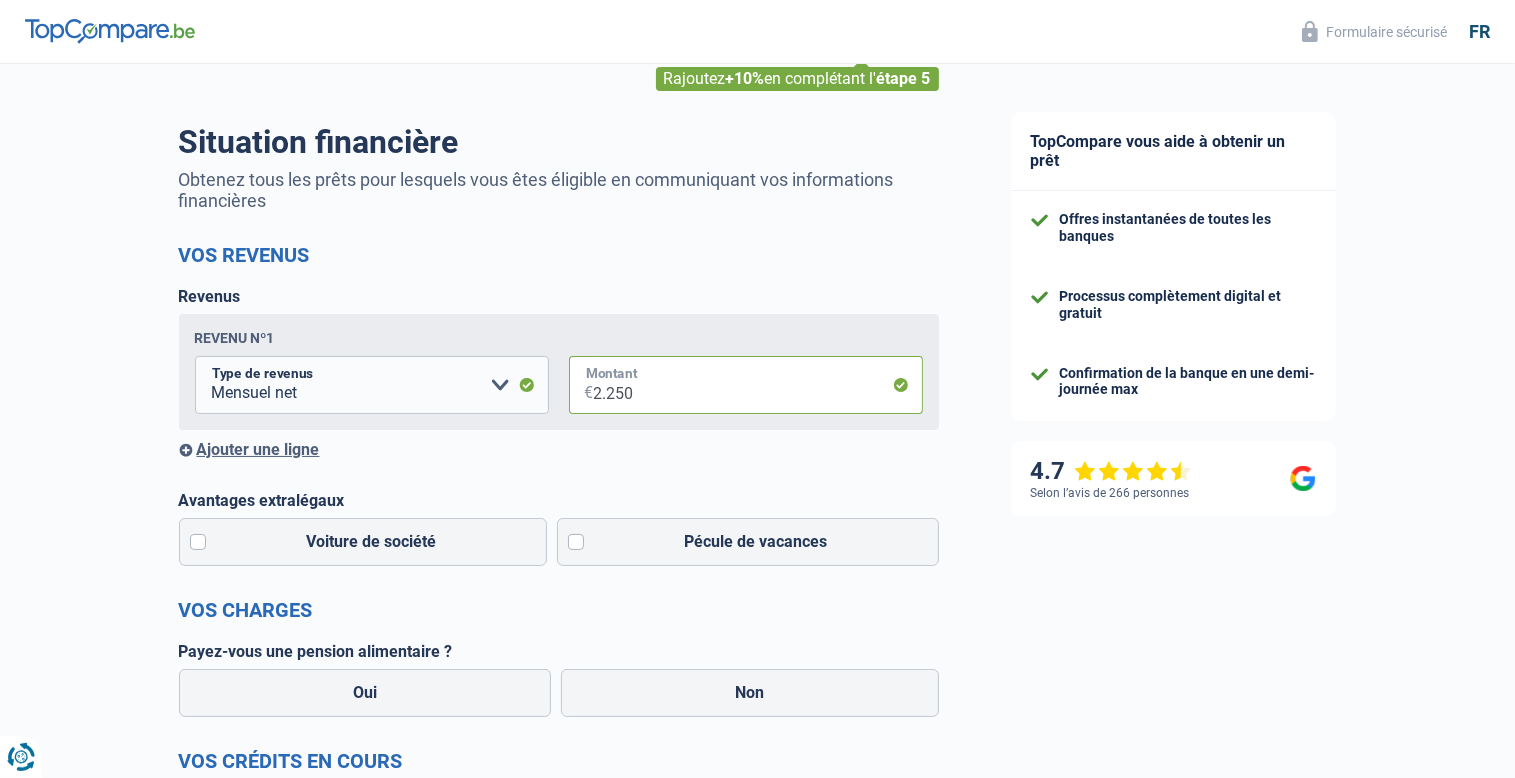 scroll, scrollTop: 105, scrollLeft: 0, axis: vertical 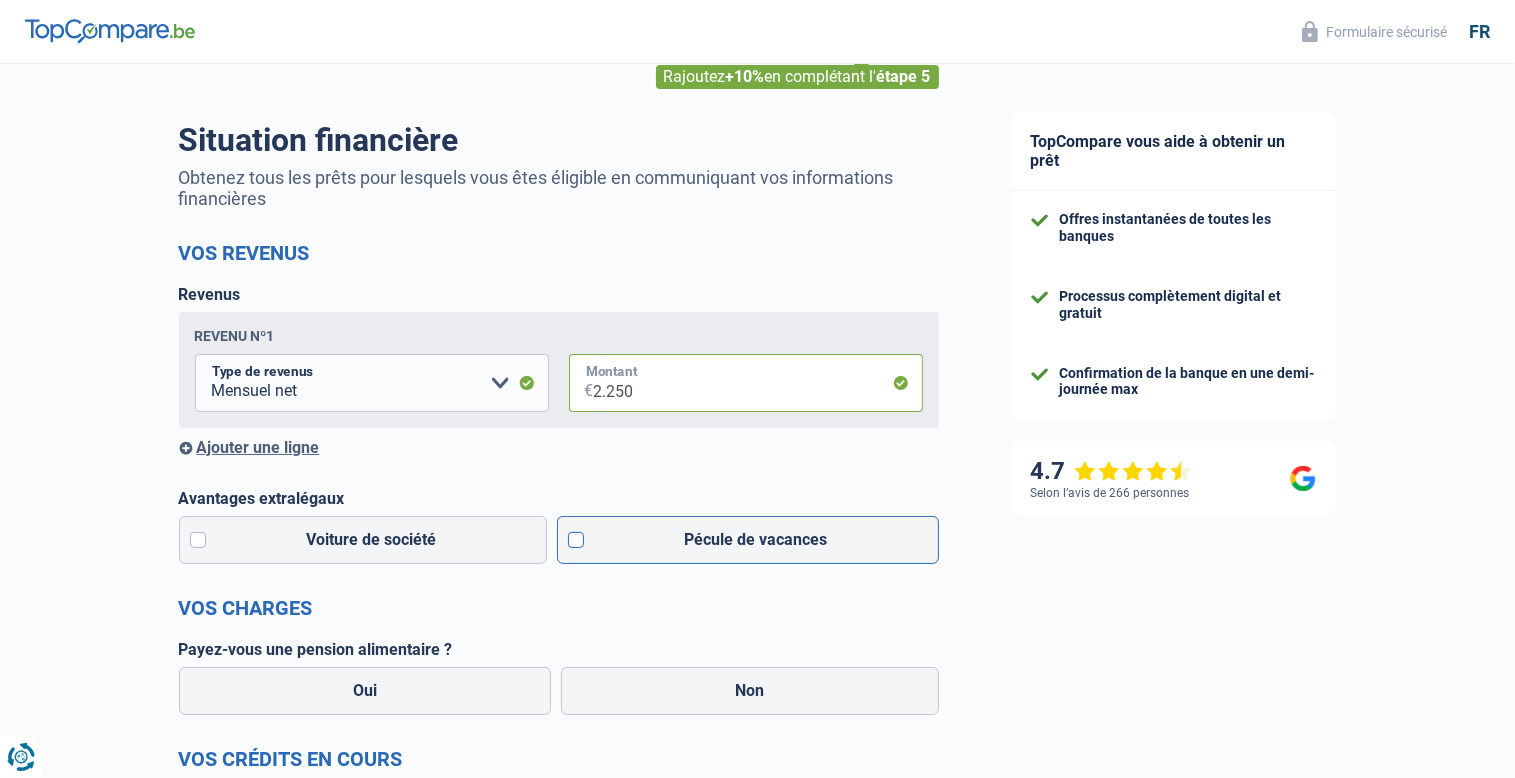type on "2.250" 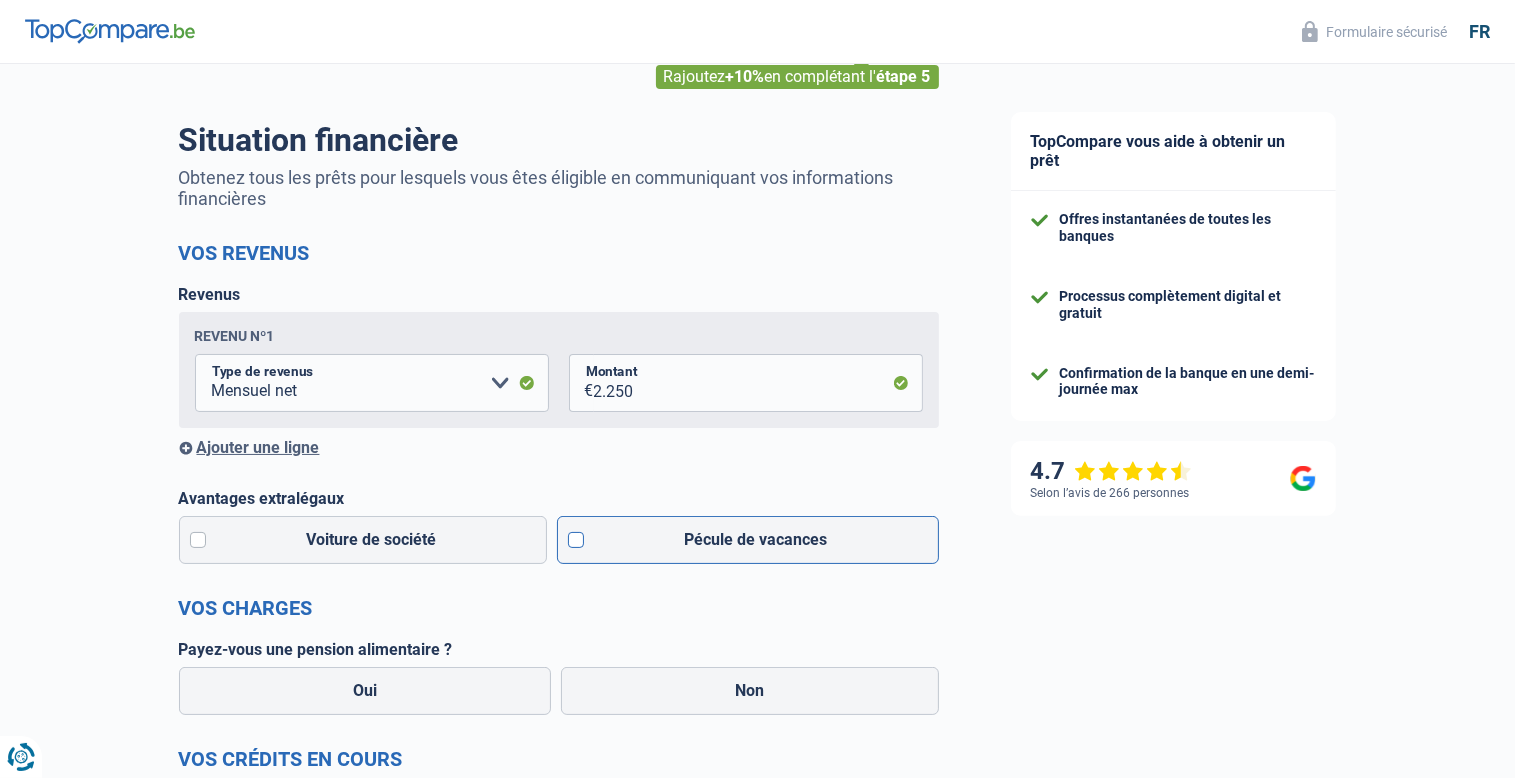 click on "Pécule de vacances" at bounding box center [748, 540] 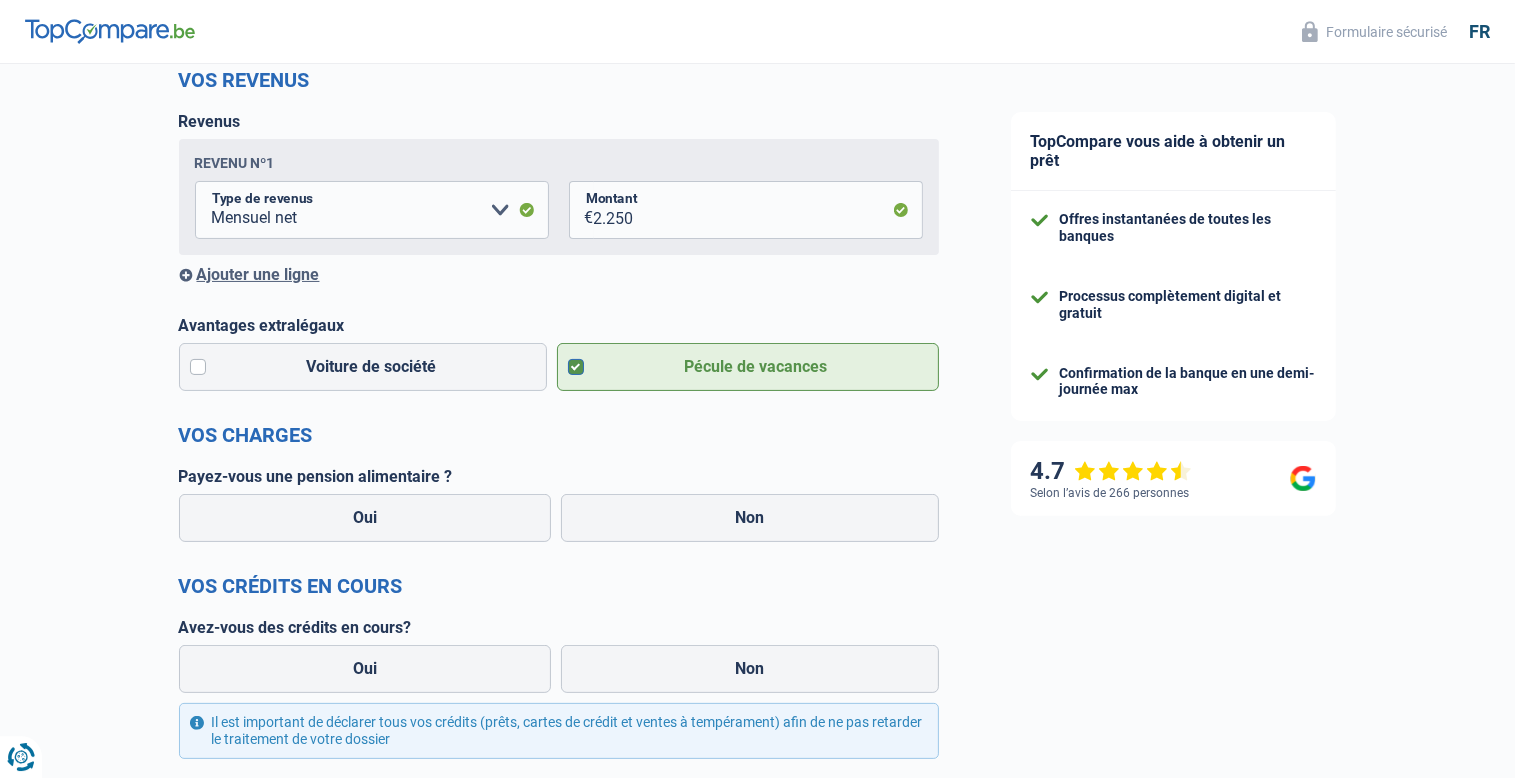 scroll, scrollTop: 316, scrollLeft: 0, axis: vertical 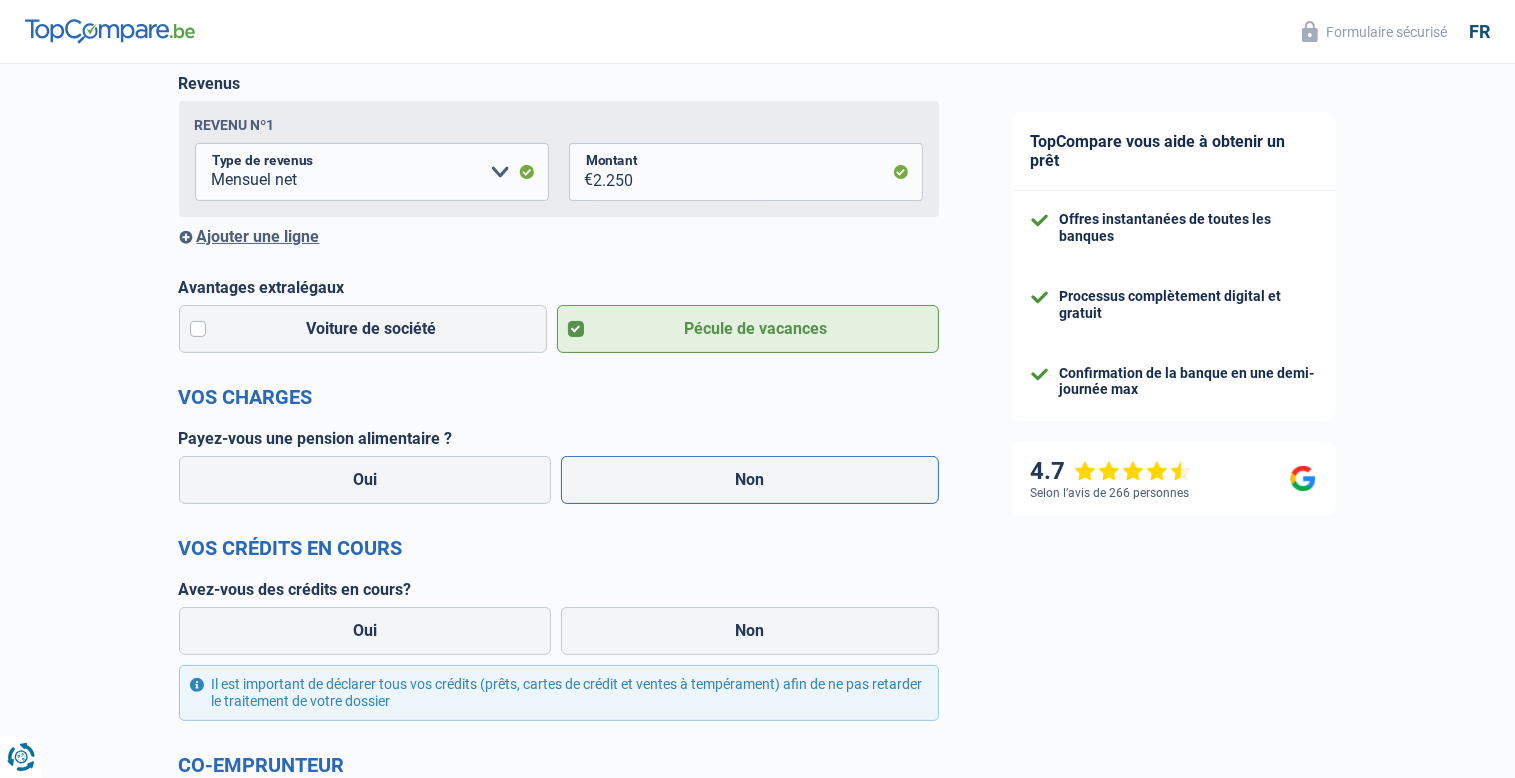 click on "Non" at bounding box center (750, 480) 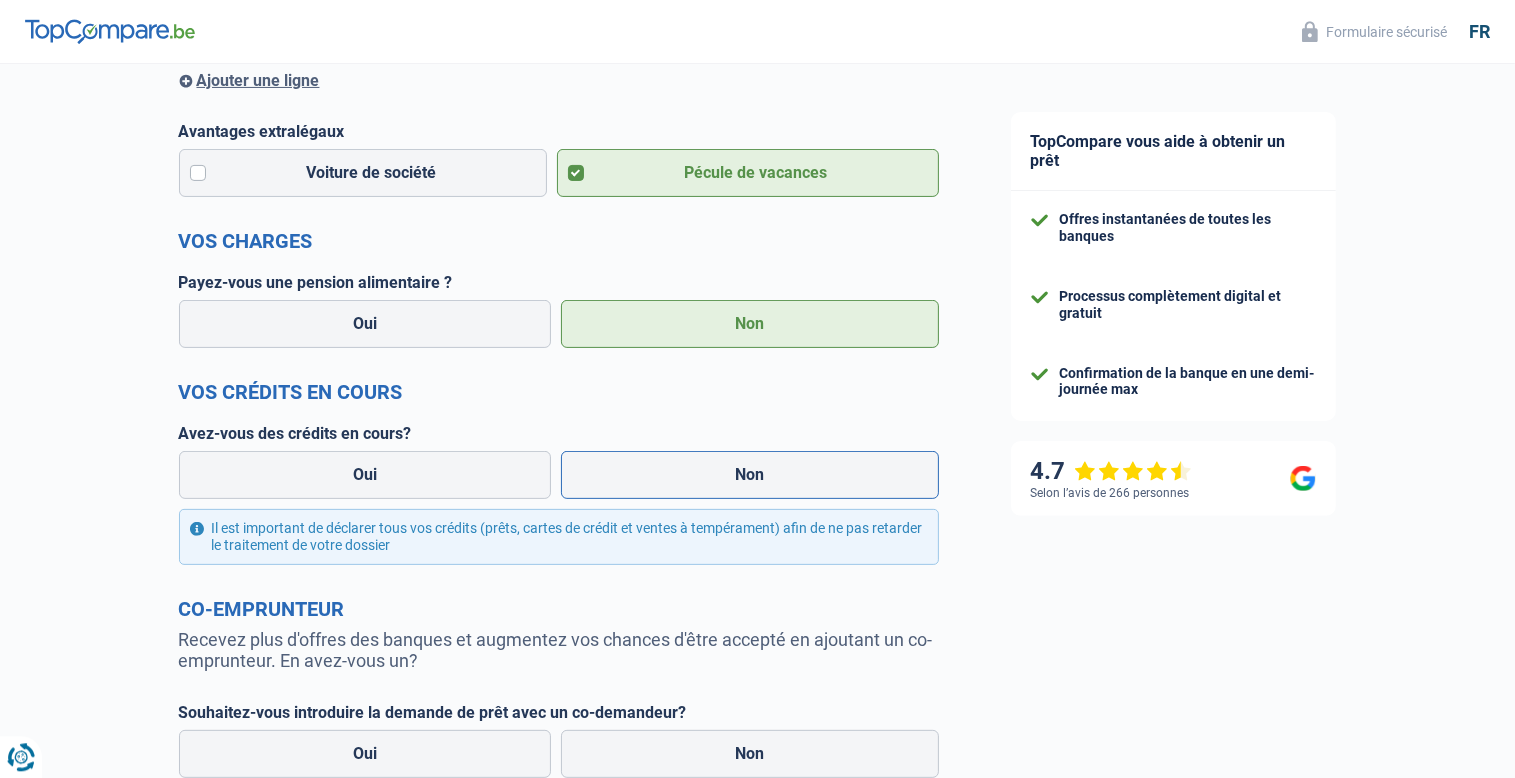 scroll, scrollTop: 528, scrollLeft: 0, axis: vertical 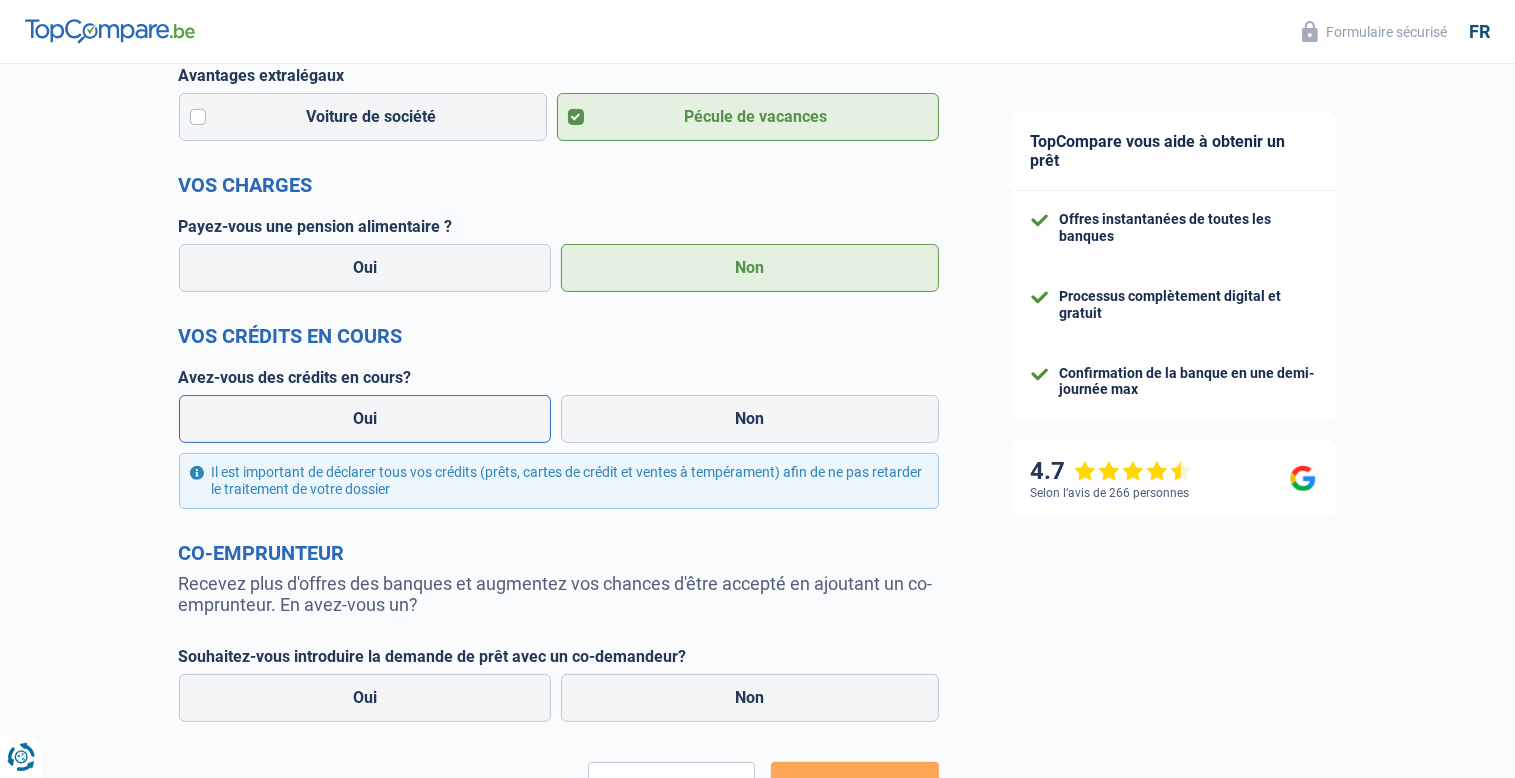 click on "Oui" at bounding box center [365, 419] 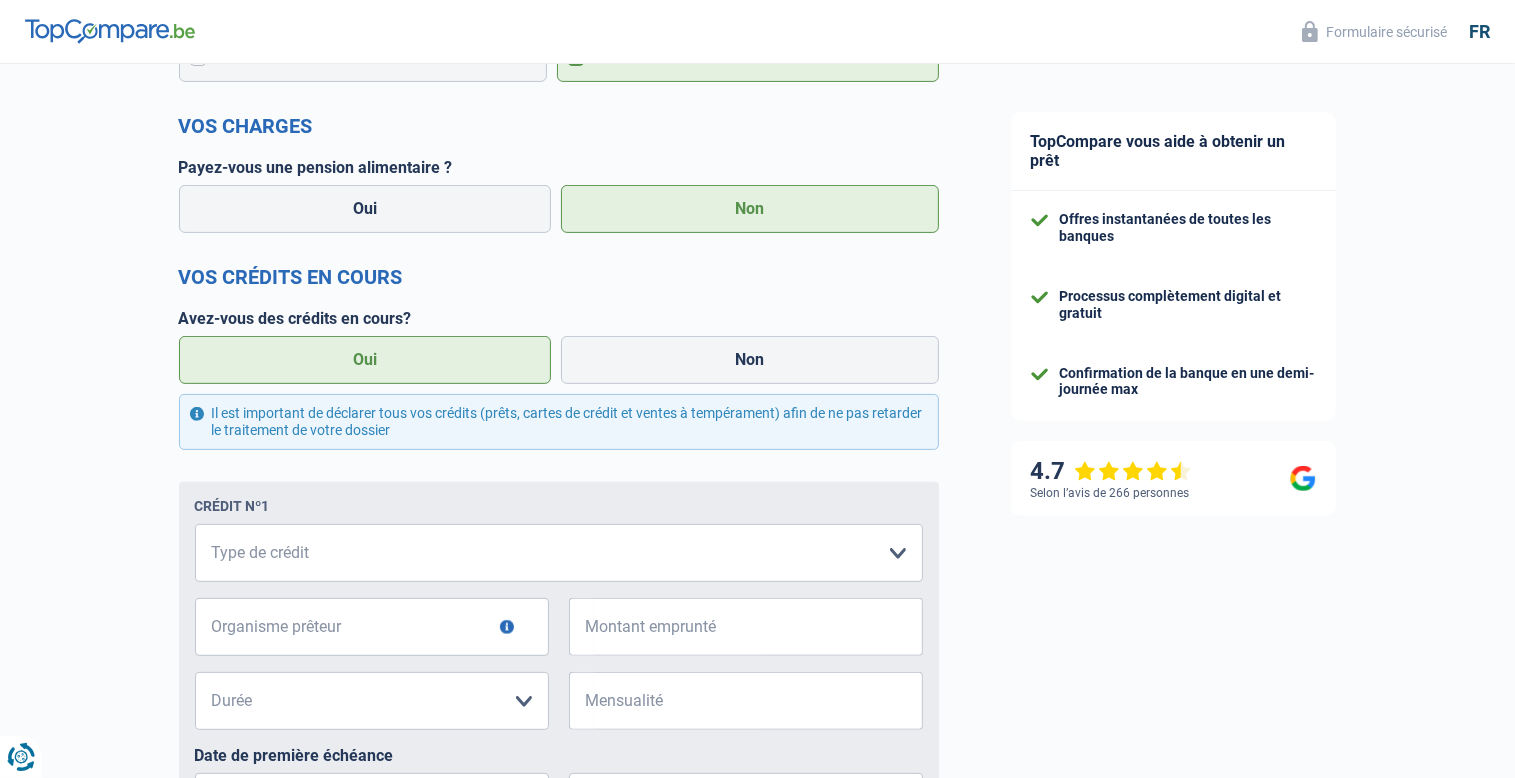 scroll, scrollTop: 739, scrollLeft: 0, axis: vertical 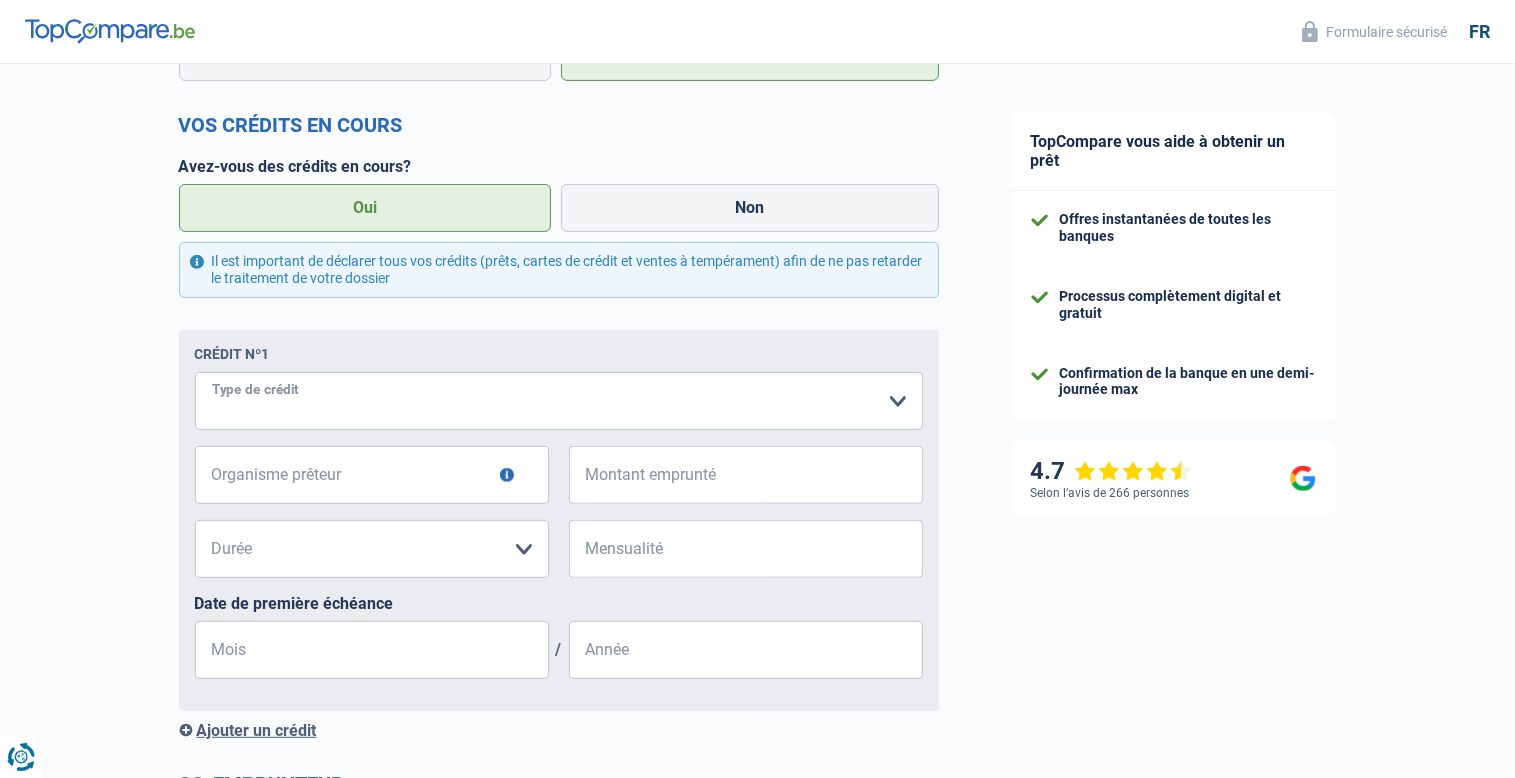 click on "Carte ou ouverture de crédit Prêt hypothécaire Vente à tempérament Prêt à tempérament Prêt rénovation Prêt voiture Regroupement d'un ou plusieurs crédits
Veuillez sélectionner une option" at bounding box center (559, 401) 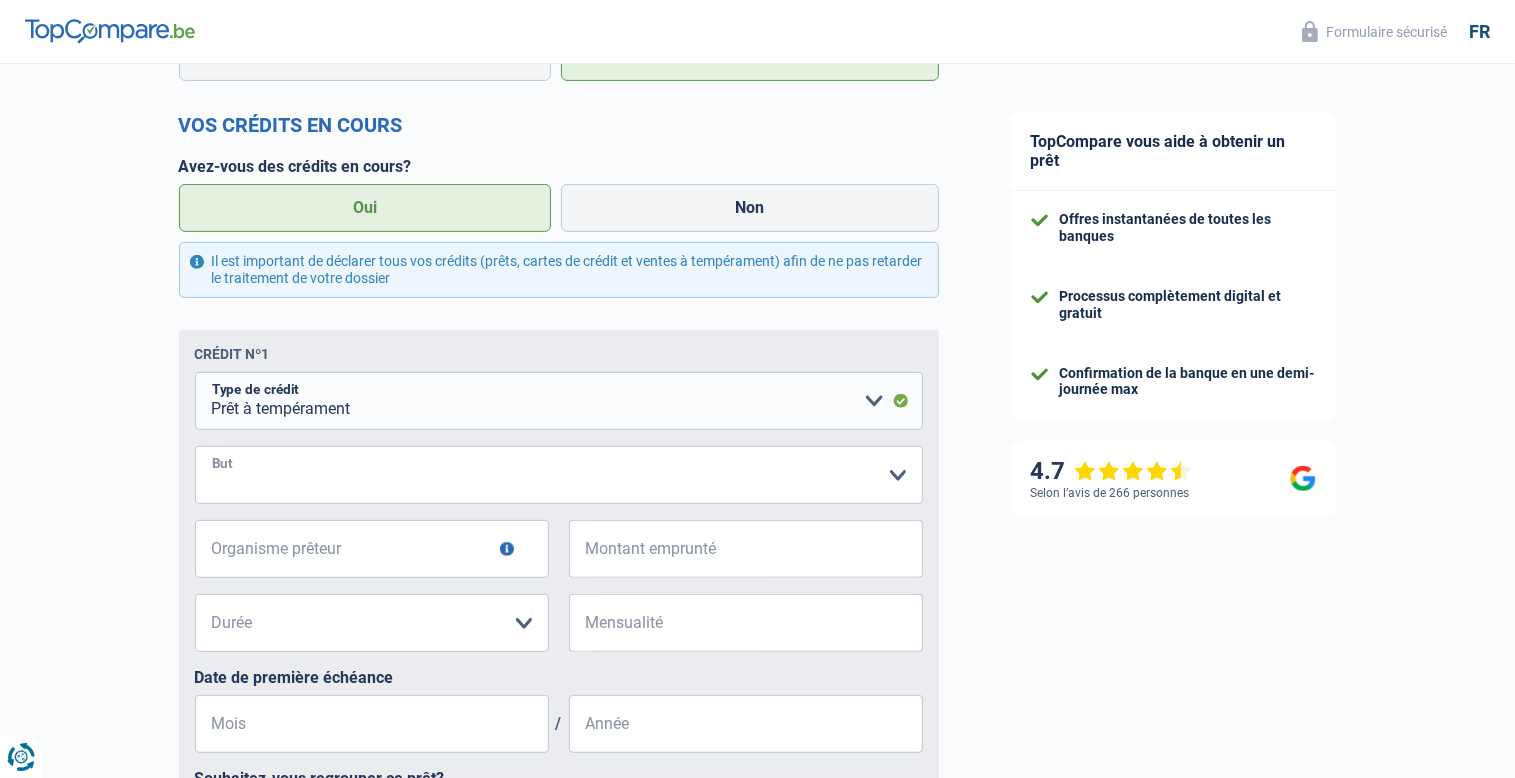 click on "Confort maison: meubles, textile, peinture, électroménager, outillage non-professionnel, Hifi, multimédia, gsm, ordinateur, Frais installation, déménagement Evénement familial: naissance, mariage, divorce, communion, décès Frais médicaux Frais d'études Remboursement prêt Frais permis de conduire Loisirs: voyage, sport, musique Petits travaux maison et jardin Frais divers (max 2.000€) Frais judiciaires Réparation voiture Autre
Veuillez sélectionner une option" at bounding box center [559, 475] 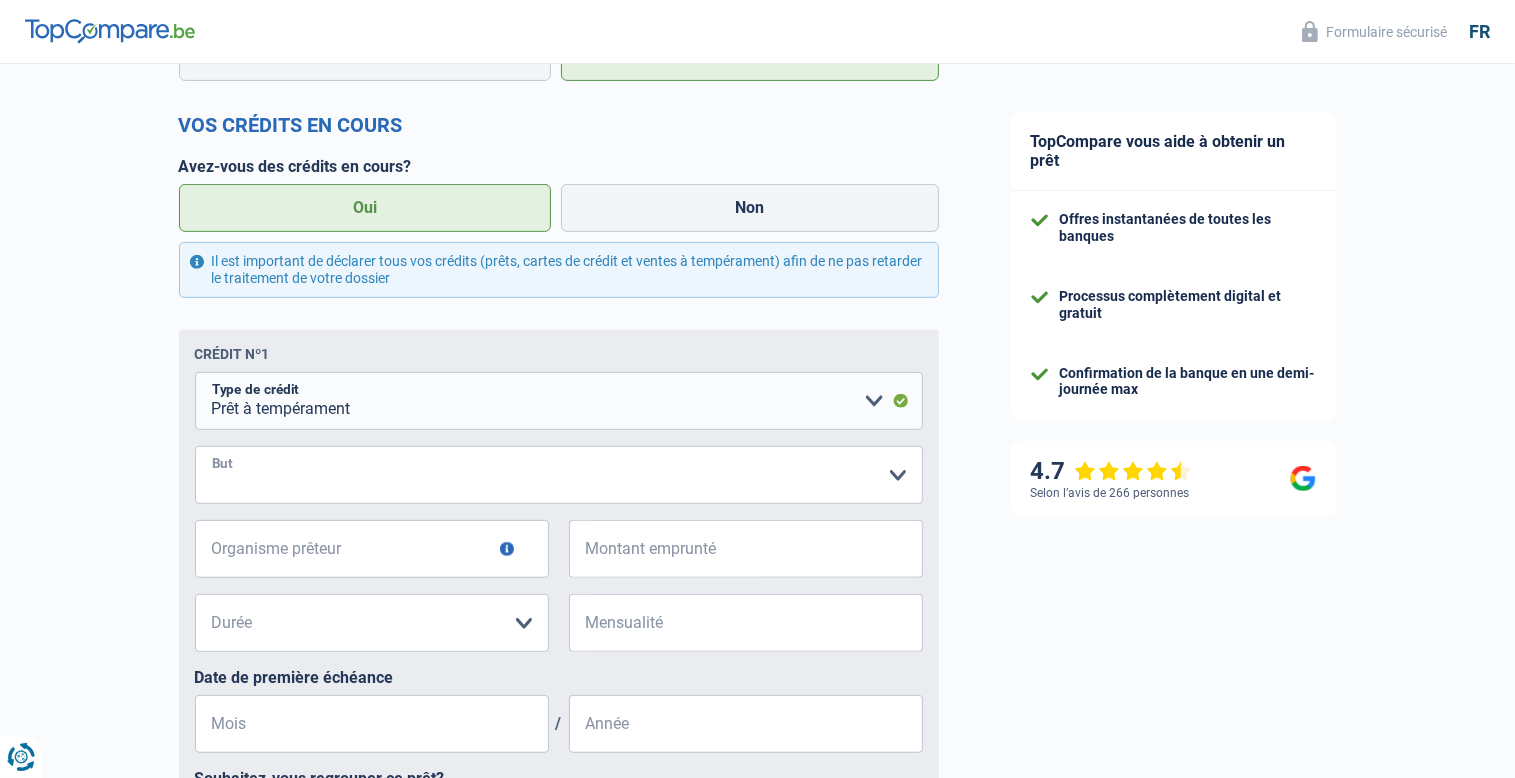 select on "carRestore" 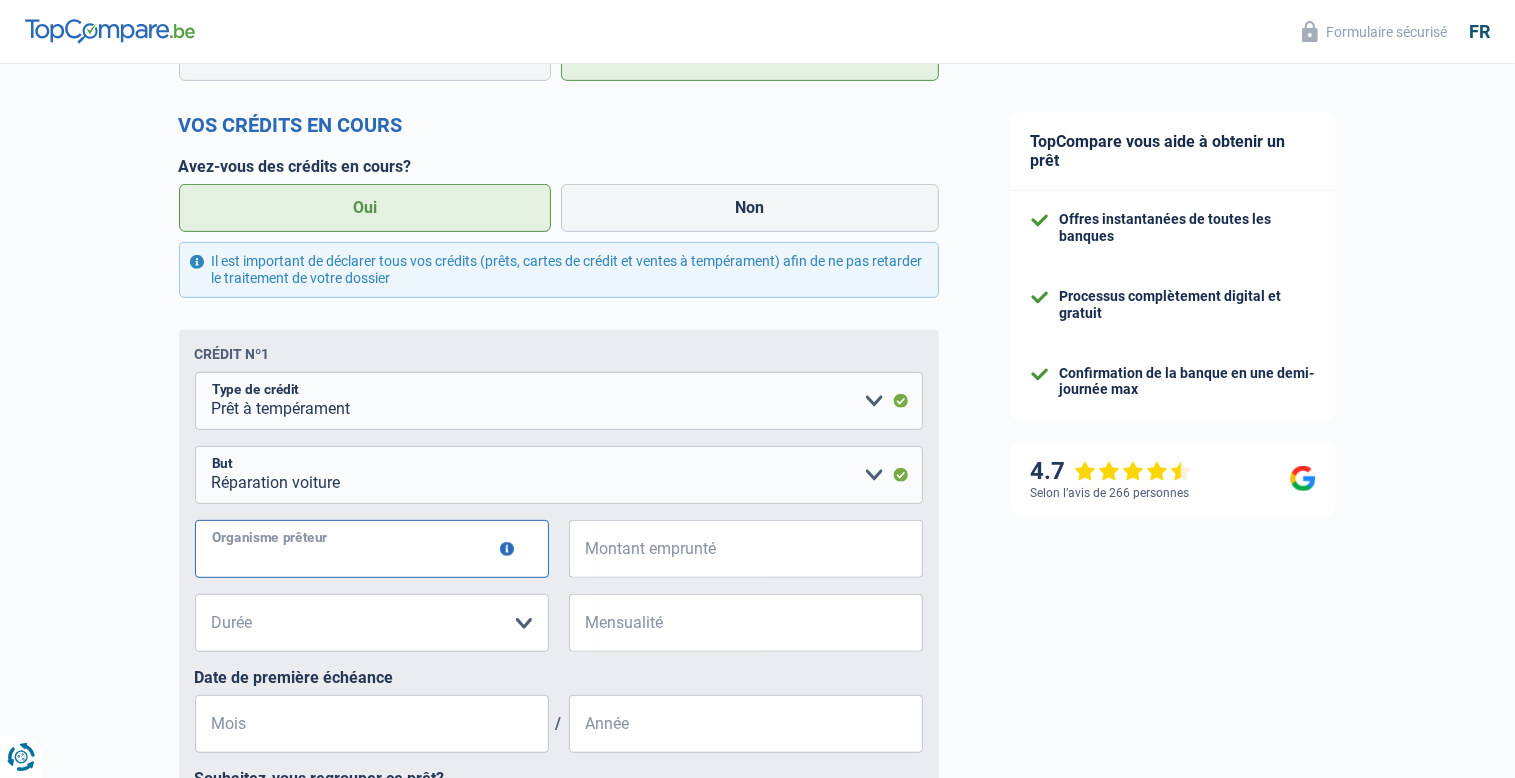 click on "Organisme prêteur" at bounding box center (372, 549) 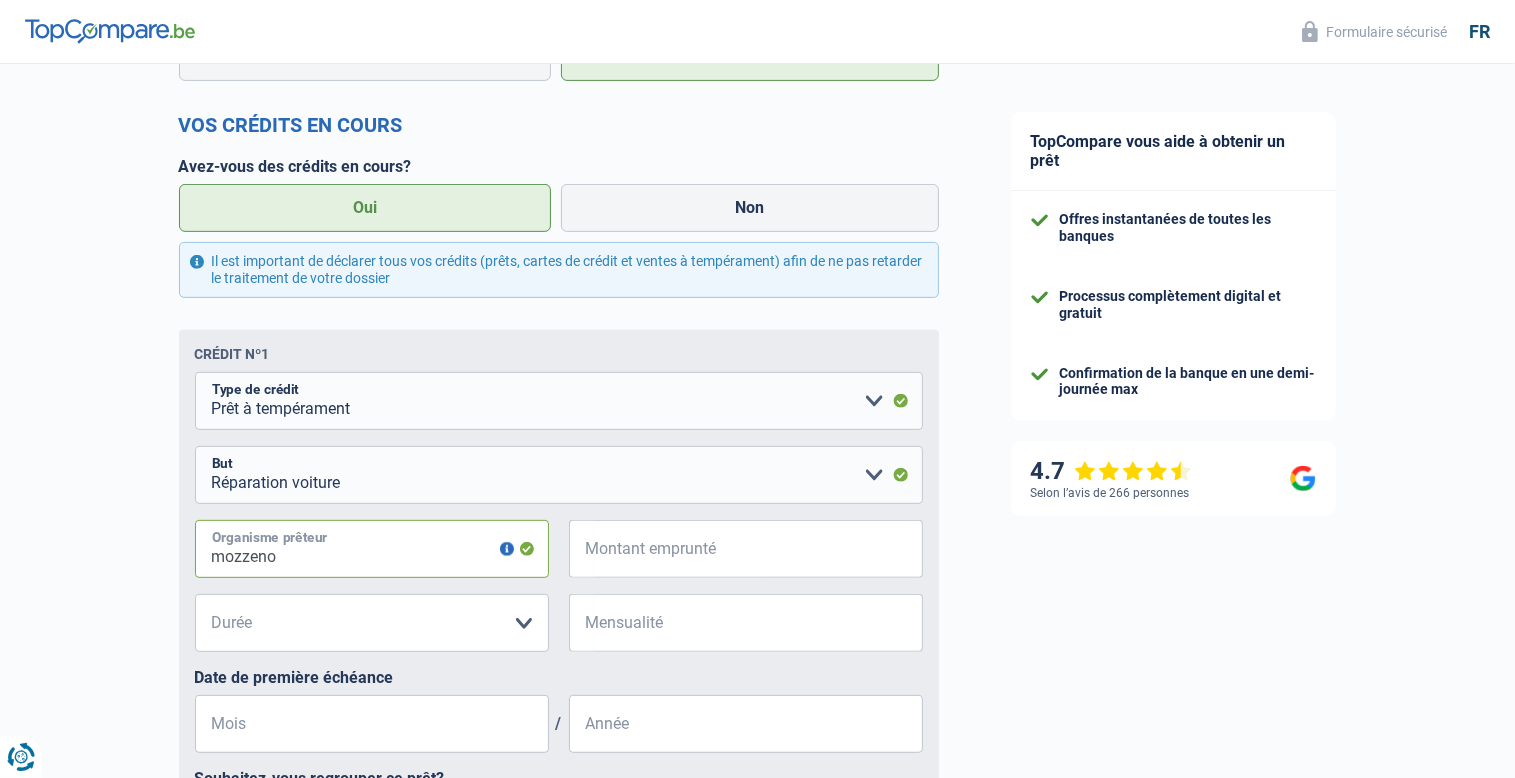 type on "mozzeno" 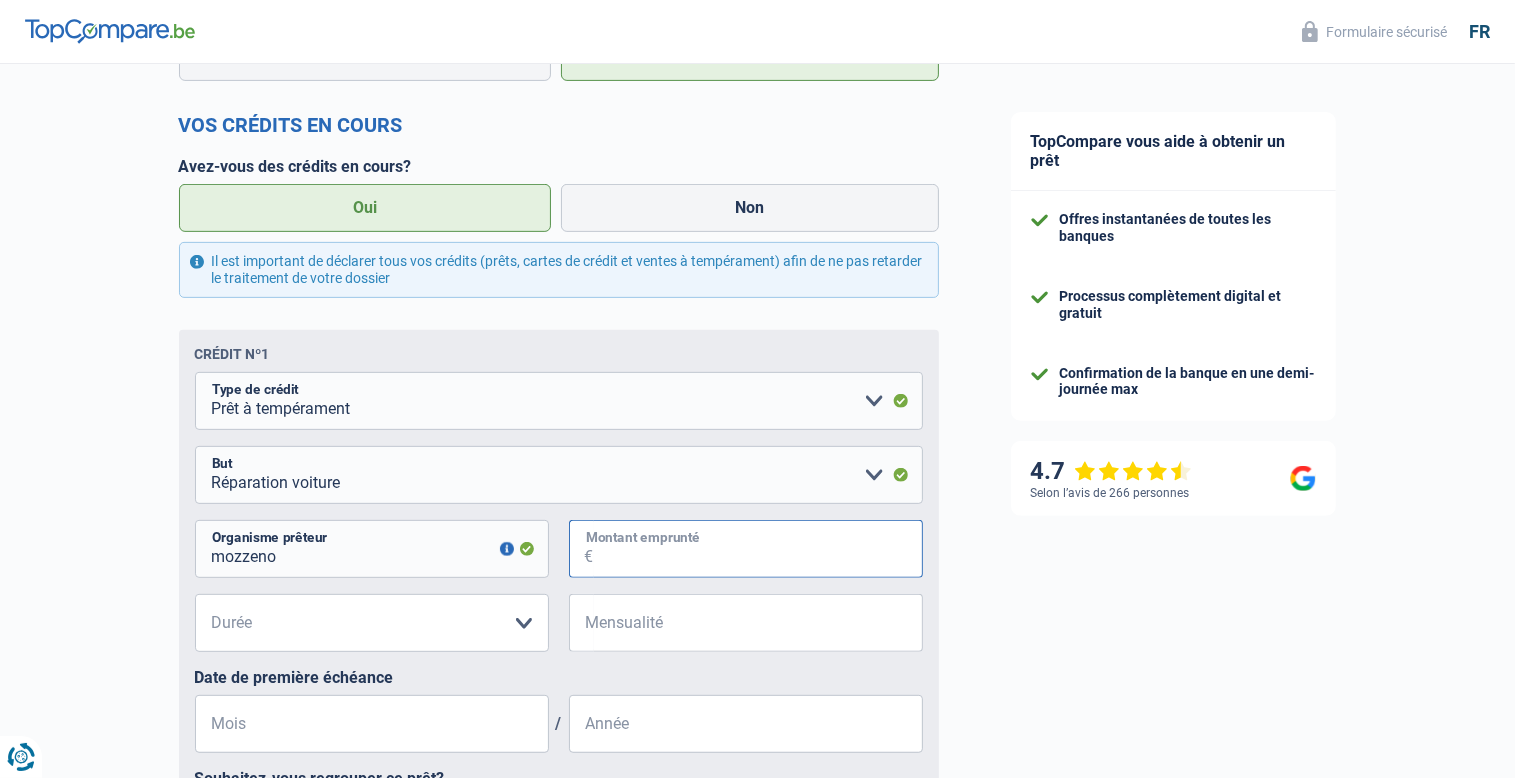 click on "Montant emprunté" at bounding box center [758, 549] 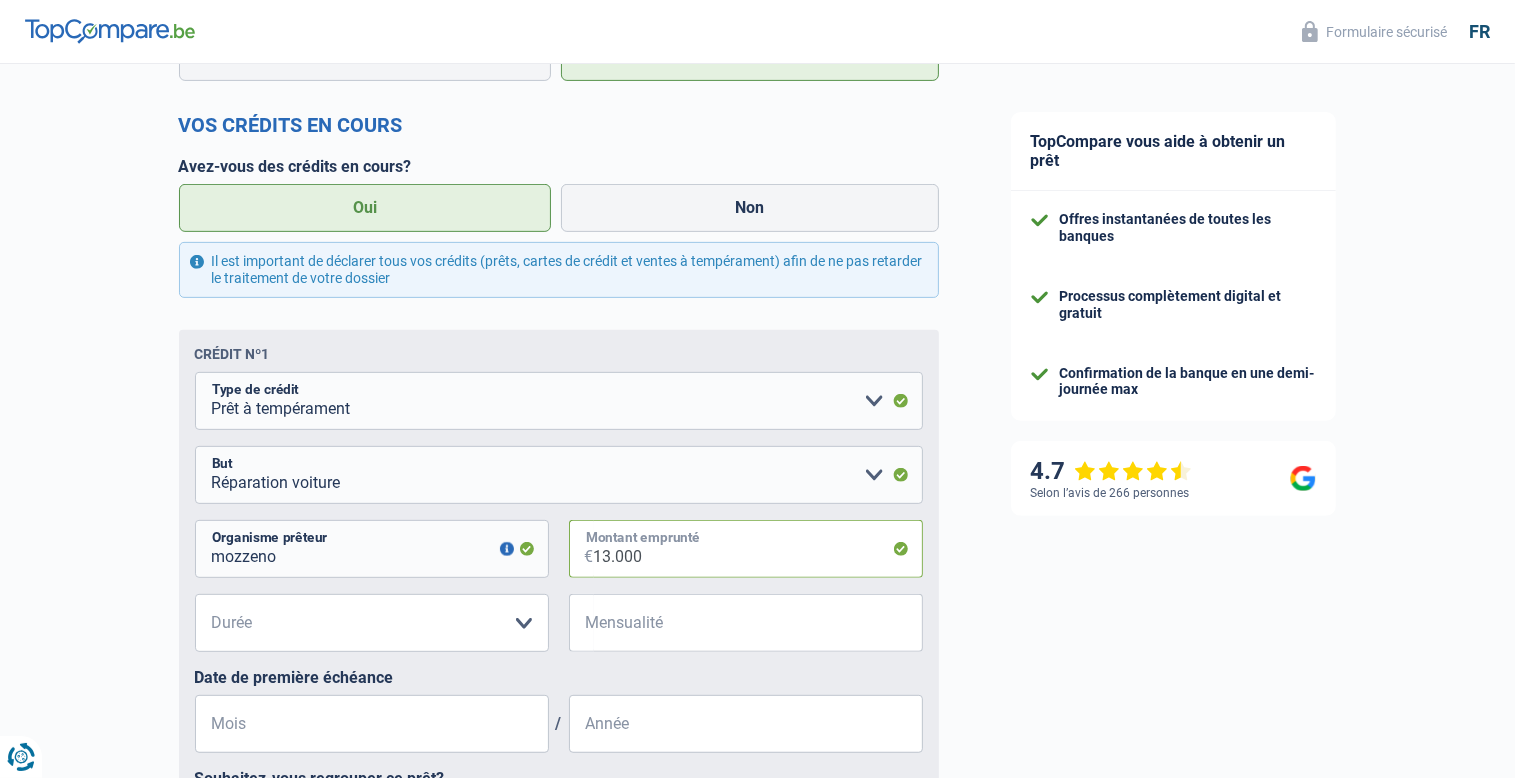 type on "13.000" 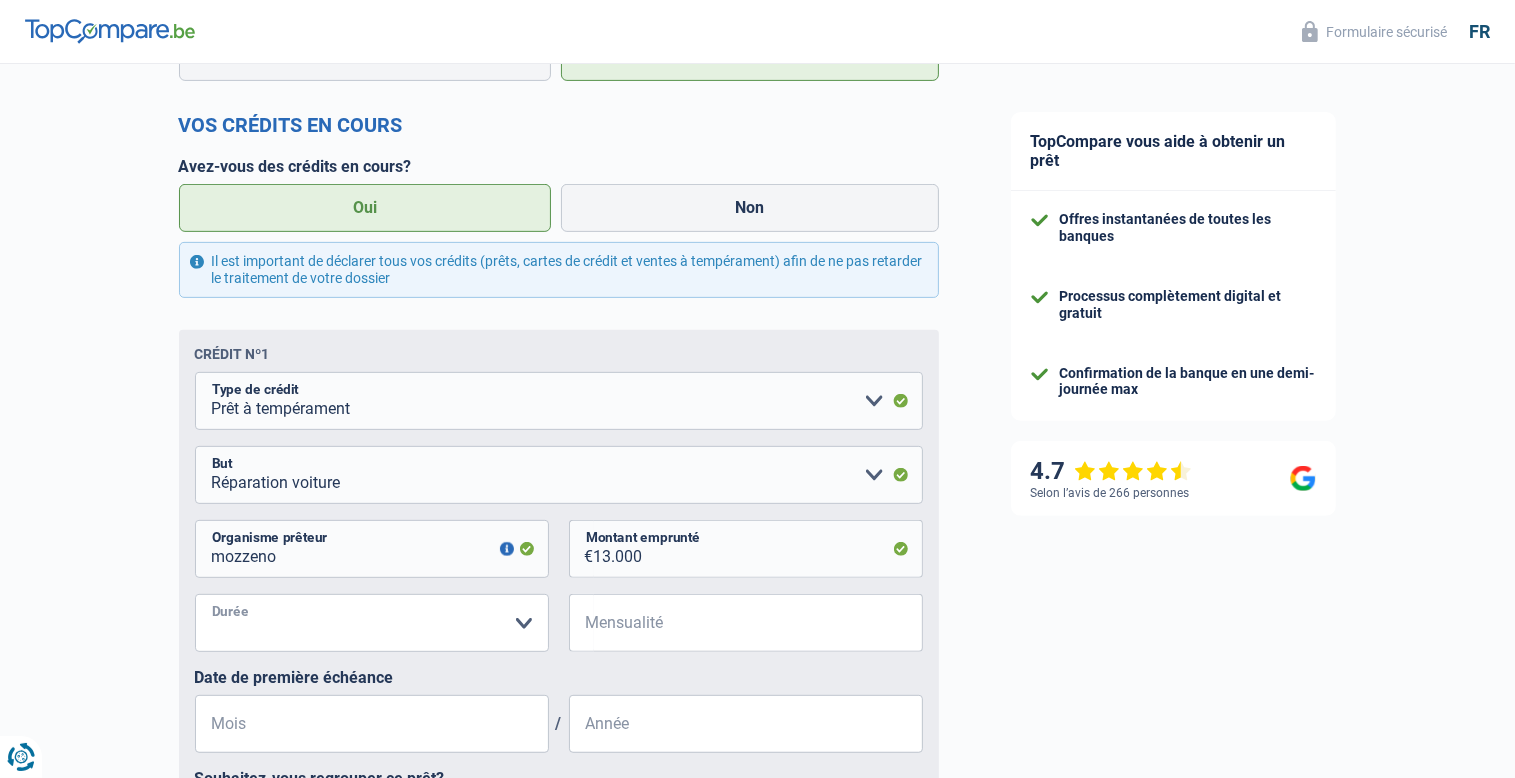 click on "12 mois 18 mois 24 mois 30 mois 36 mois 42 mois 48 mois 60 mois
Veuillez sélectionner une option" at bounding box center [372, 623] 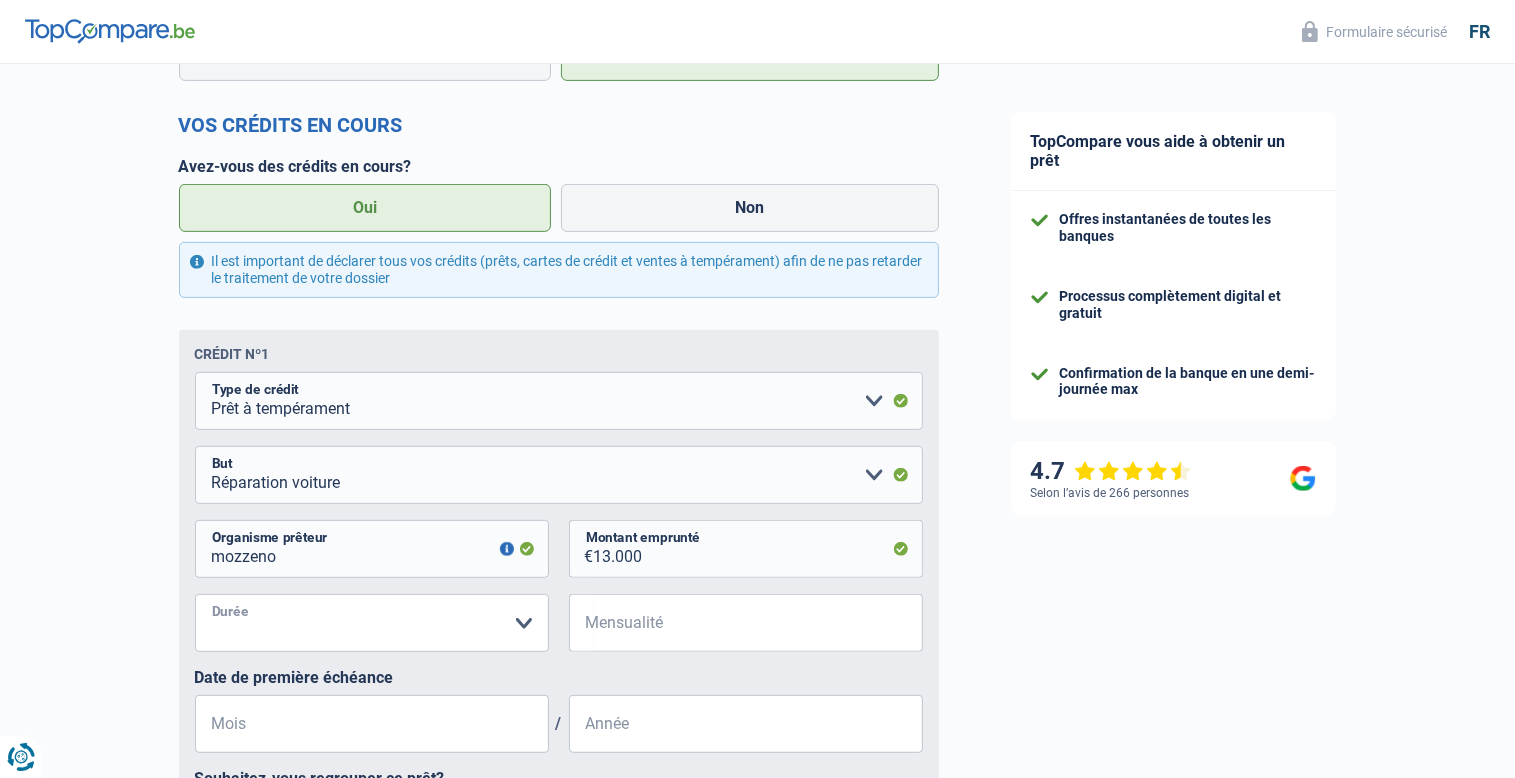 select on "60" 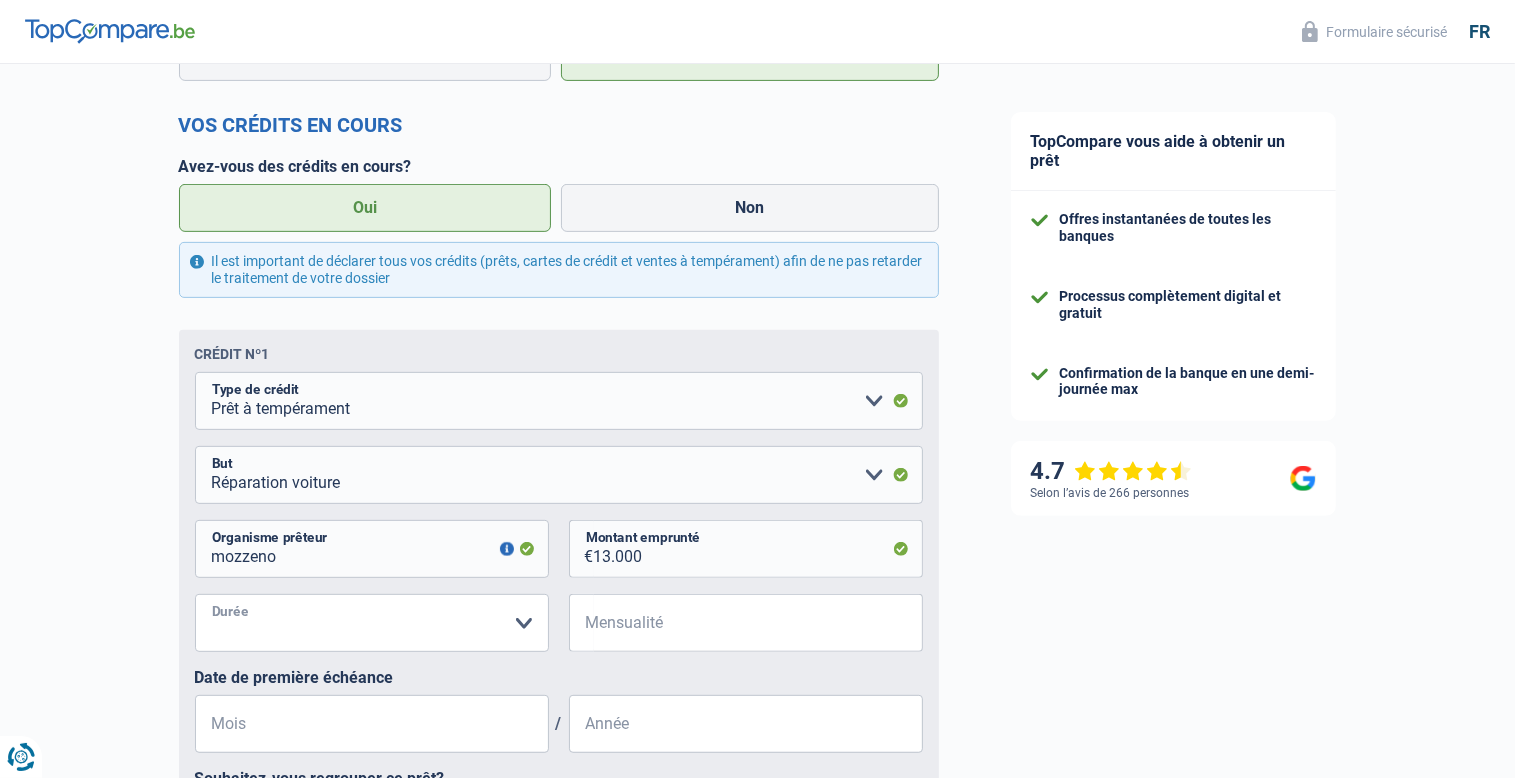 click on "60 mois" at bounding box center (0, 0) 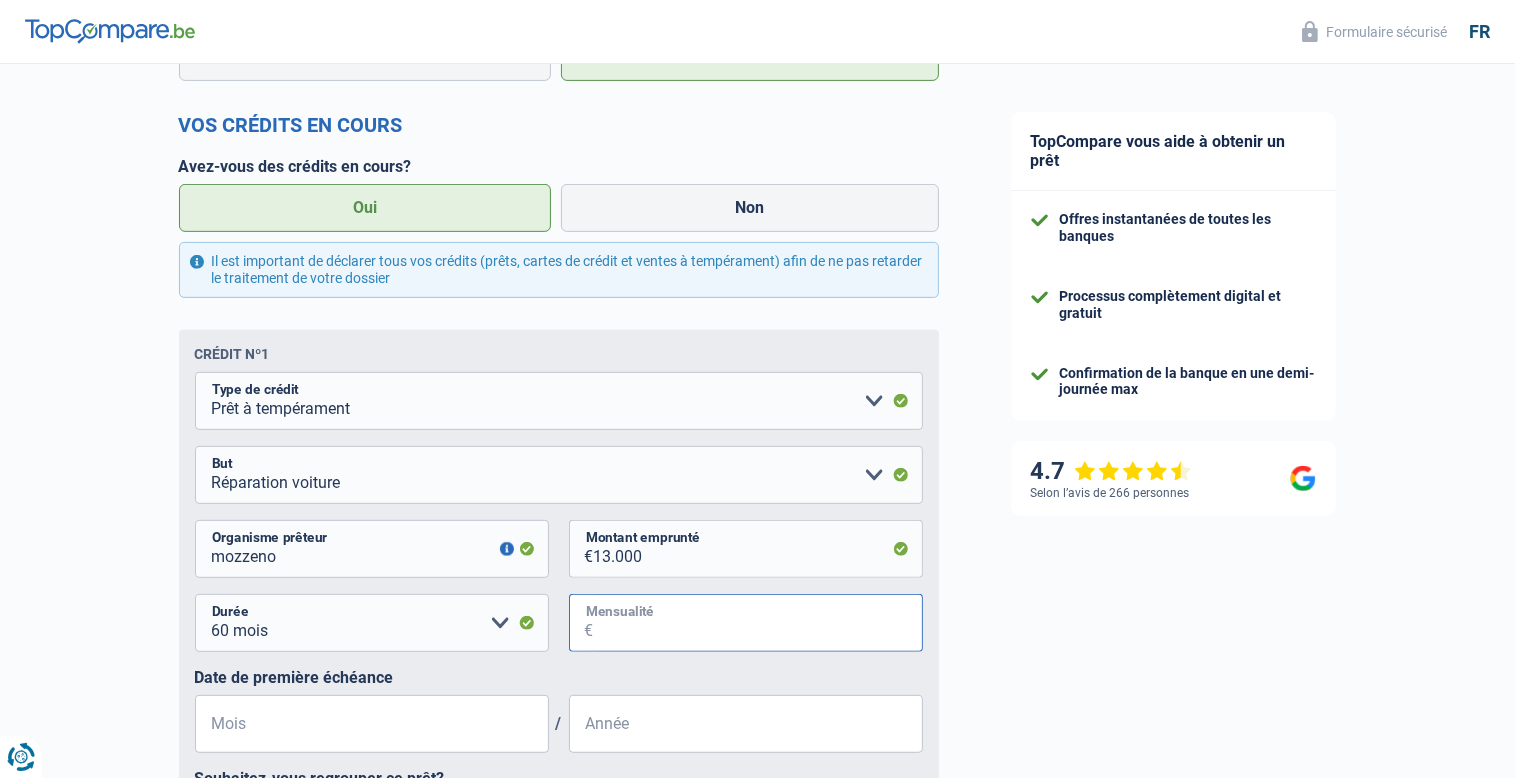 click on "Mensualité" at bounding box center (758, 623) 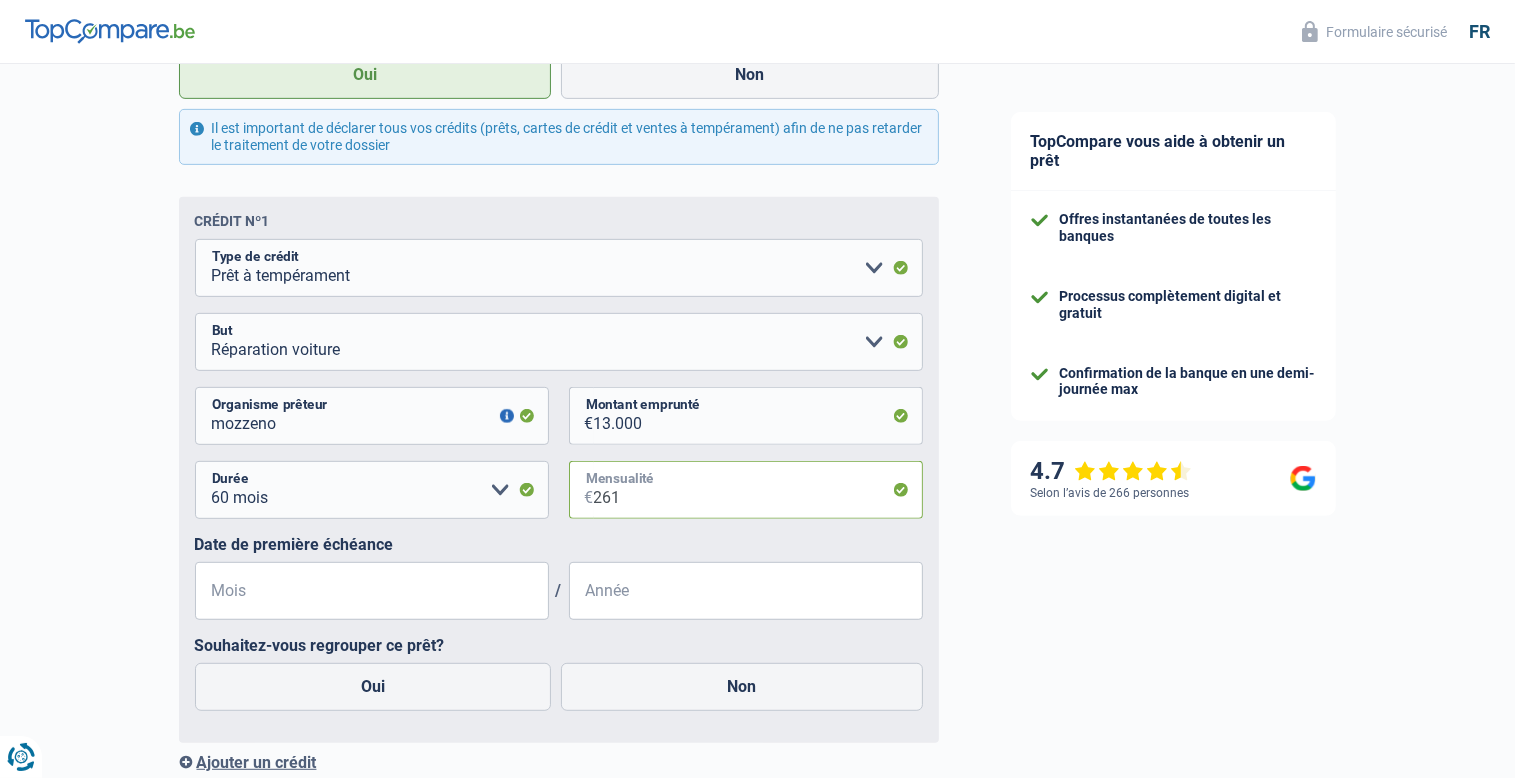 scroll, scrollTop: 950, scrollLeft: 0, axis: vertical 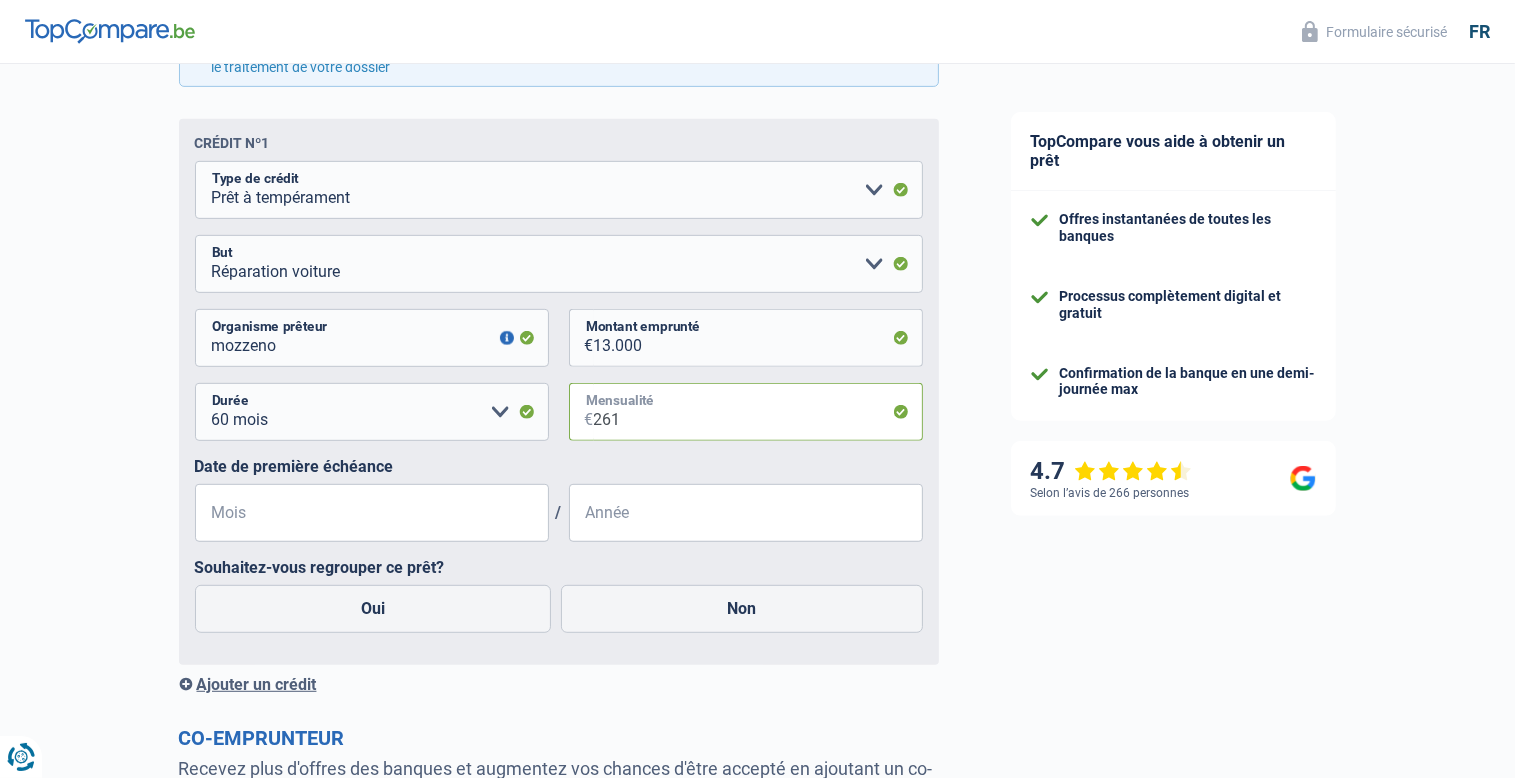 type on "261" 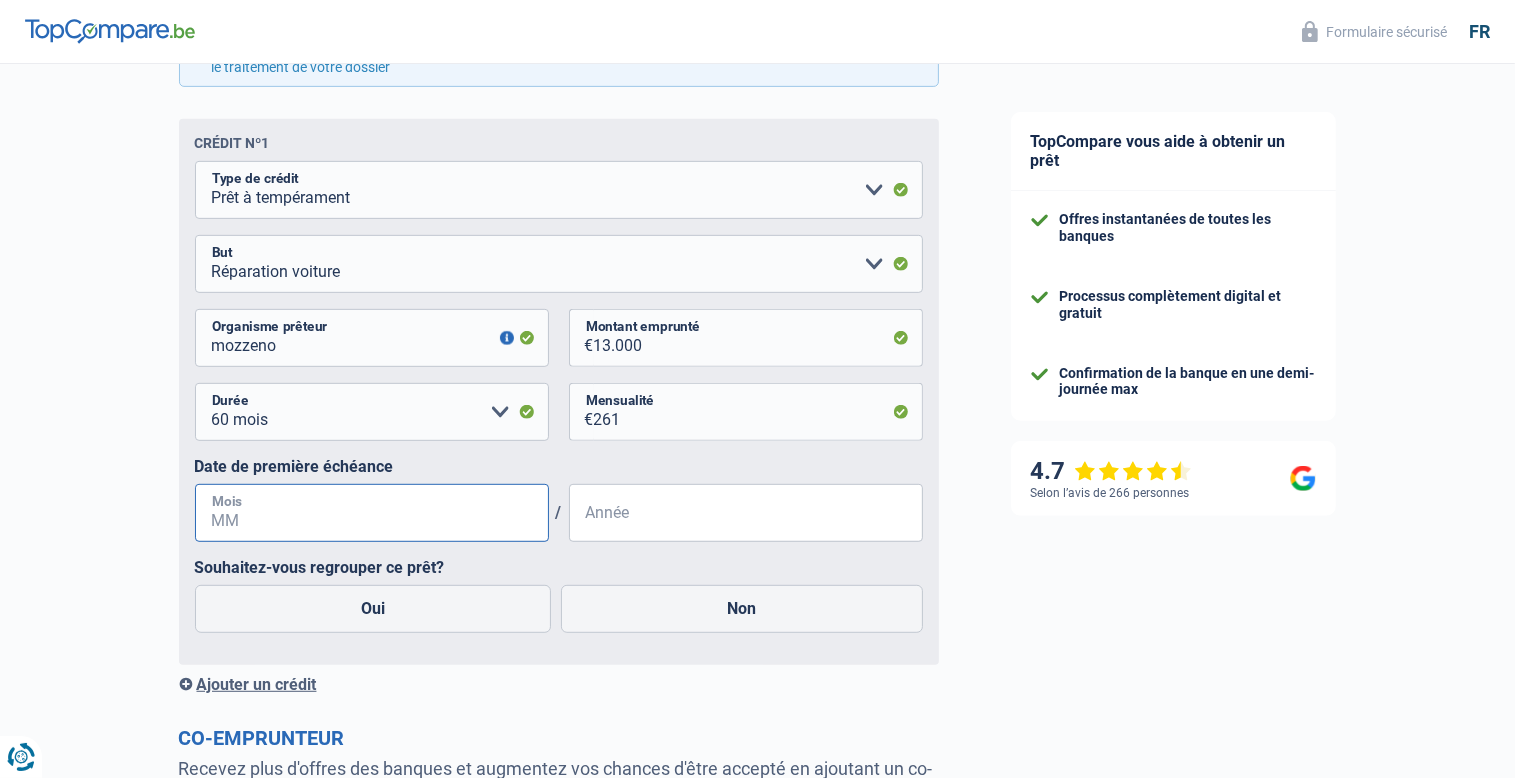 click on "Mois" at bounding box center (372, 513) 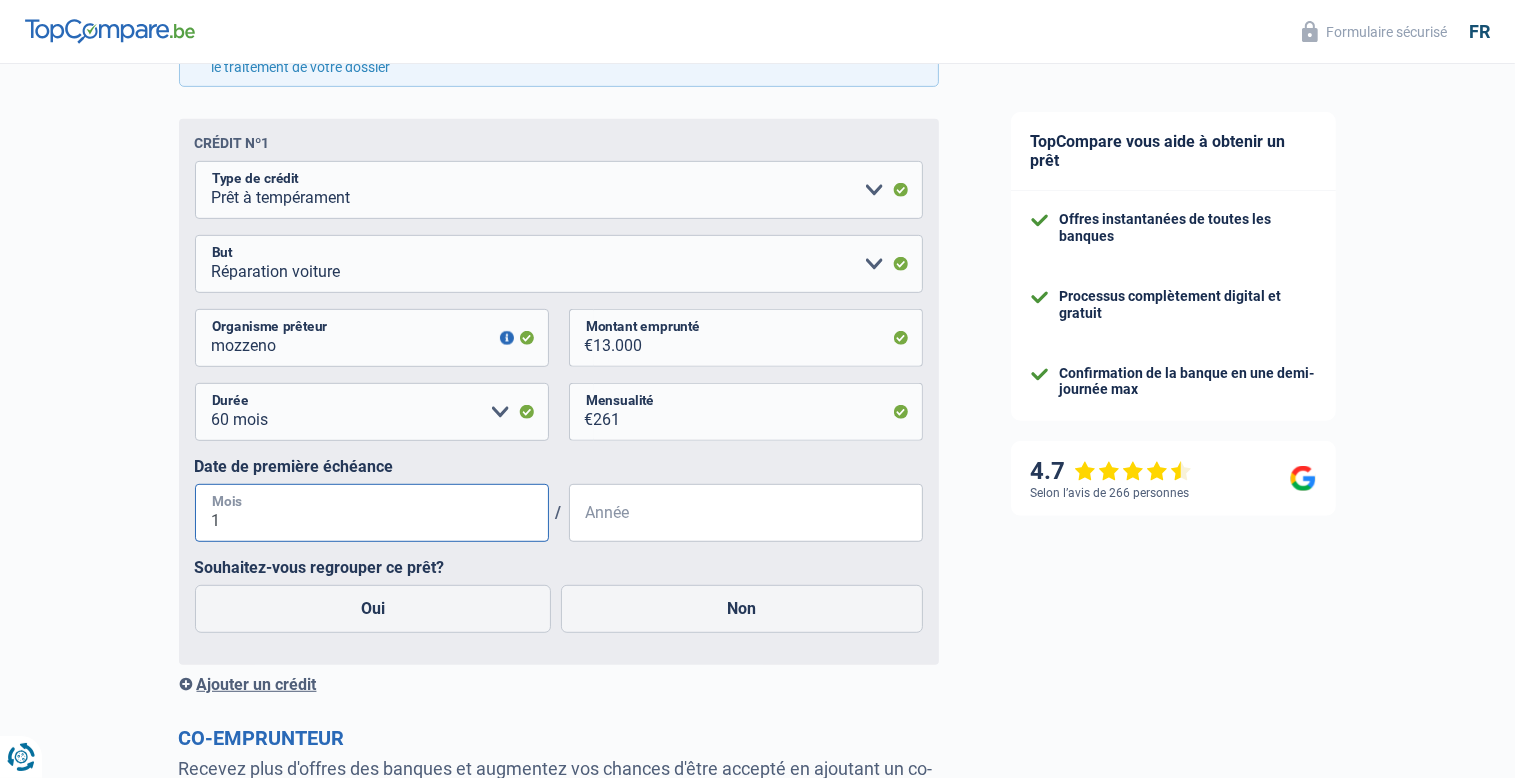 type on "10" 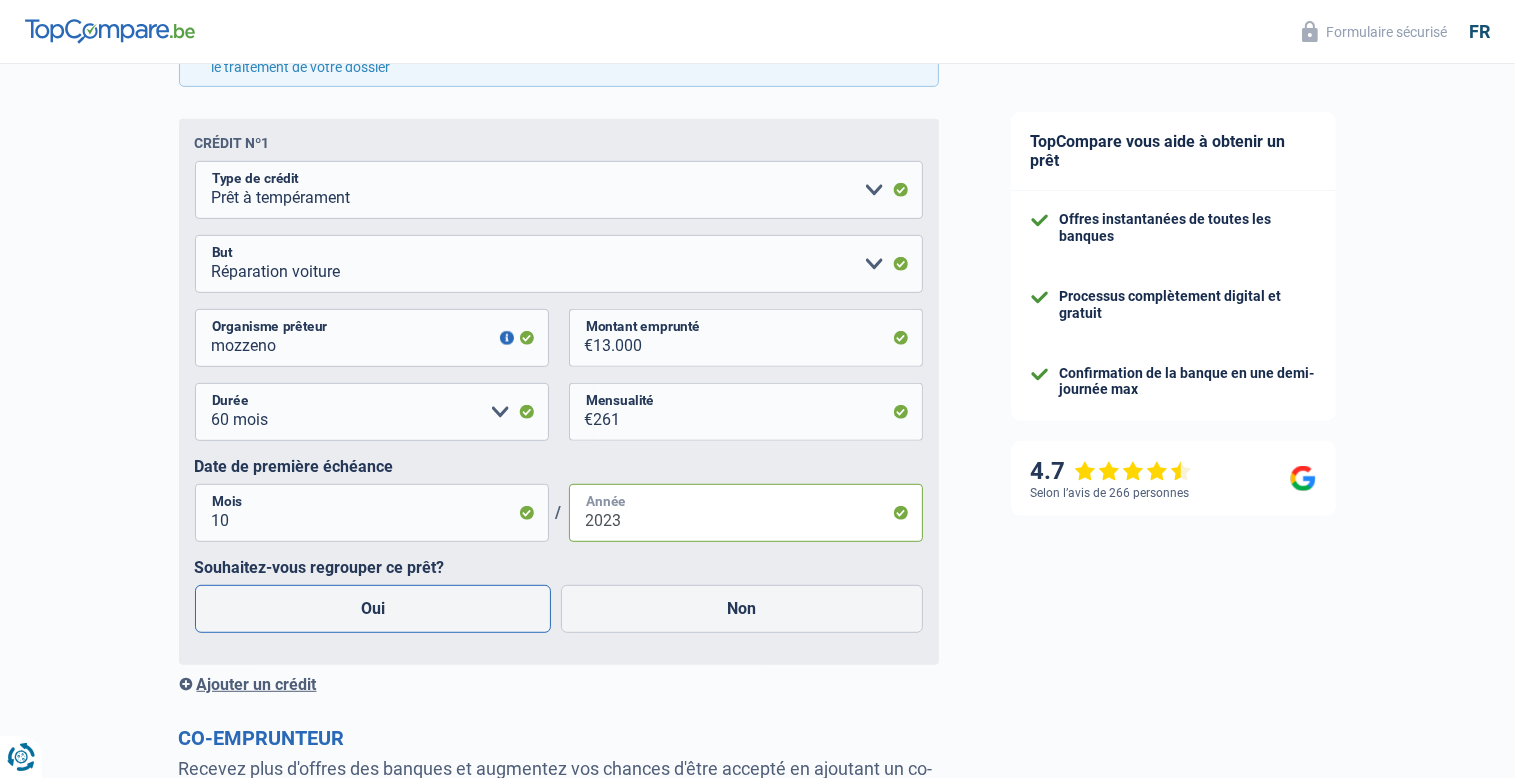 type on "2023" 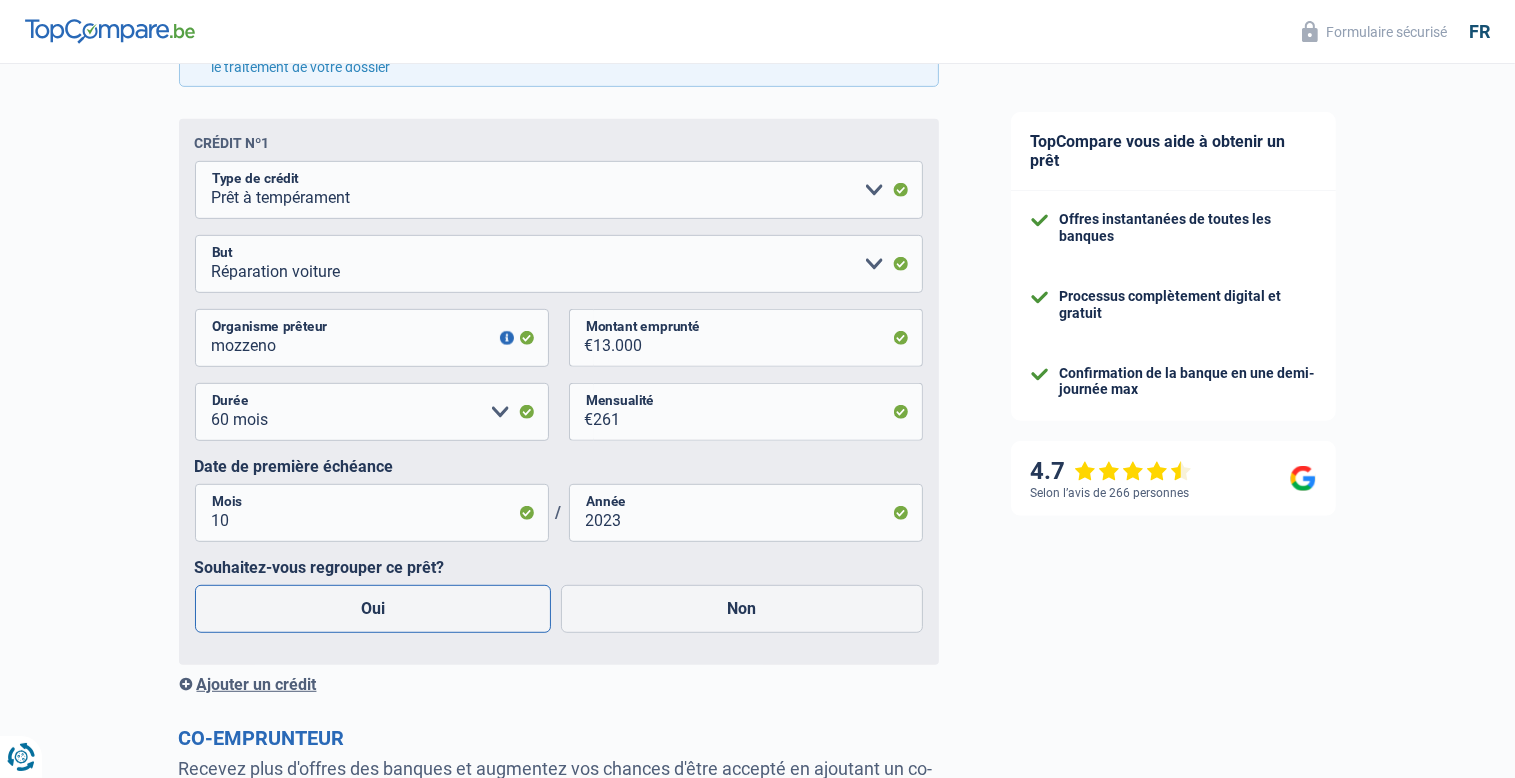 click on "Oui" at bounding box center (373, 609) 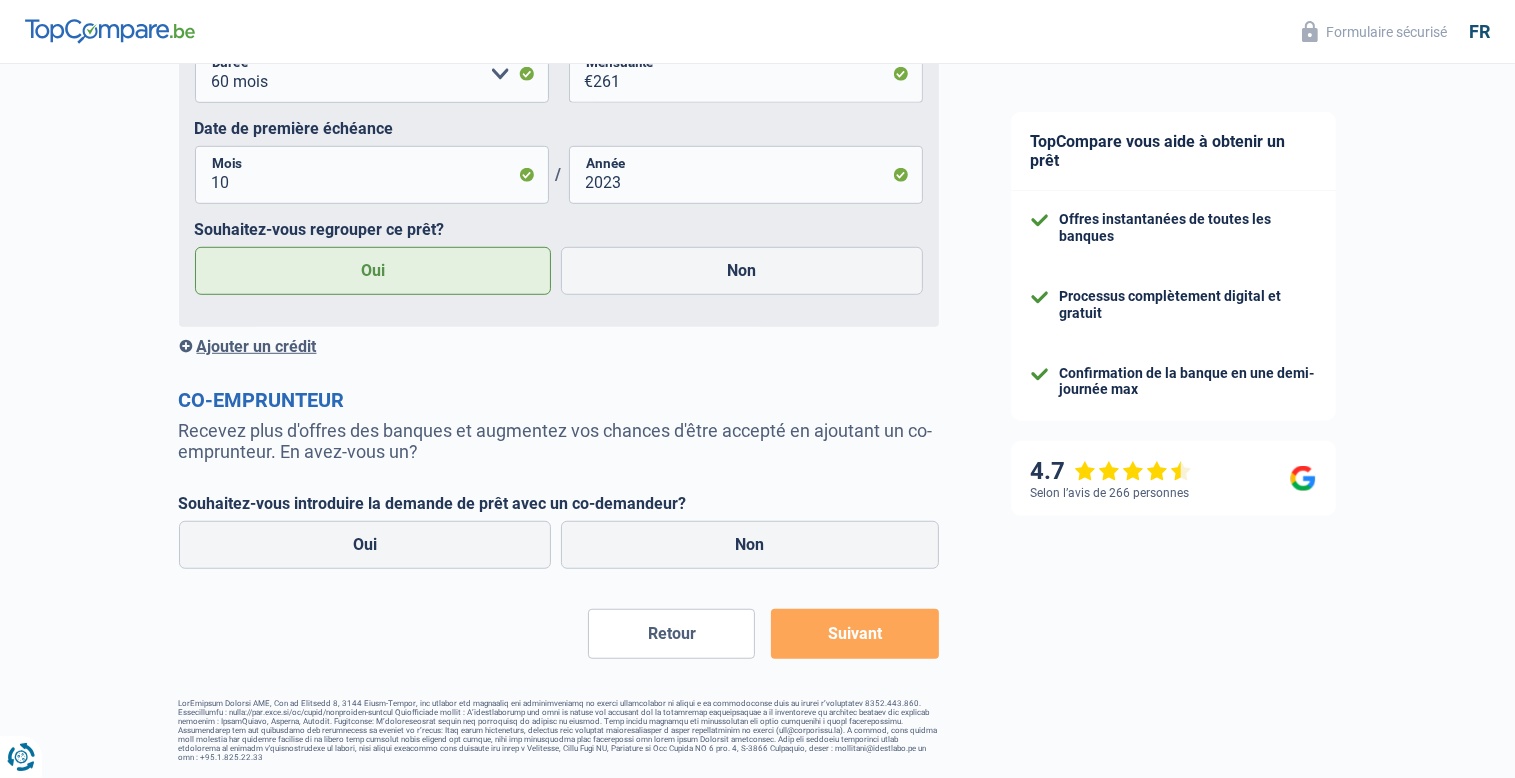 scroll, scrollTop: 1292, scrollLeft: 0, axis: vertical 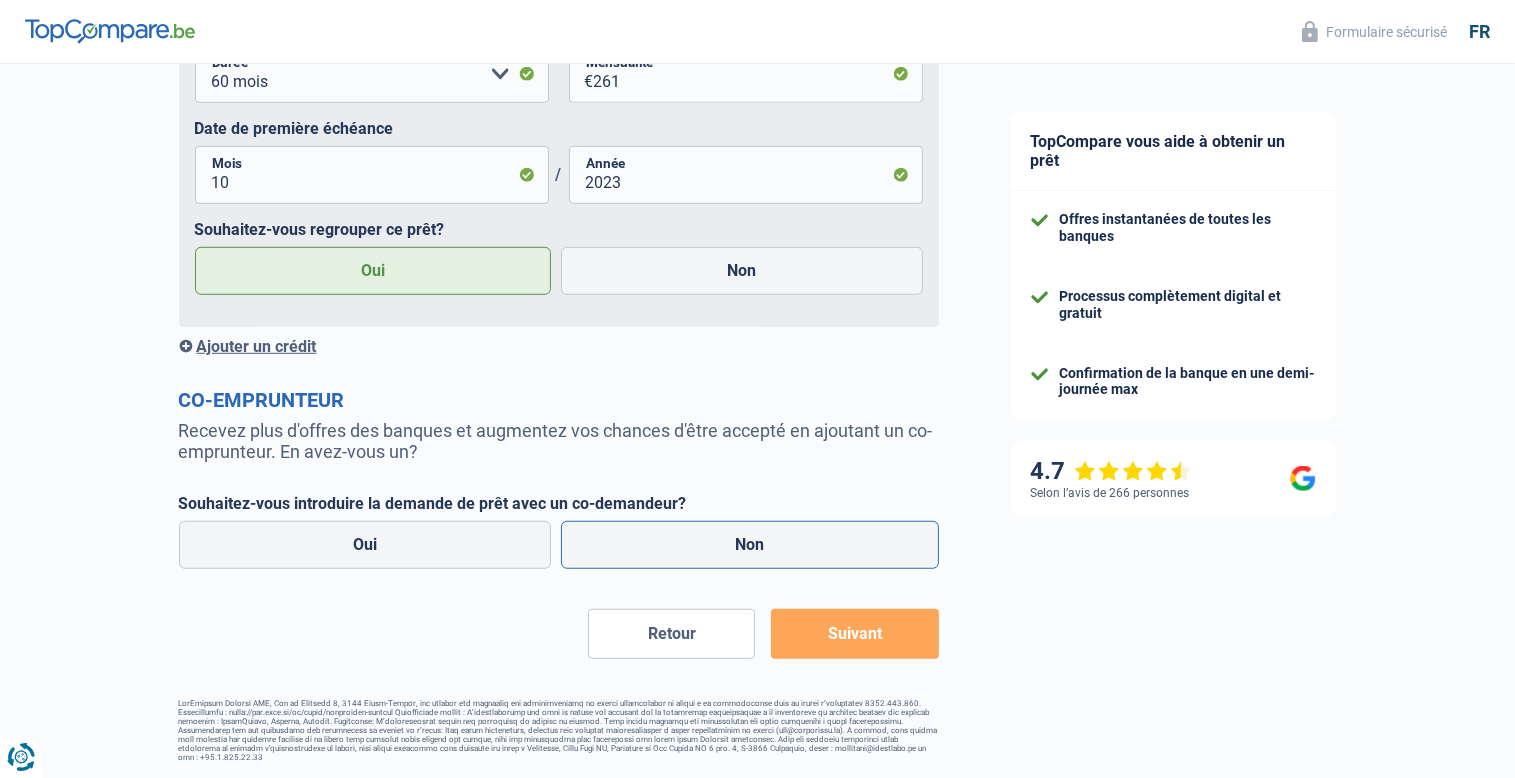 click on "Non" at bounding box center [750, 545] 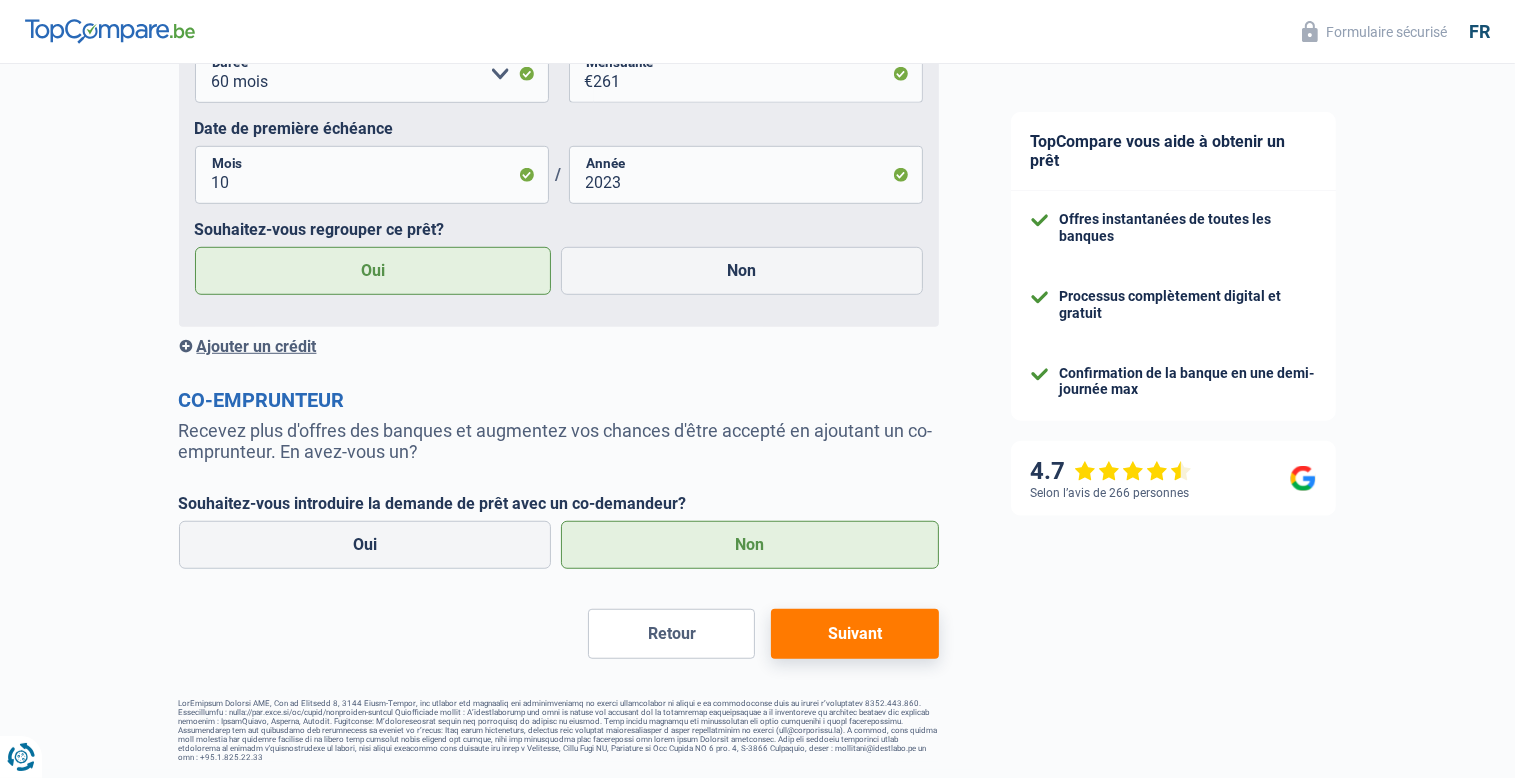 click on "Suivant" at bounding box center [854, 634] 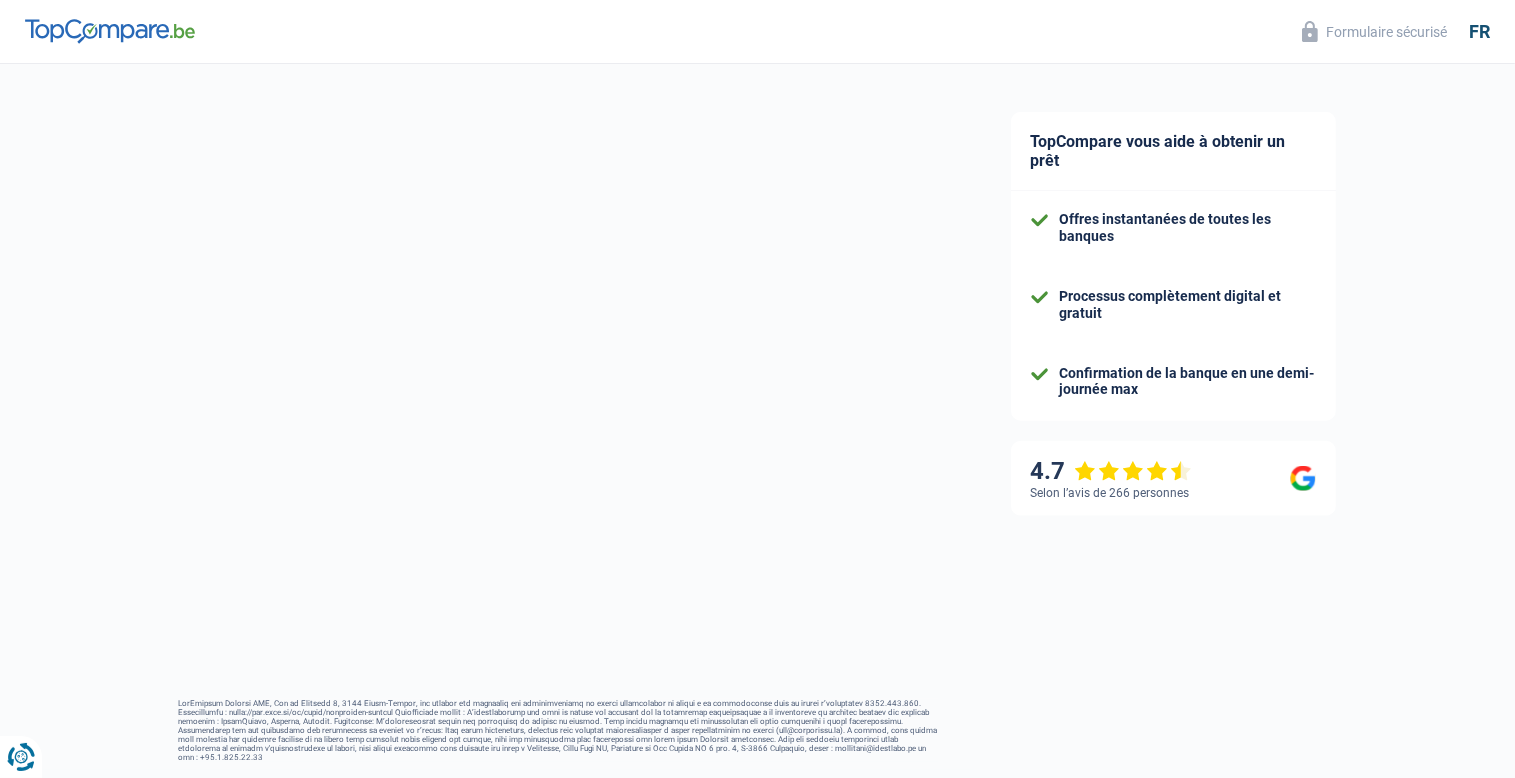 select on "refinancing" 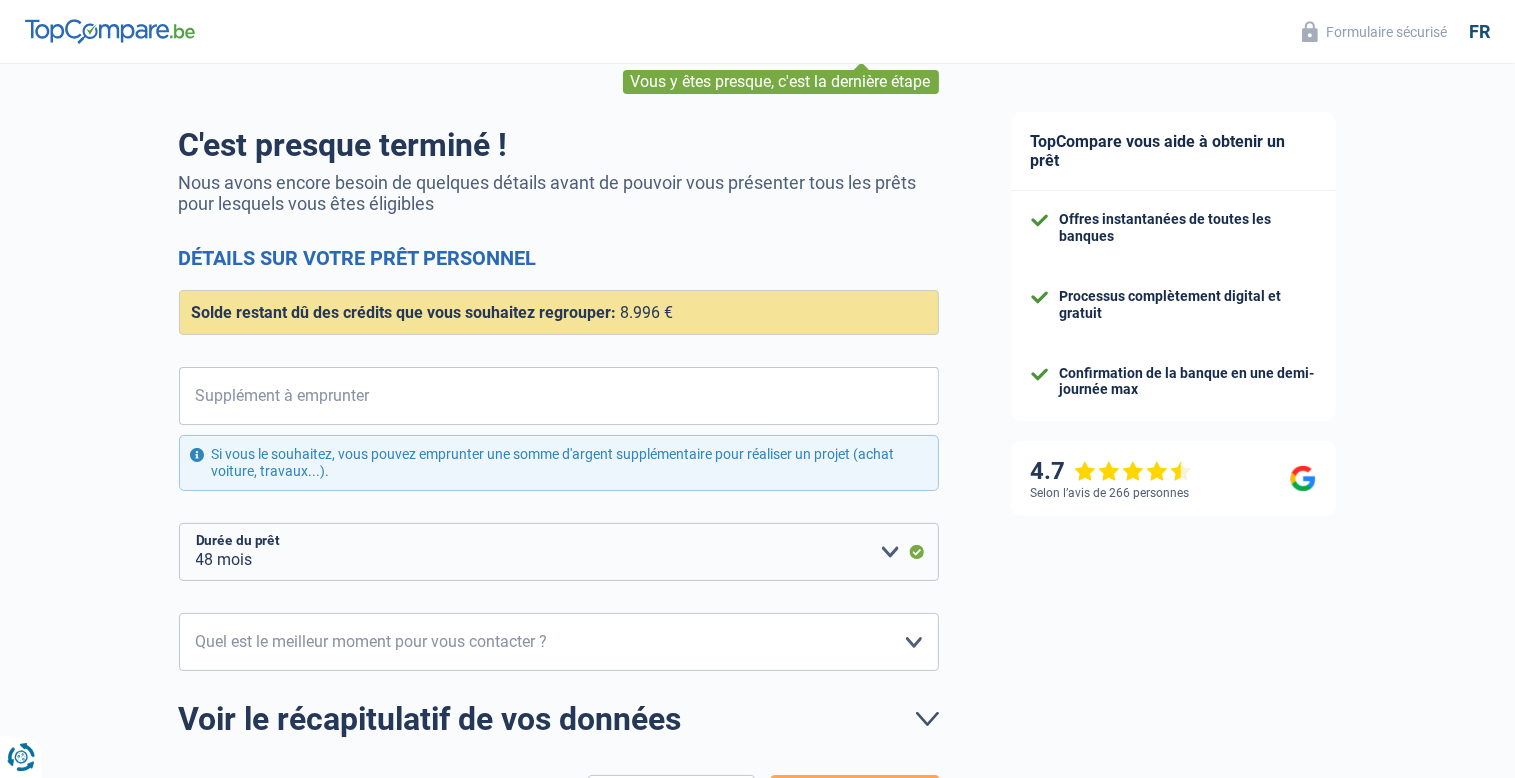 scroll, scrollTop: 105, scrollLeft: 0, axis: vertical 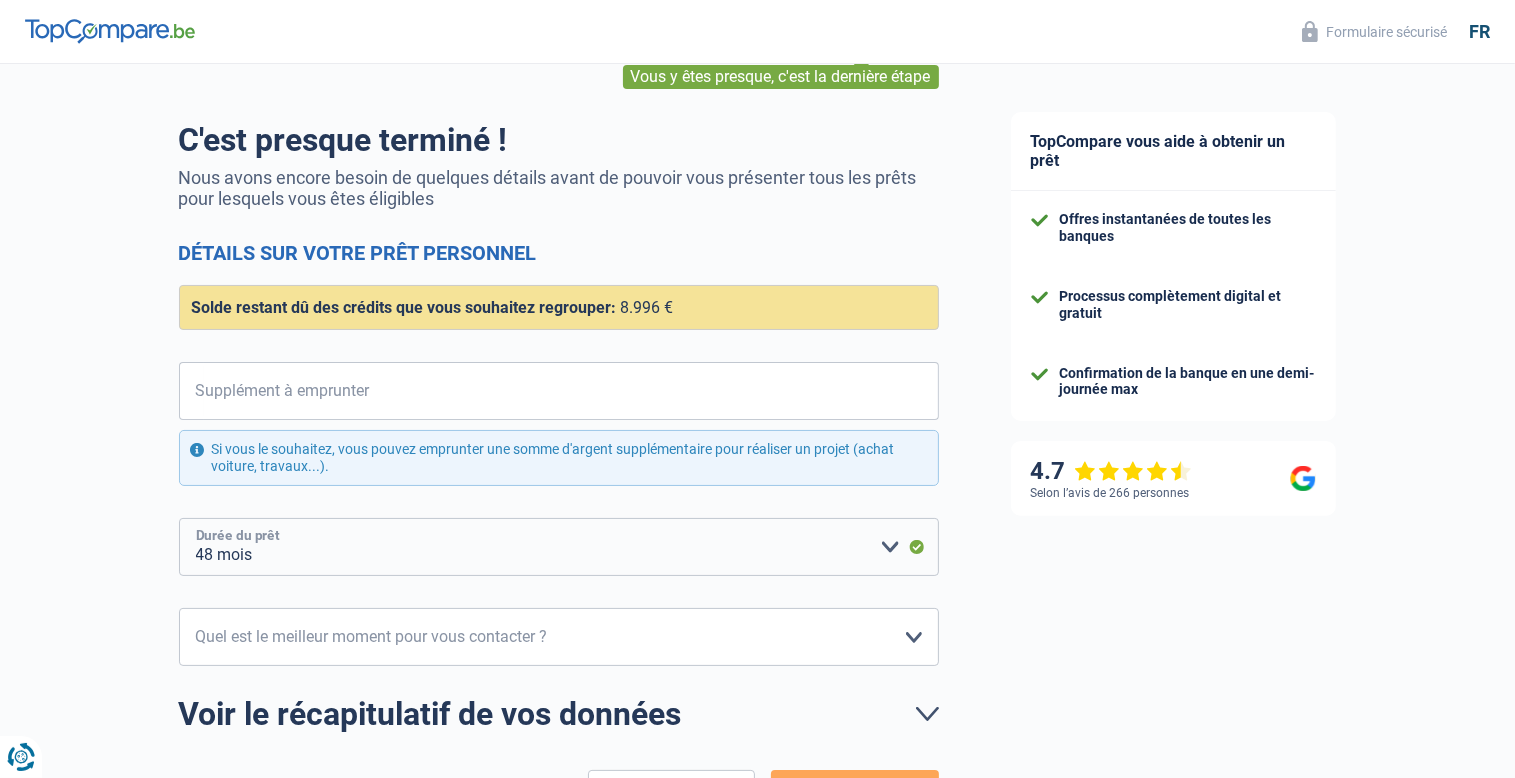 click on "12 mois 18 mois 24 mois 30 mois 36 mois 42 mois 48 mois
Veuillez sélectionner une option" at bounding box center (559, 547) 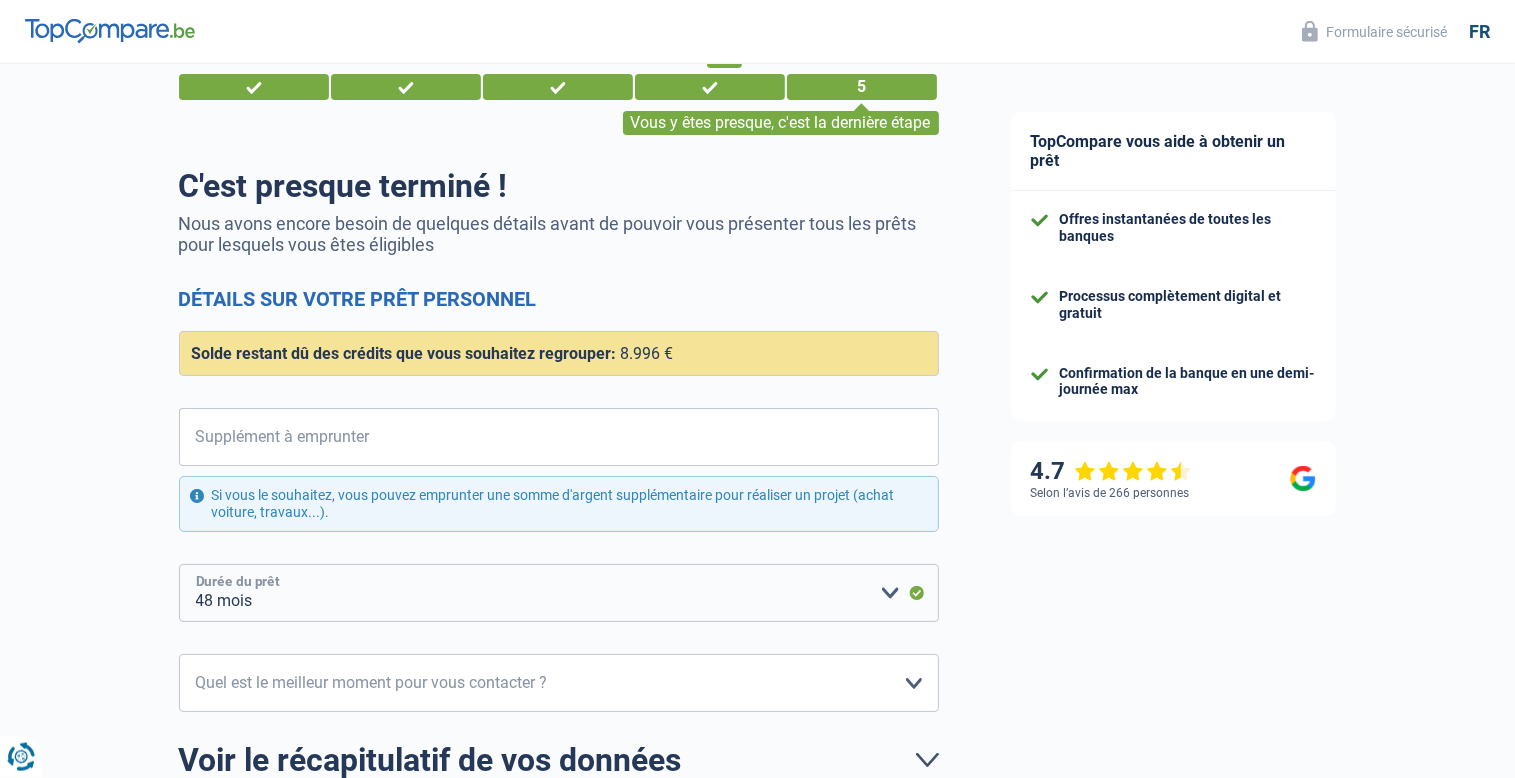 scroll, scrollTop: 55, scrollLeft: 0, axis: vertical 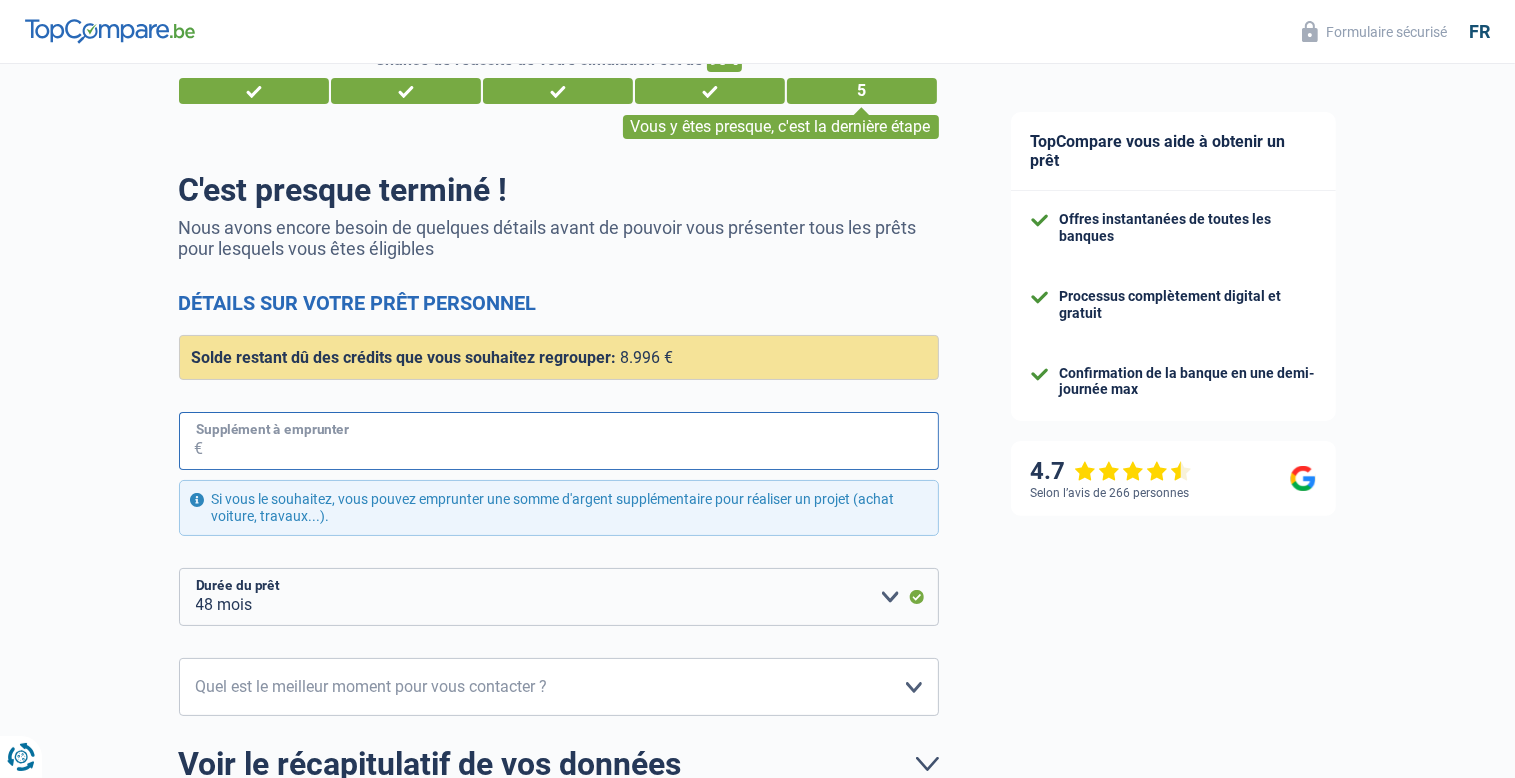 click on "Supplément à emprunter" at bounding box center [571, 441] 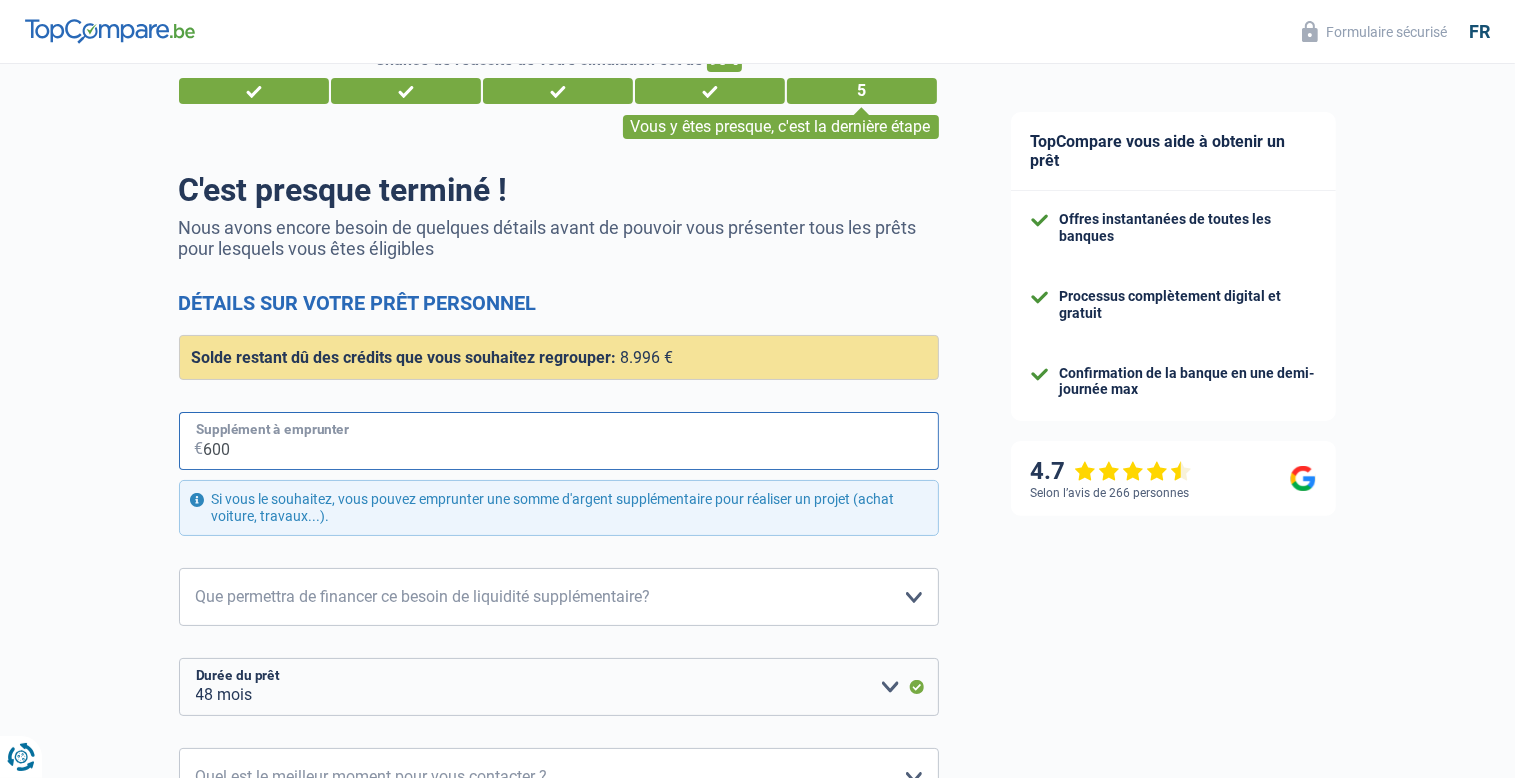type on "6.000" 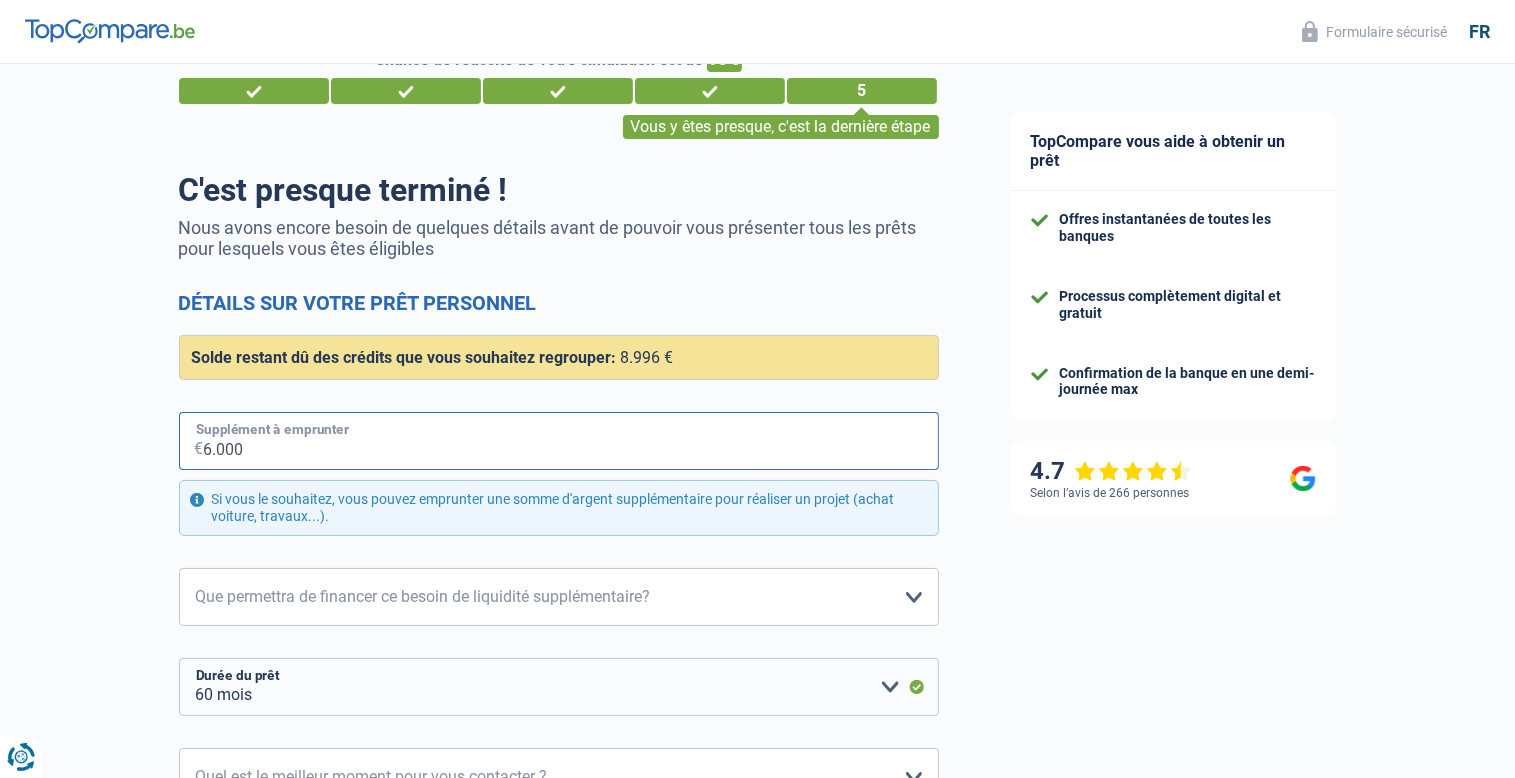type on "60.000" 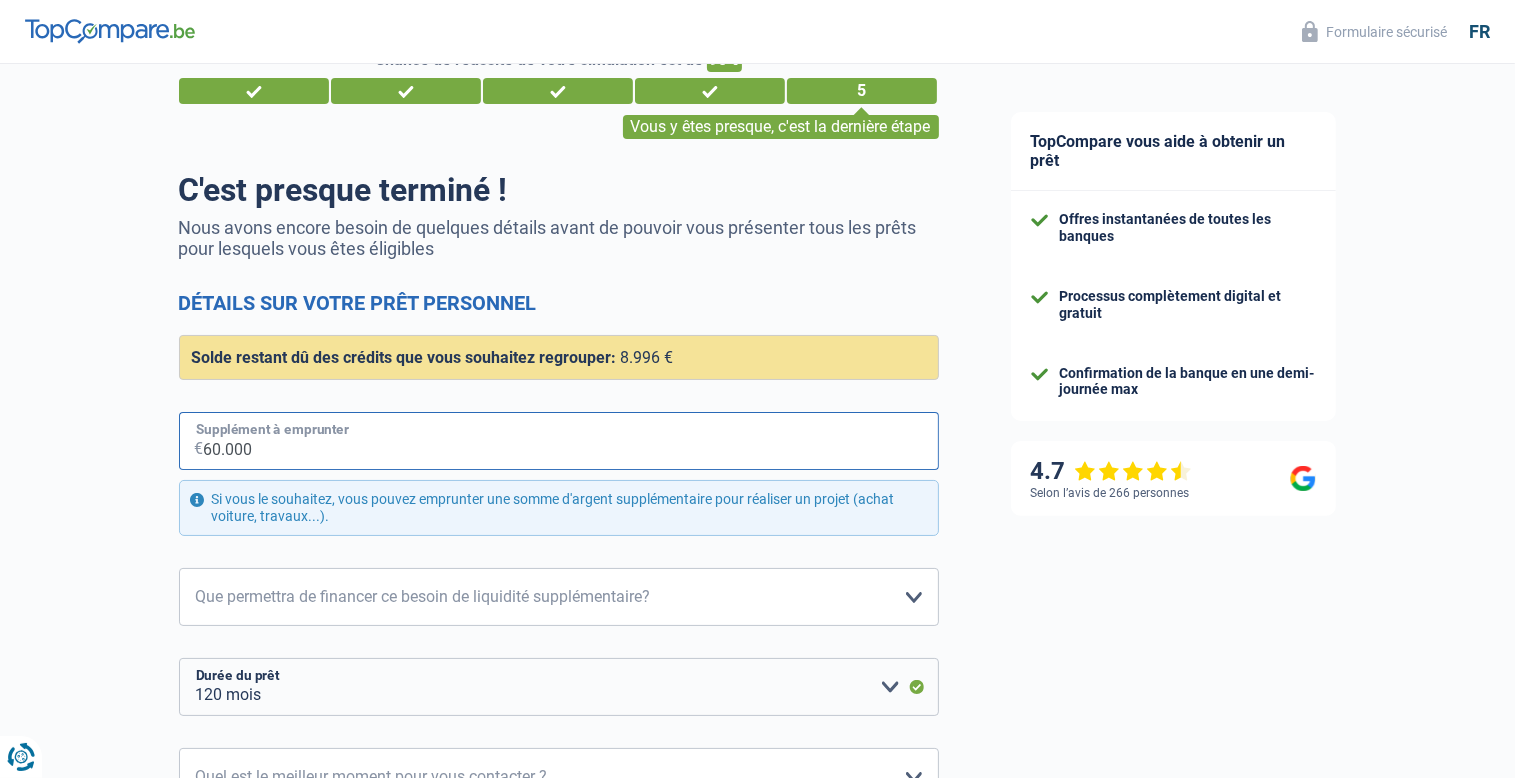 type on "60.000" 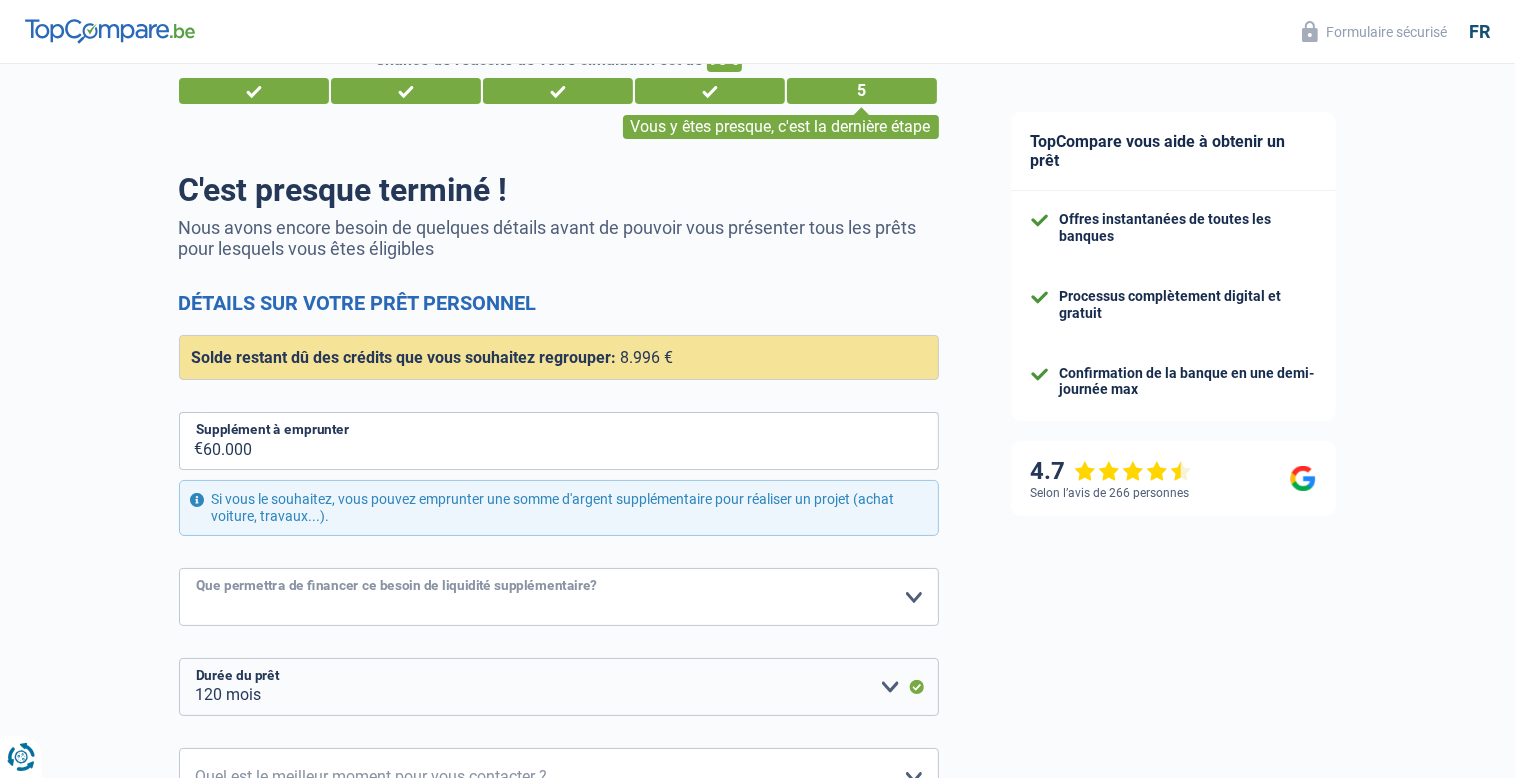 click on "Confort maison: meubles, textile, peinture, électroménager, outillage non-professionnel Hifi, multimédia, gsm, ordinateur Aménagement: frais d'installation, déménagement Evénement familial: naissance, mariage, divorce, communion, décès Frais médicaux Frais d'études Frais permis de conduire Loisirs: voyage, sport, musique Rafraîchissement: petits travaux maison et jardin Frais judiciaires Réparation voiture Prêt rénovation Prêt énergie Prêt voiture Autre
Veuillez sélectionner une option" at bounding box center [559, 597] 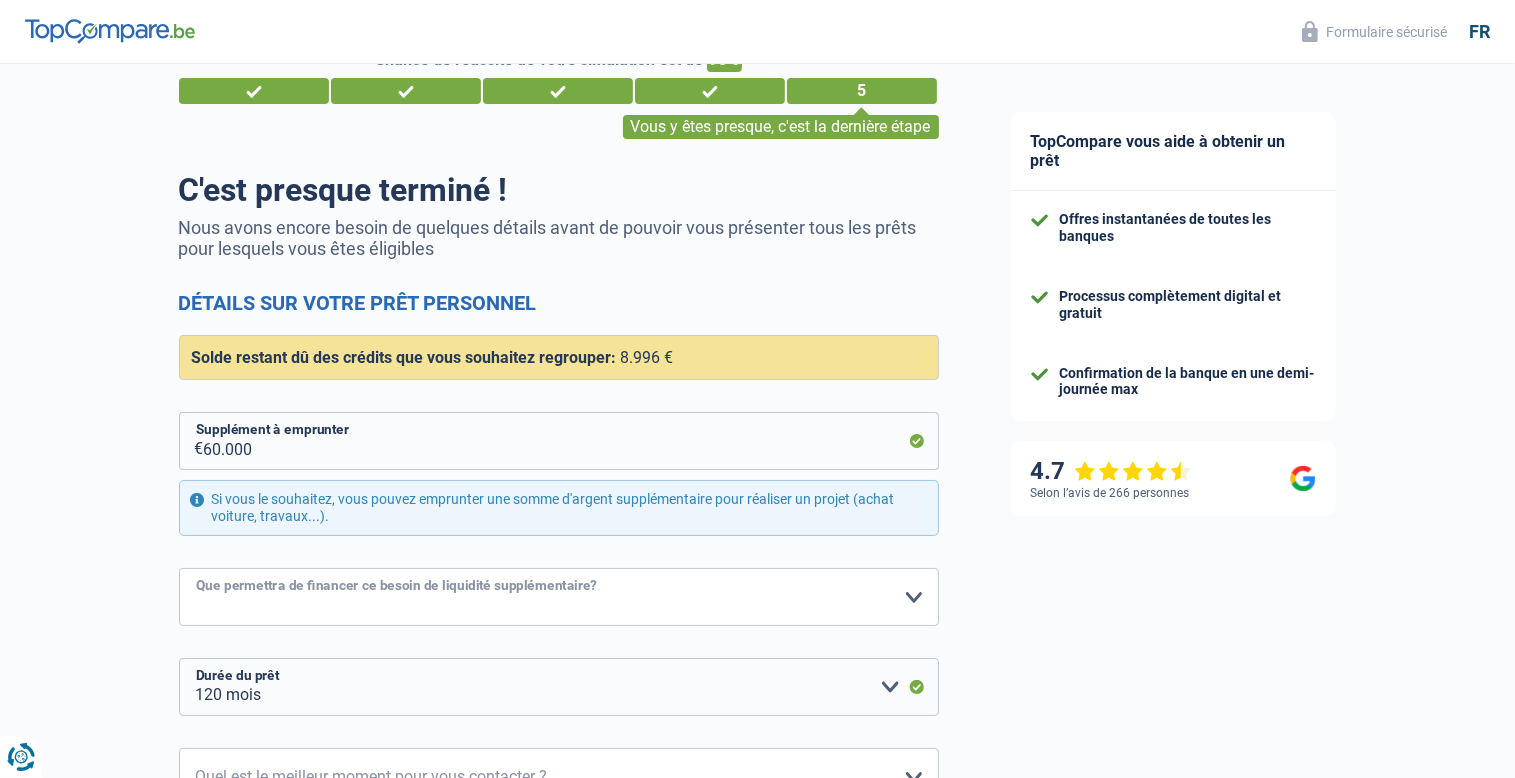 select on "other" 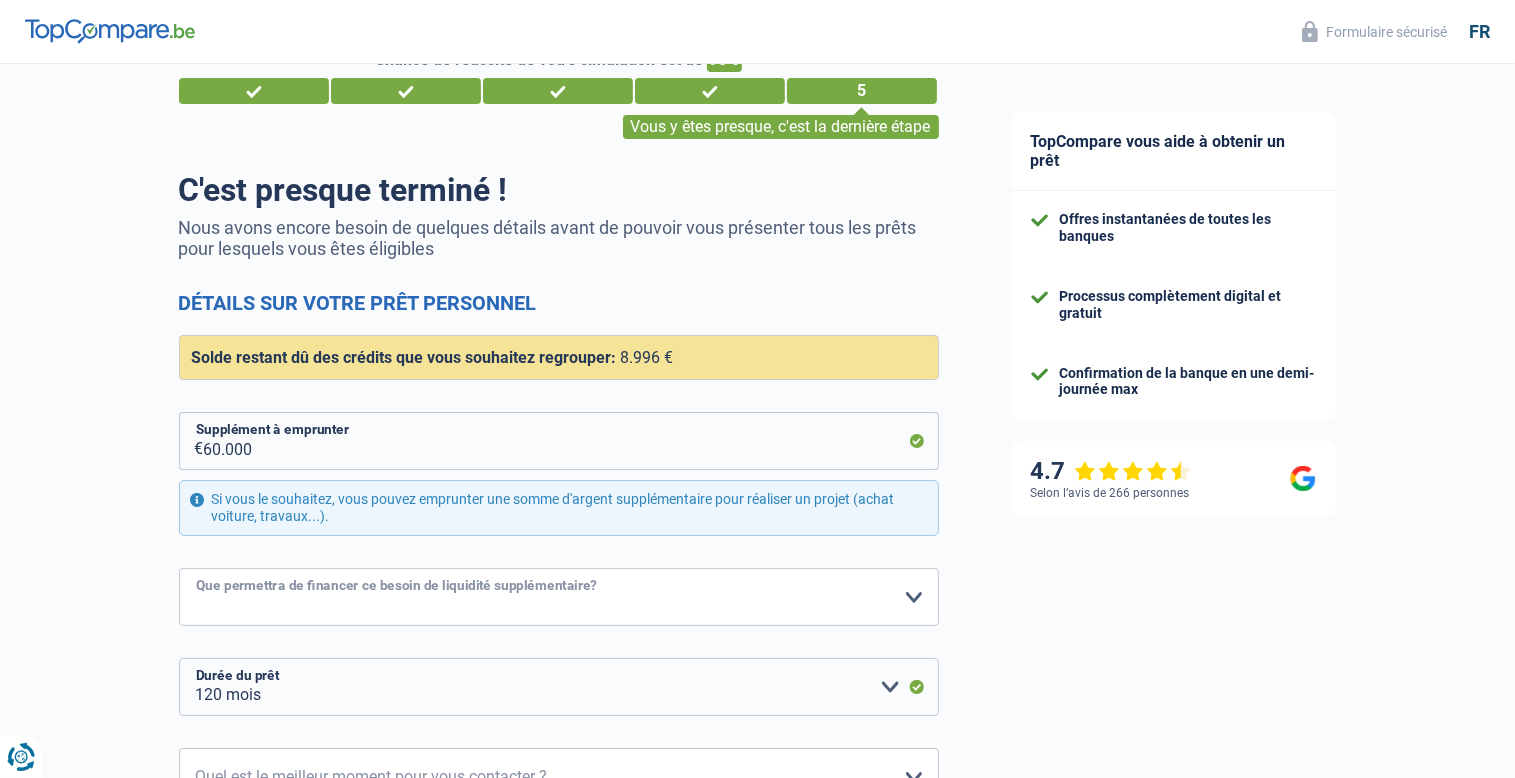click on "Autre" at bounding box center [0, 0] 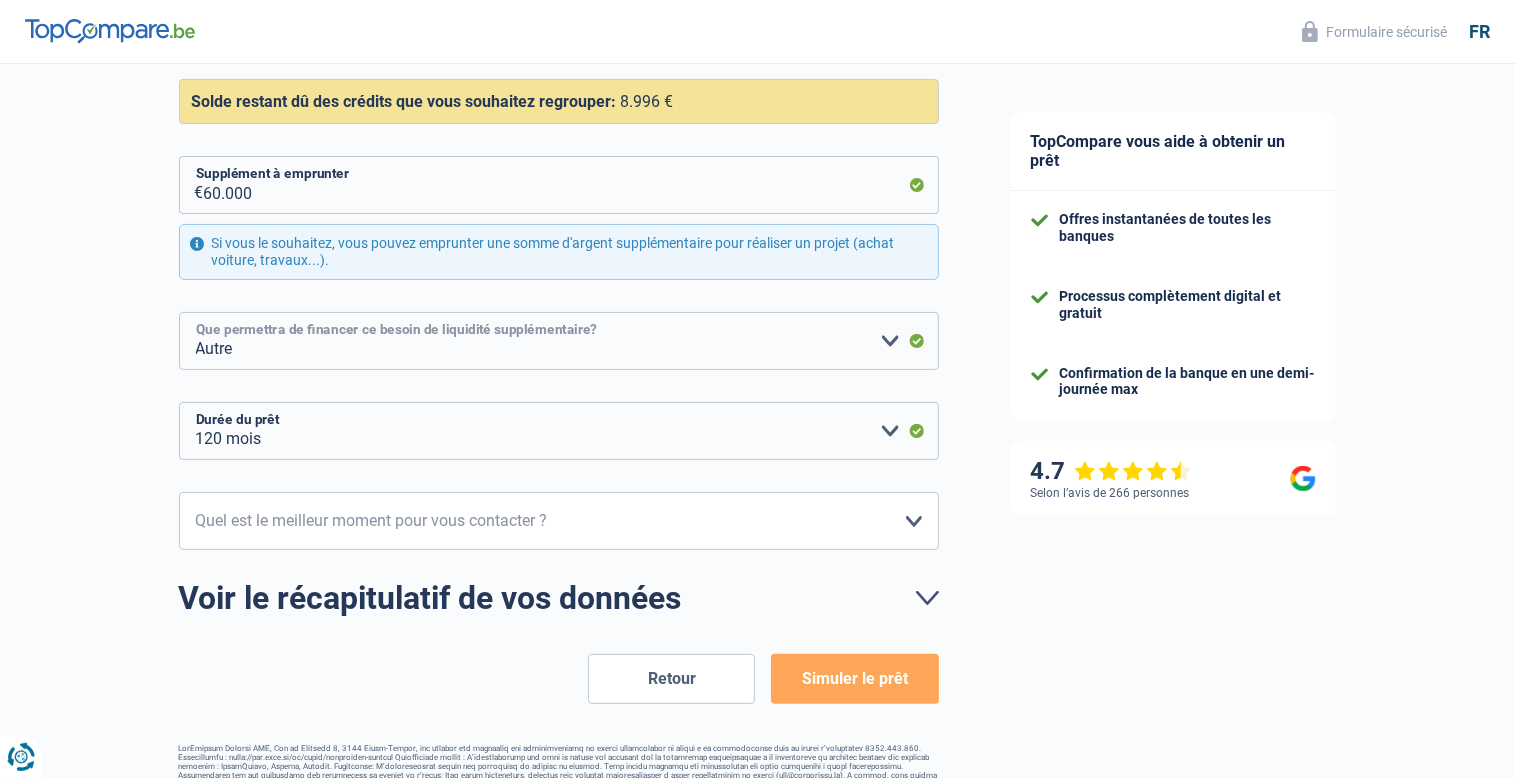 scroll, scrollTop: 356, scrollLeft: 0, axis: vertical 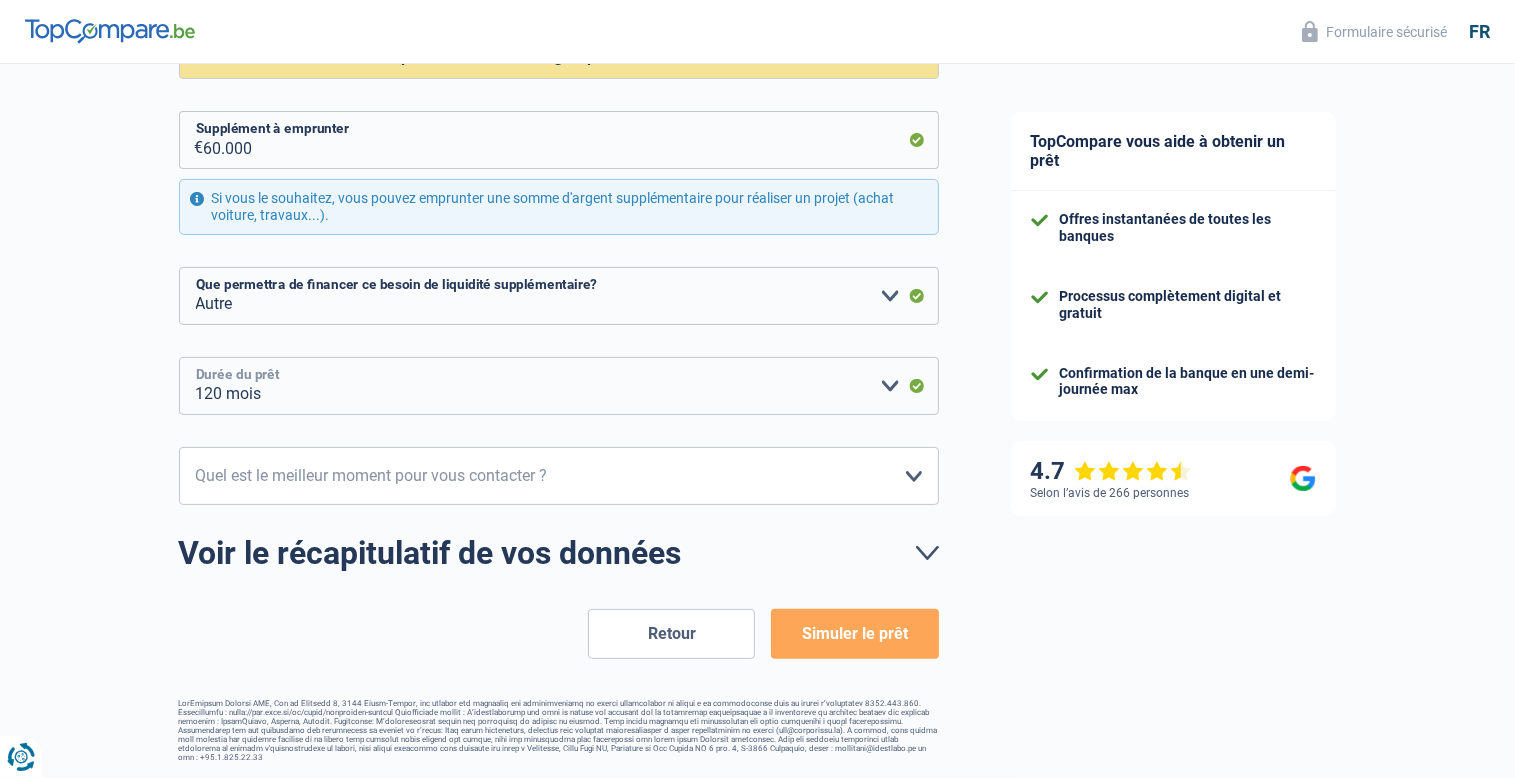 click on "12 mois 18 mois 24 mois 30 mois 36 mois 42 mois 48 mois 60 mois 72 mois 84 mois 96 mois 120 mois
Veuillez sélectionner une option" at bounding box center [559, 386] 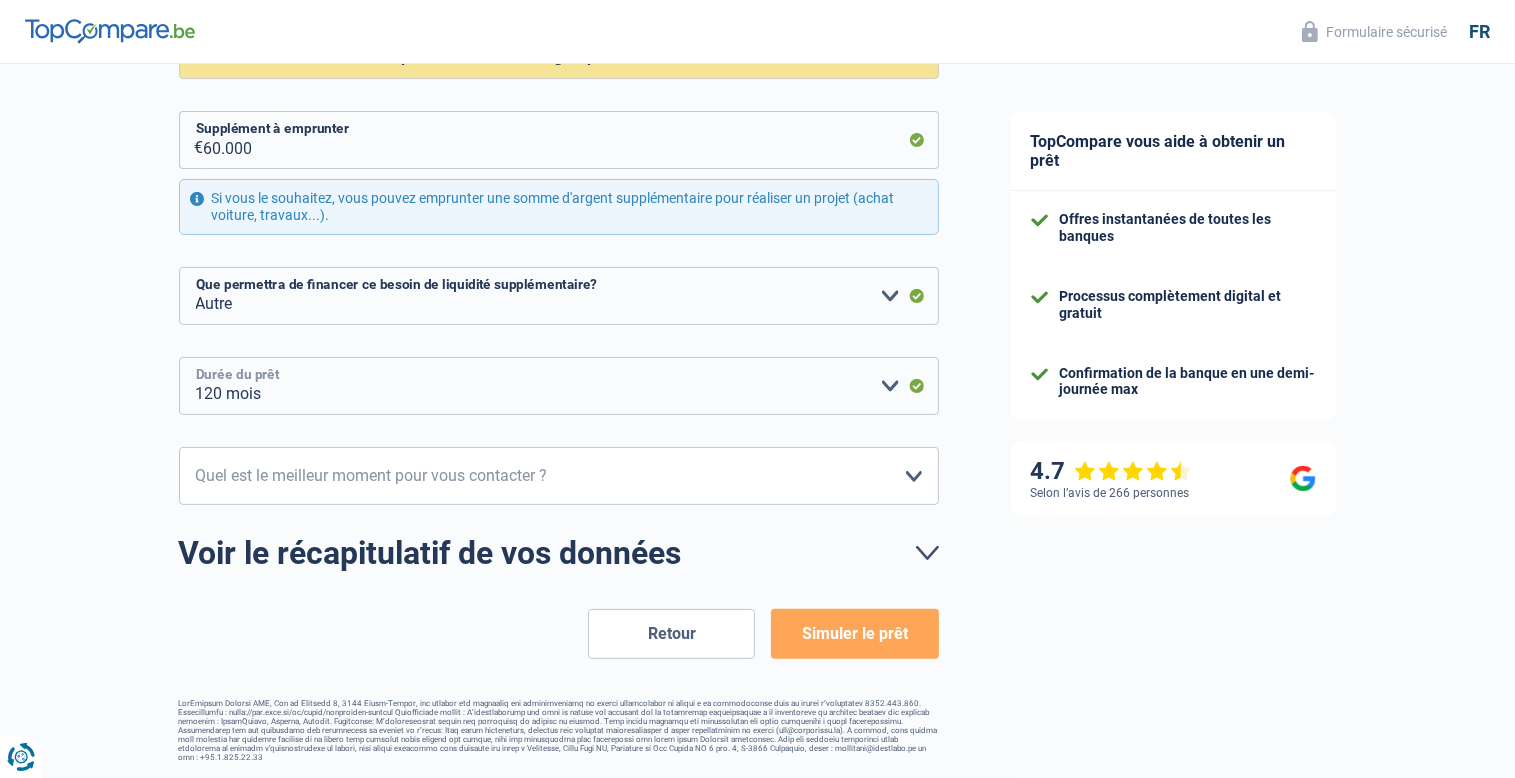 click on "12 mois 18 mois 24 mois 30 mois 36 mois 42 mois 48 mois 60 mois 72 mois 84 mois 96 mois 120 mois
Veuillez sélectionner une option" at bounding box center (559, 386) 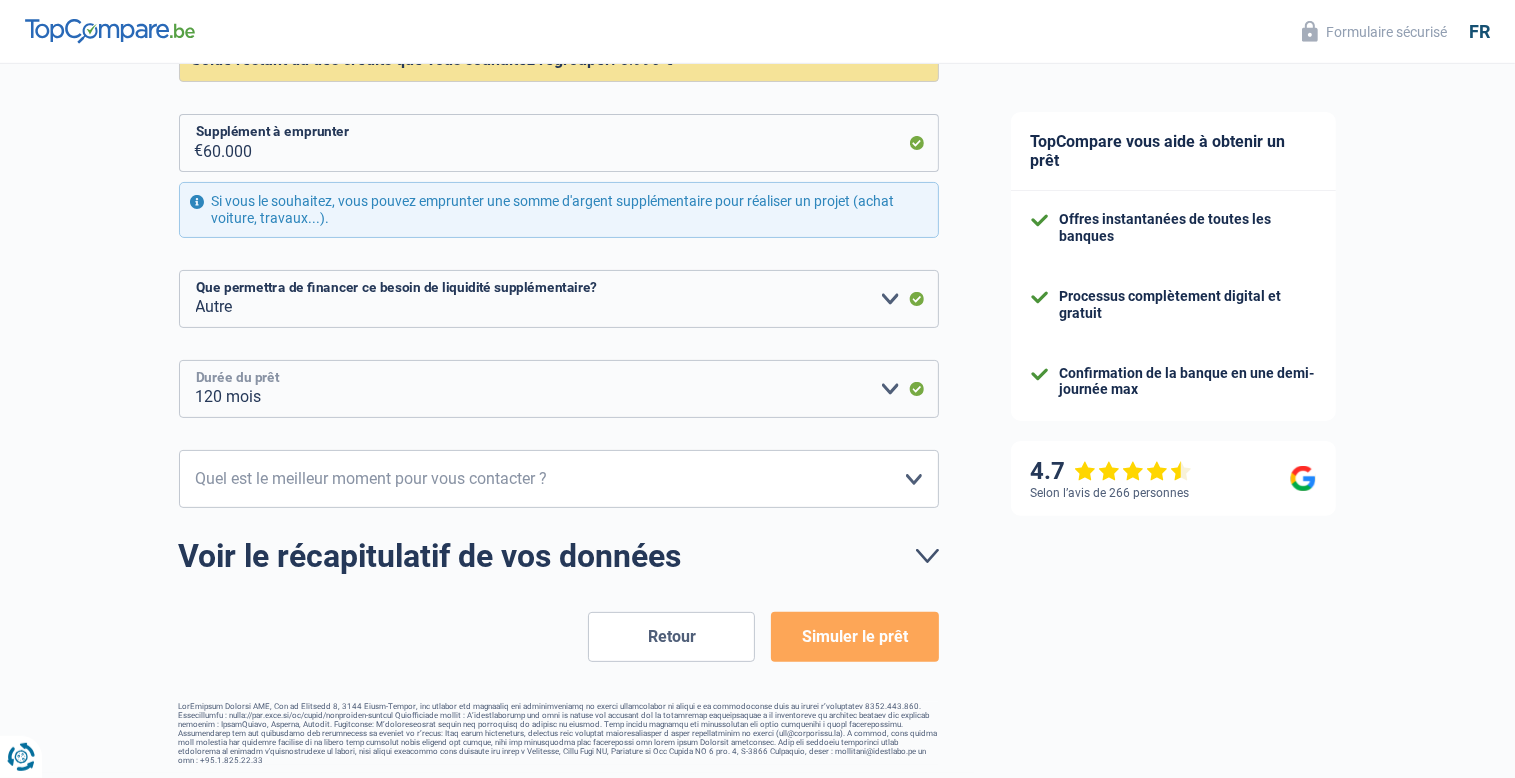 scroll, scrollTop: 356, scrollLeft: 0, axis: vertical 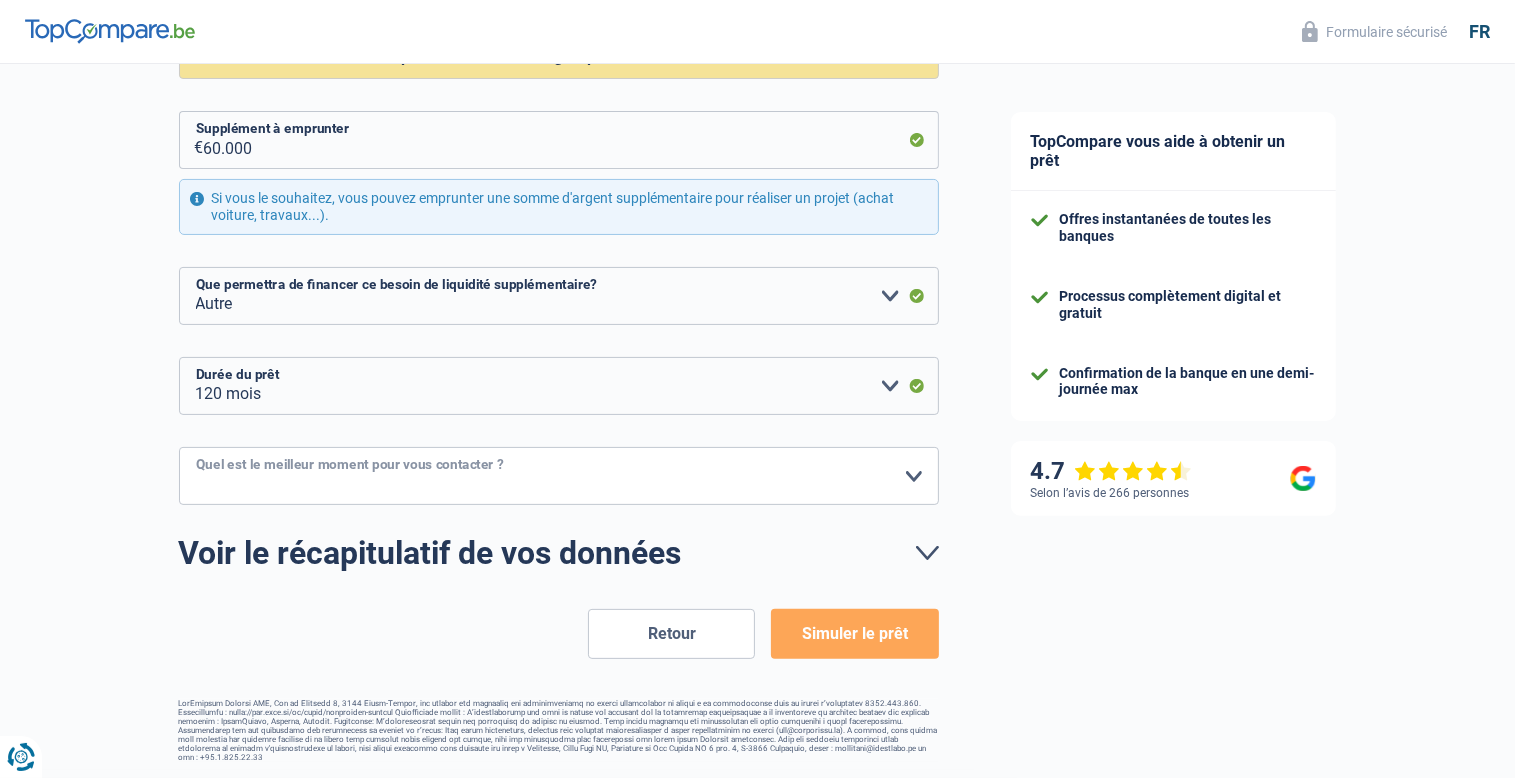 click on "10h-12h 12h-14h 14h-16h 16h-18h
Veuillez sélectionner une option" at bounding box center (559, 476) 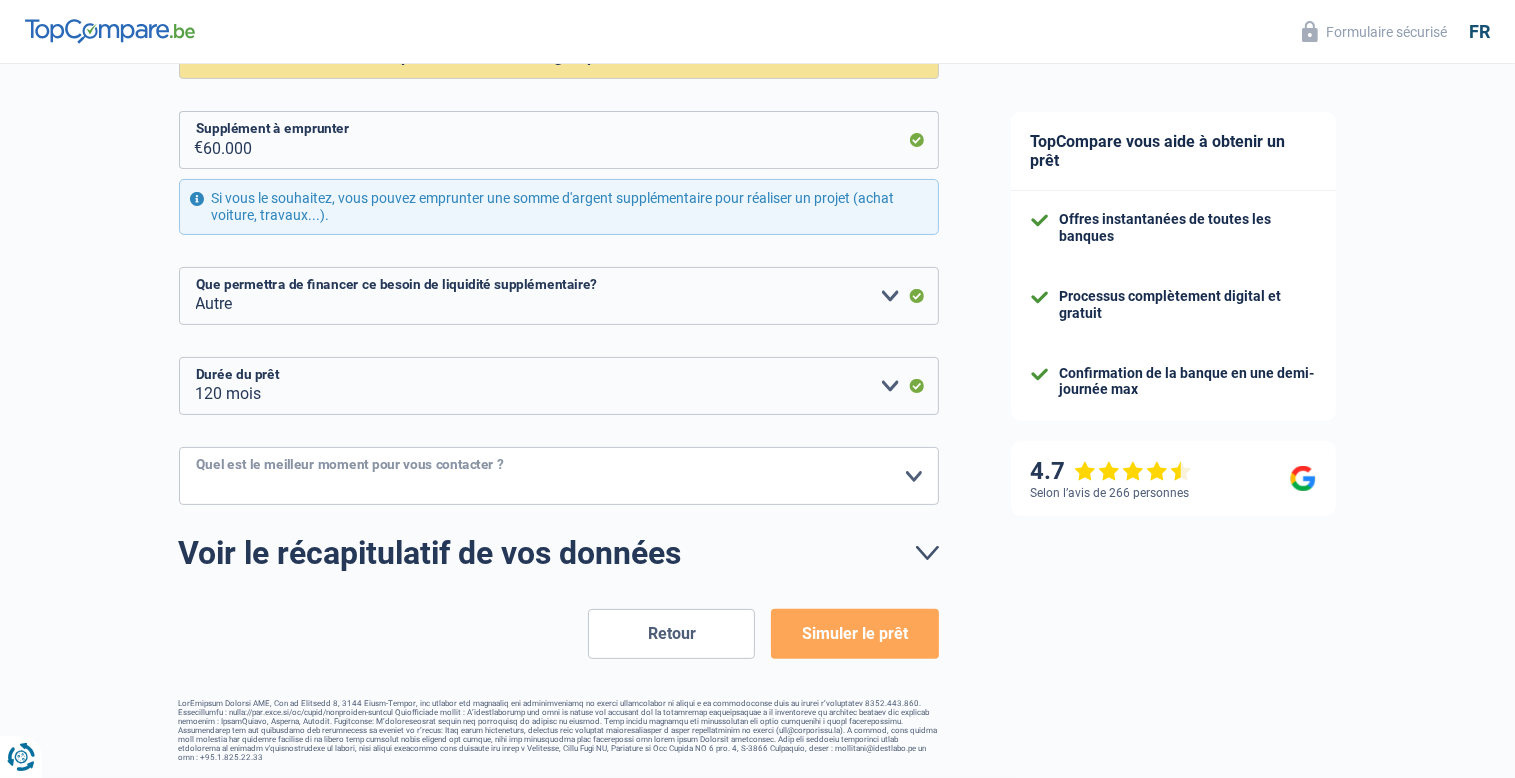 select on "12-14" 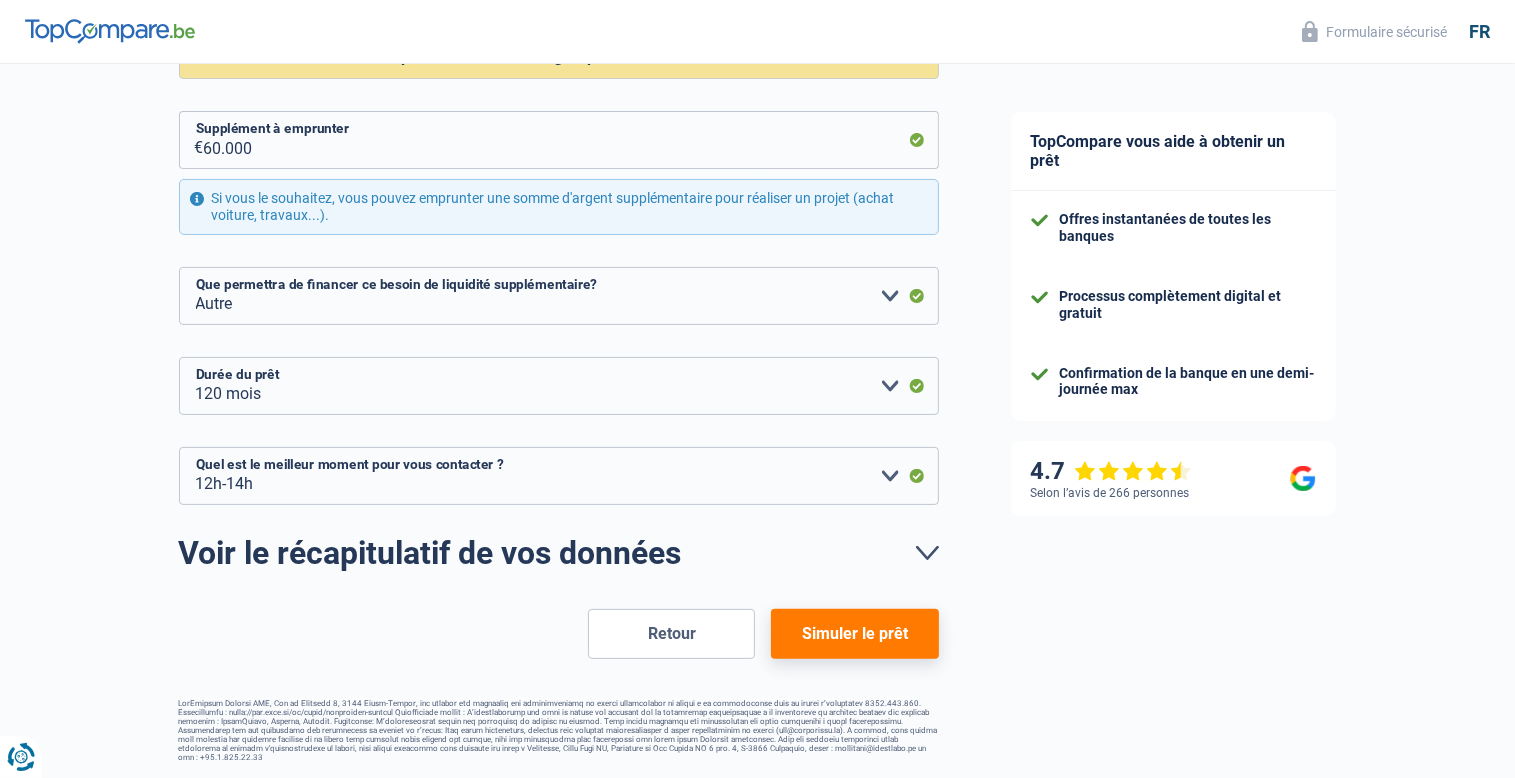 click on "Voir le récapitulatif de vos données" at bounding box center [559, 553] 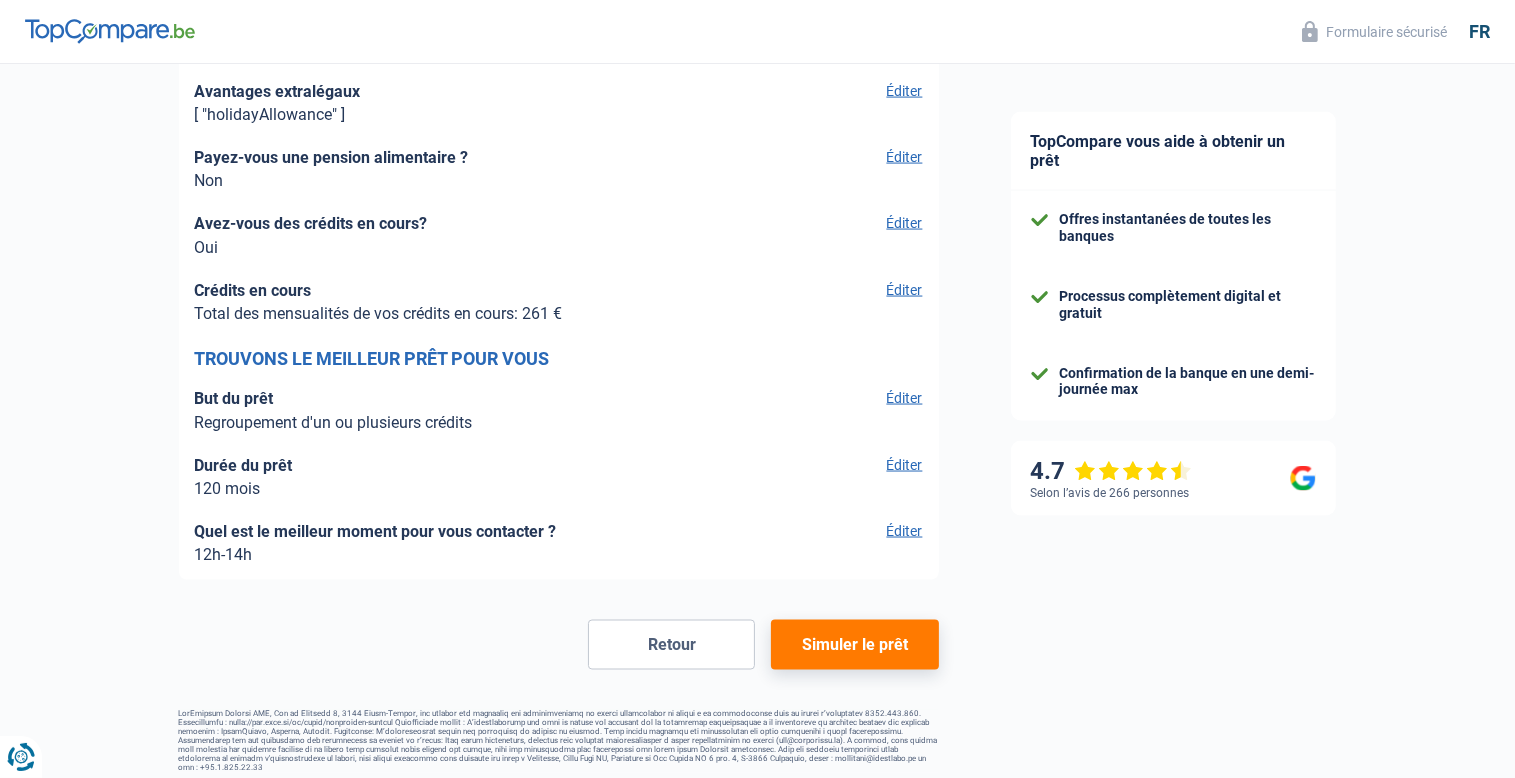 scroll, scrollTop: 3144, scrollLeft: 0, axis: vertical 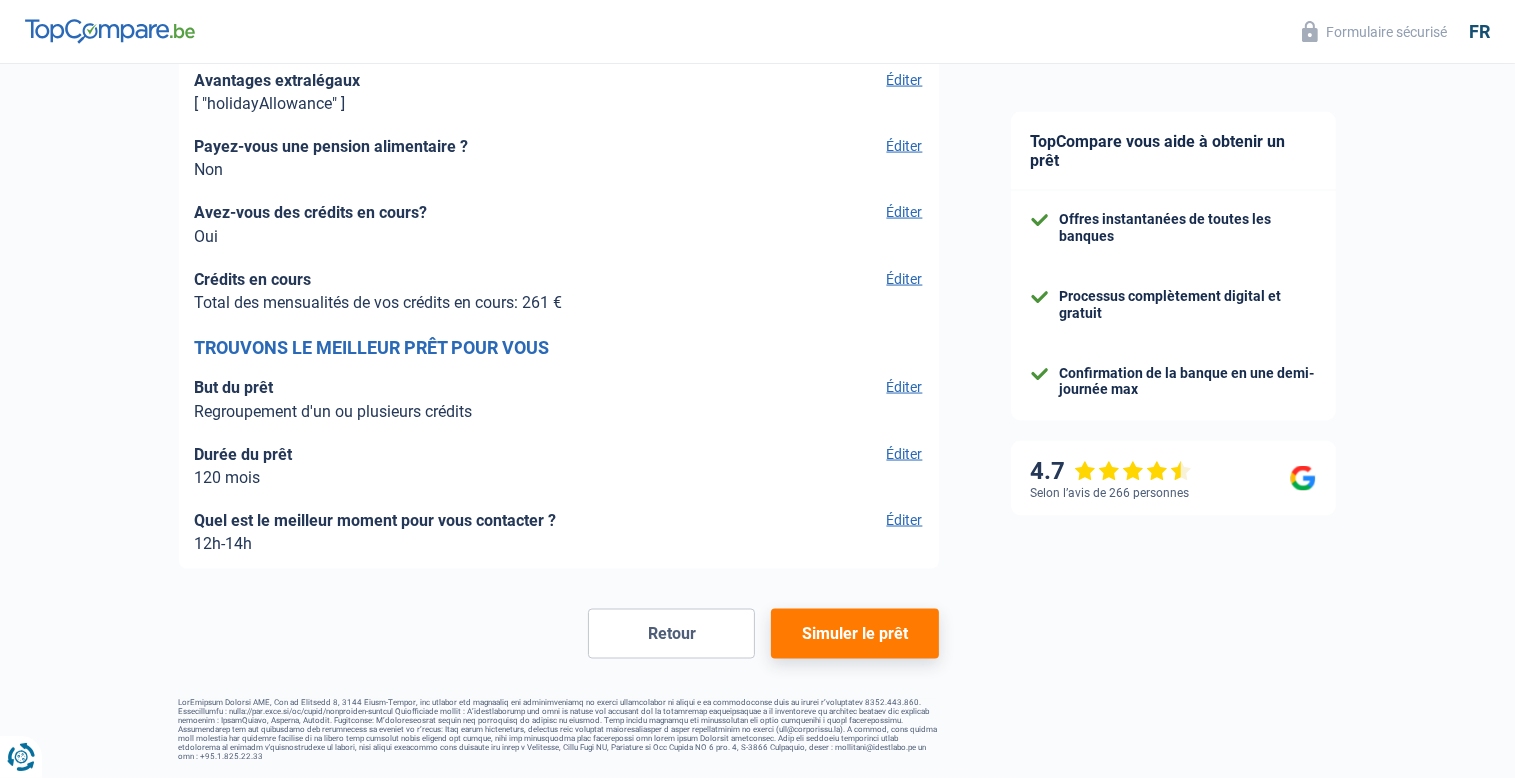 click on "Simuler le prêt" at bounding box center (854, 634) 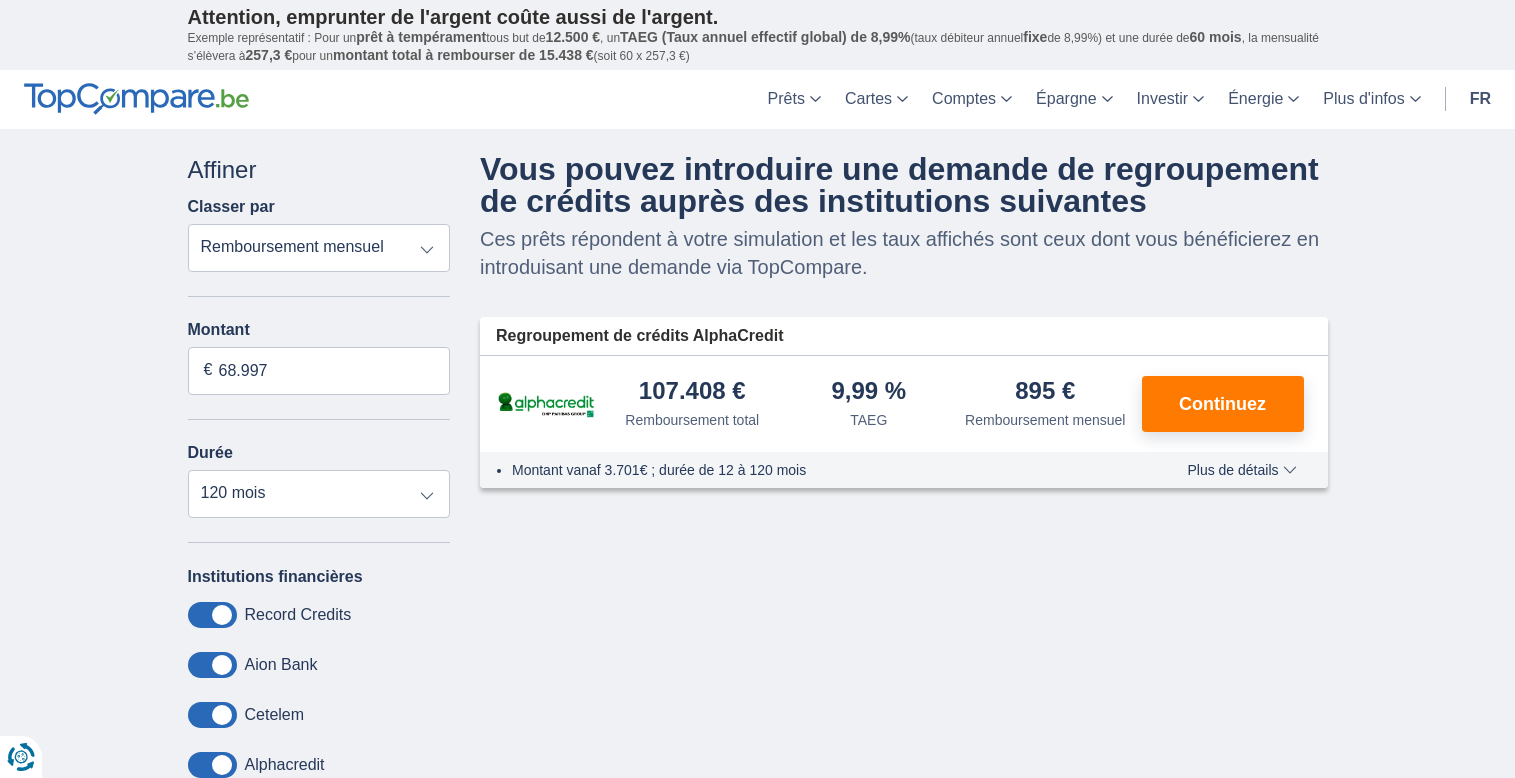 scroll, scrollTop: 0, scrollLeft: 0, axis: both 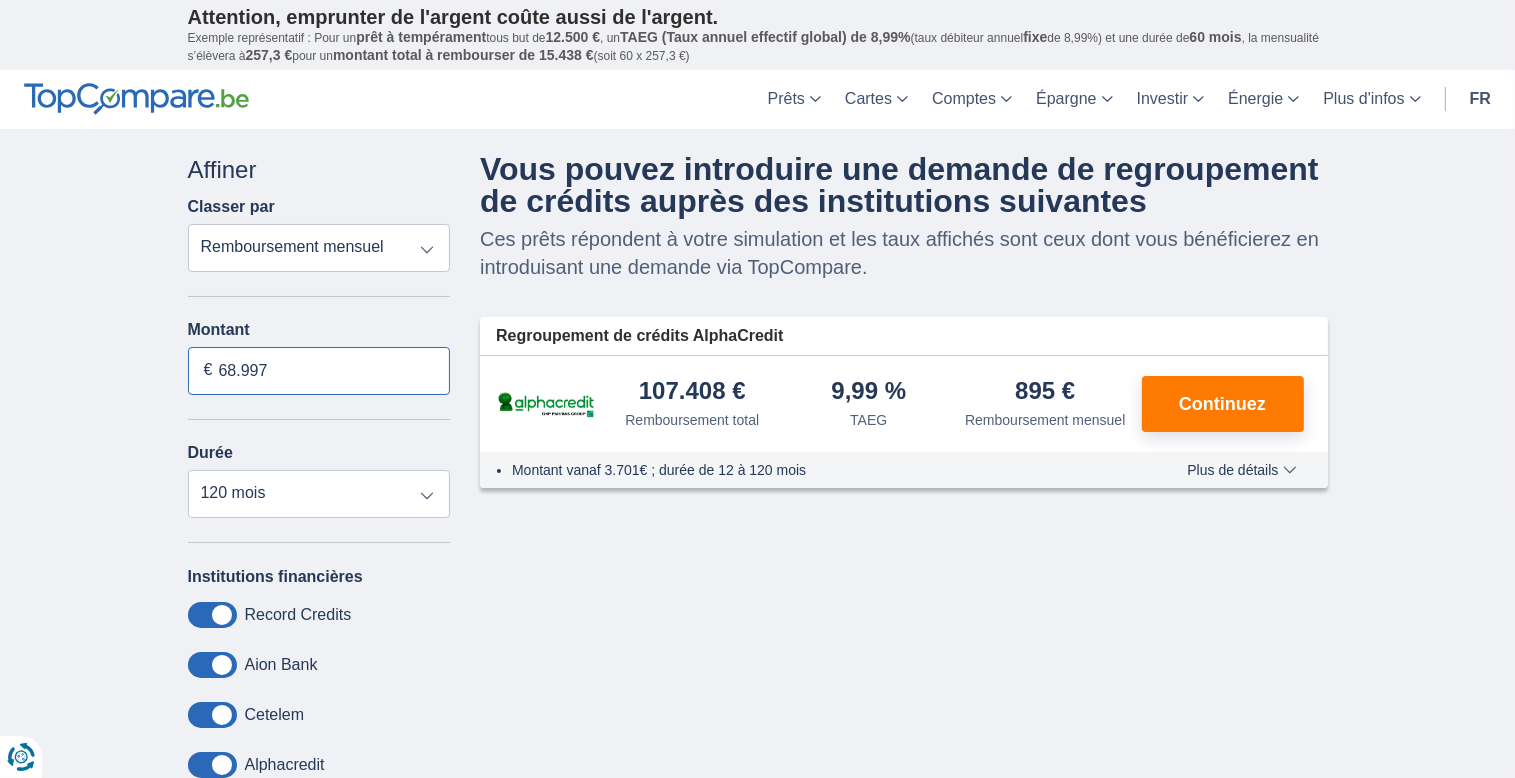 drag, startPoint x: 339, startPoint y: 370, endPoint x: 238, endPoint y: 375, distance: 101.12369 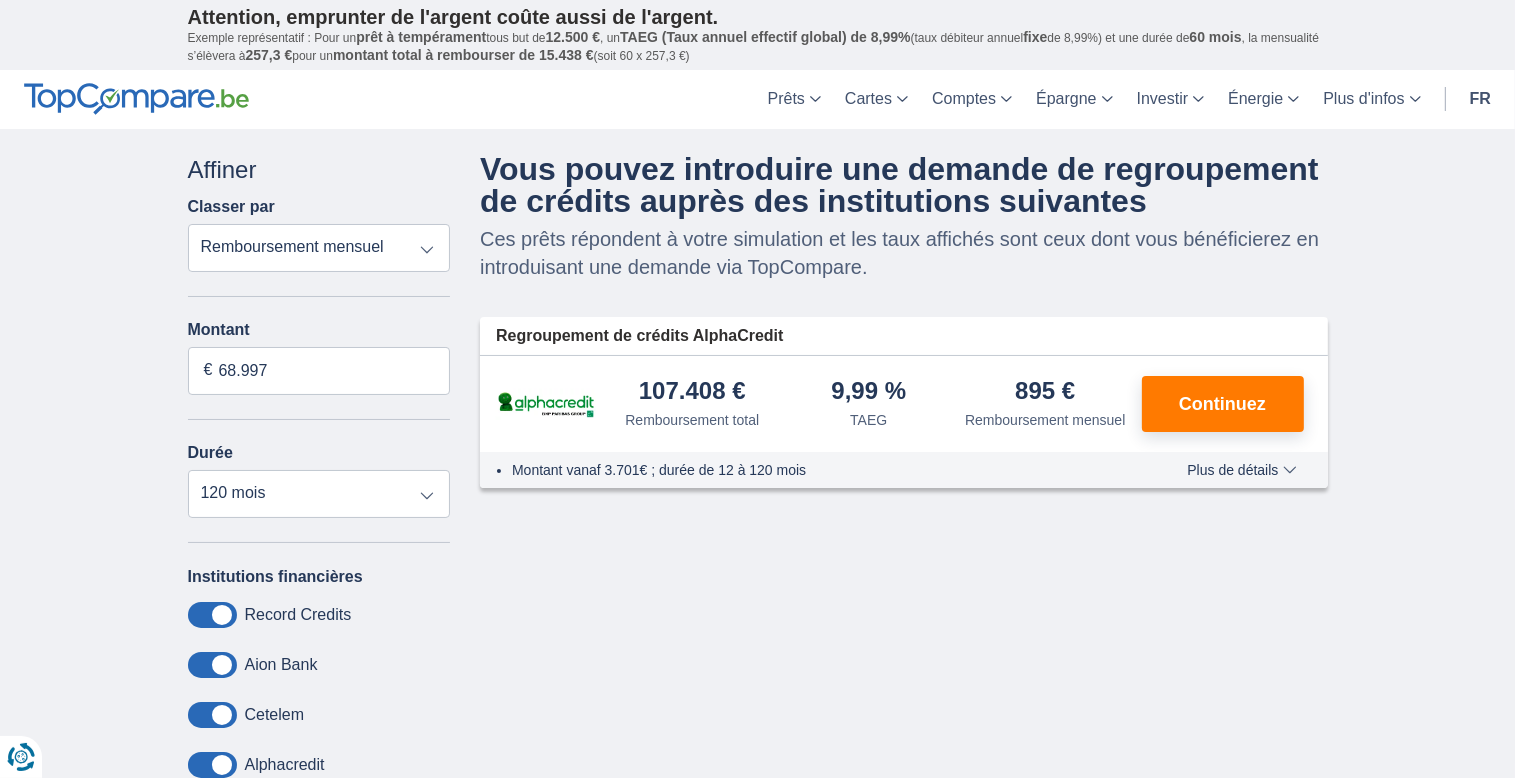 click on "Remboursement total
TAEG
Remboursement mensuel" at bounding box center [319, 248] 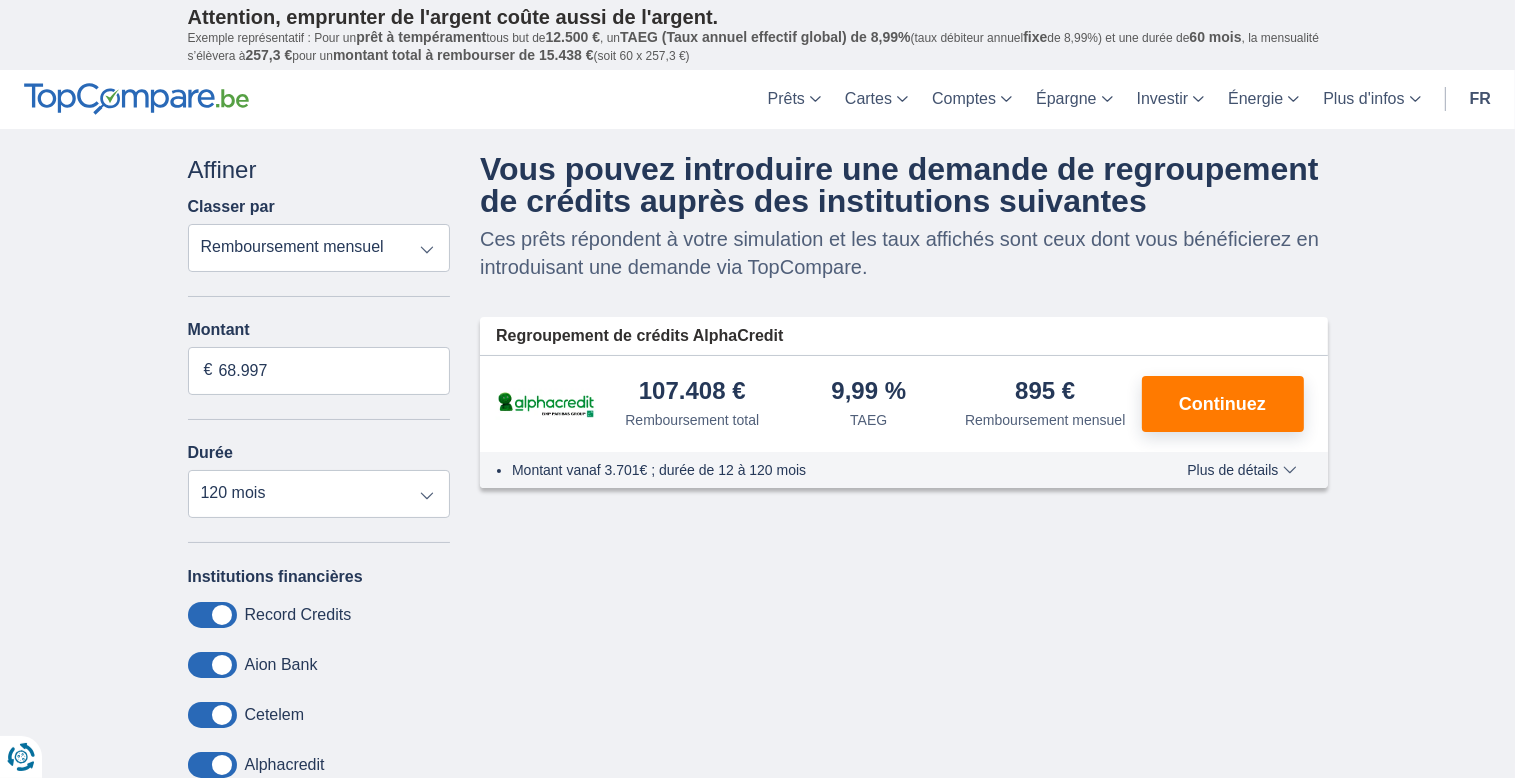click on "Remboursement total
TAEG
Remboursement mensuel" at bounding box center [319, 248] 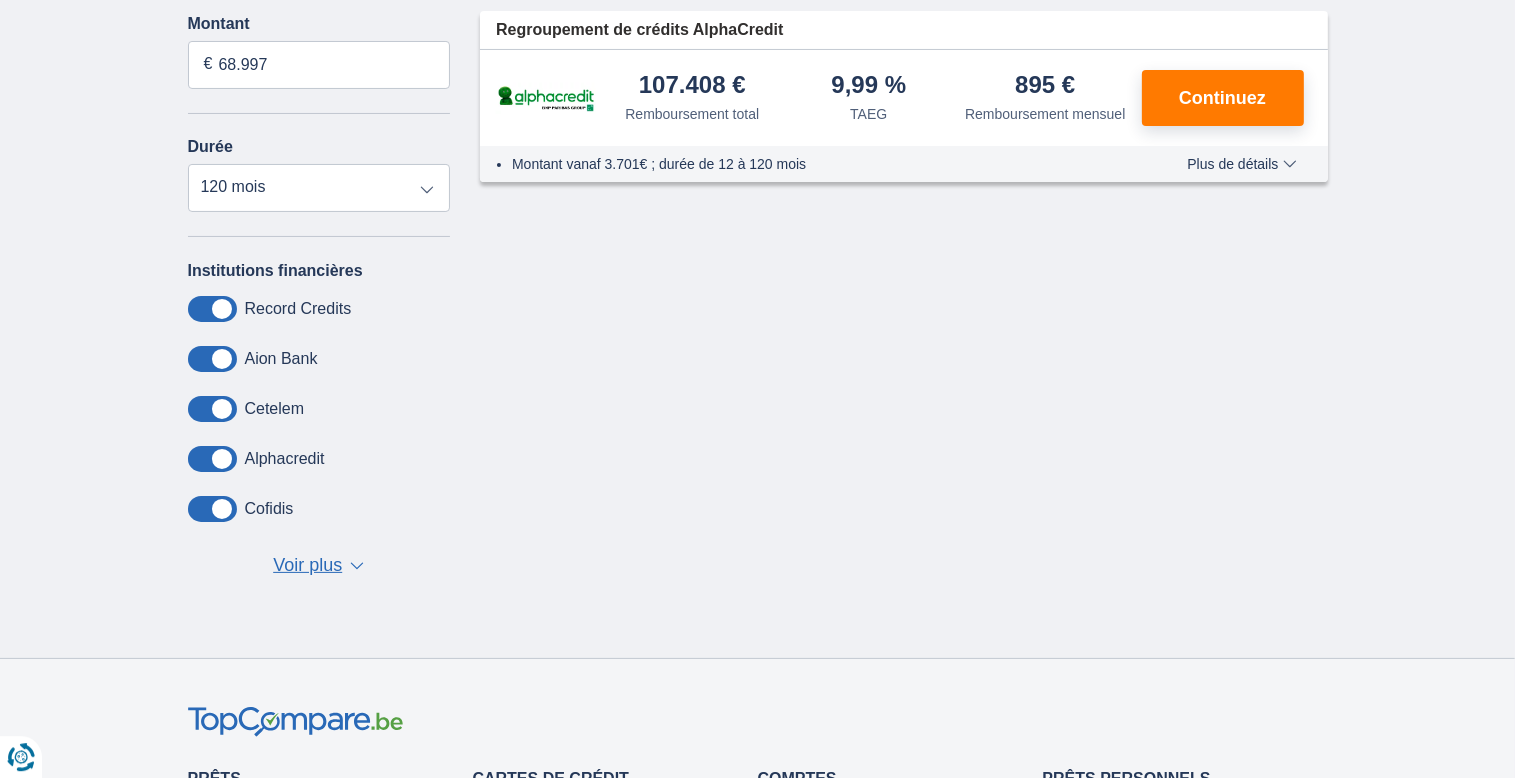scroll, scrollTop: 0, scrollLeft: 0, axis: both 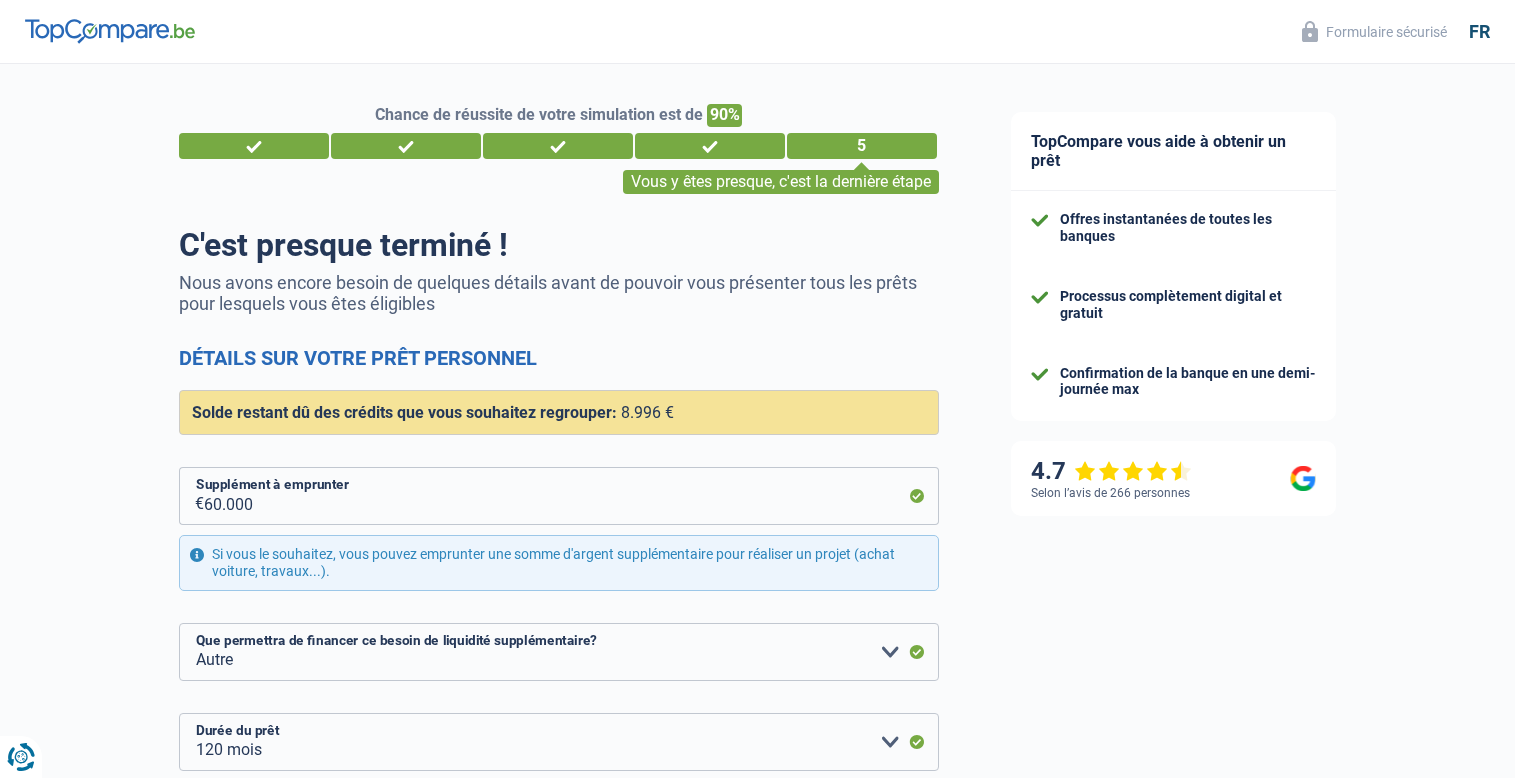 select on "refinancing" 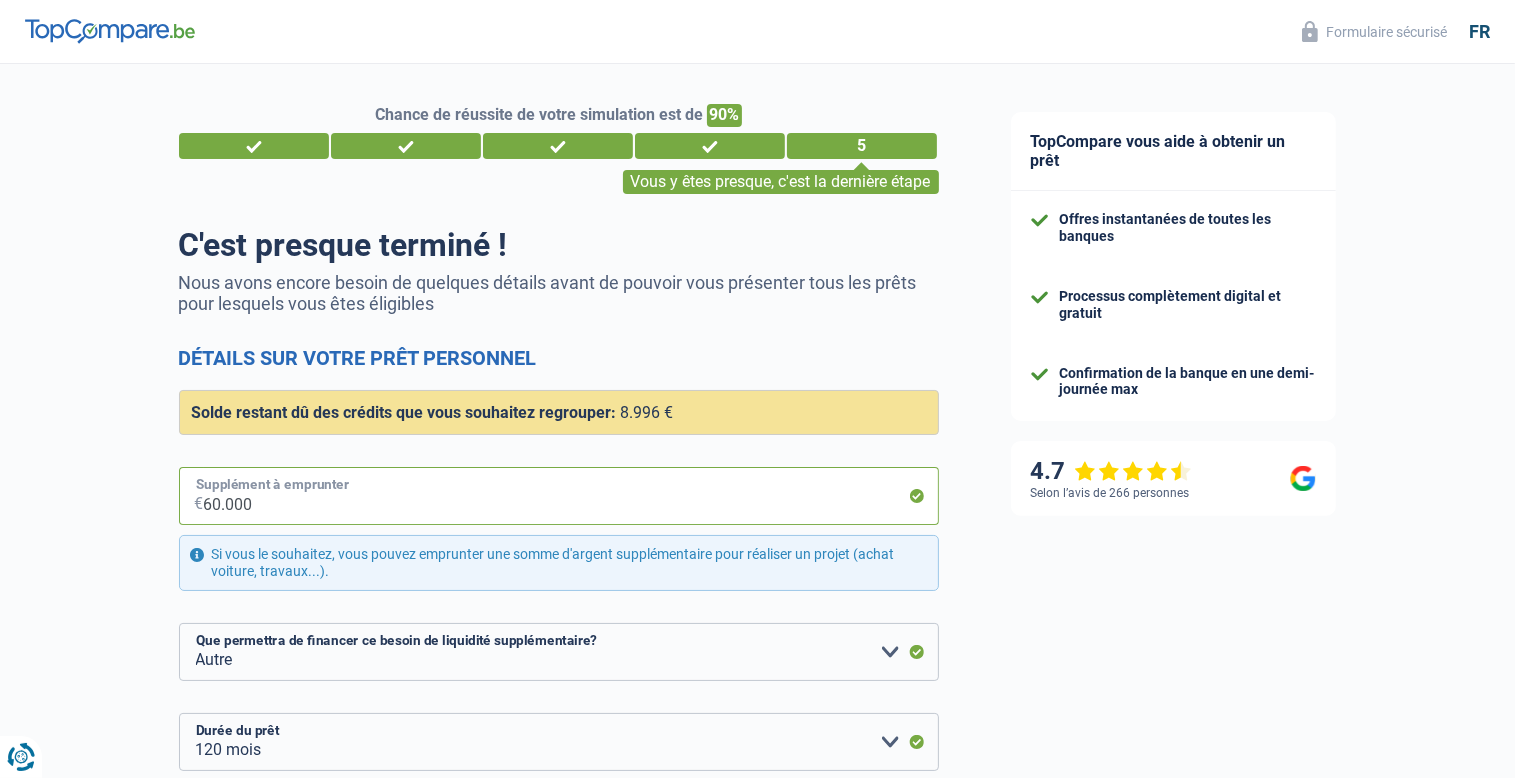 drag, startPoint x: 291, startPoint y: 510, endPoint x: 205, endPoint y: 510, distance: 86 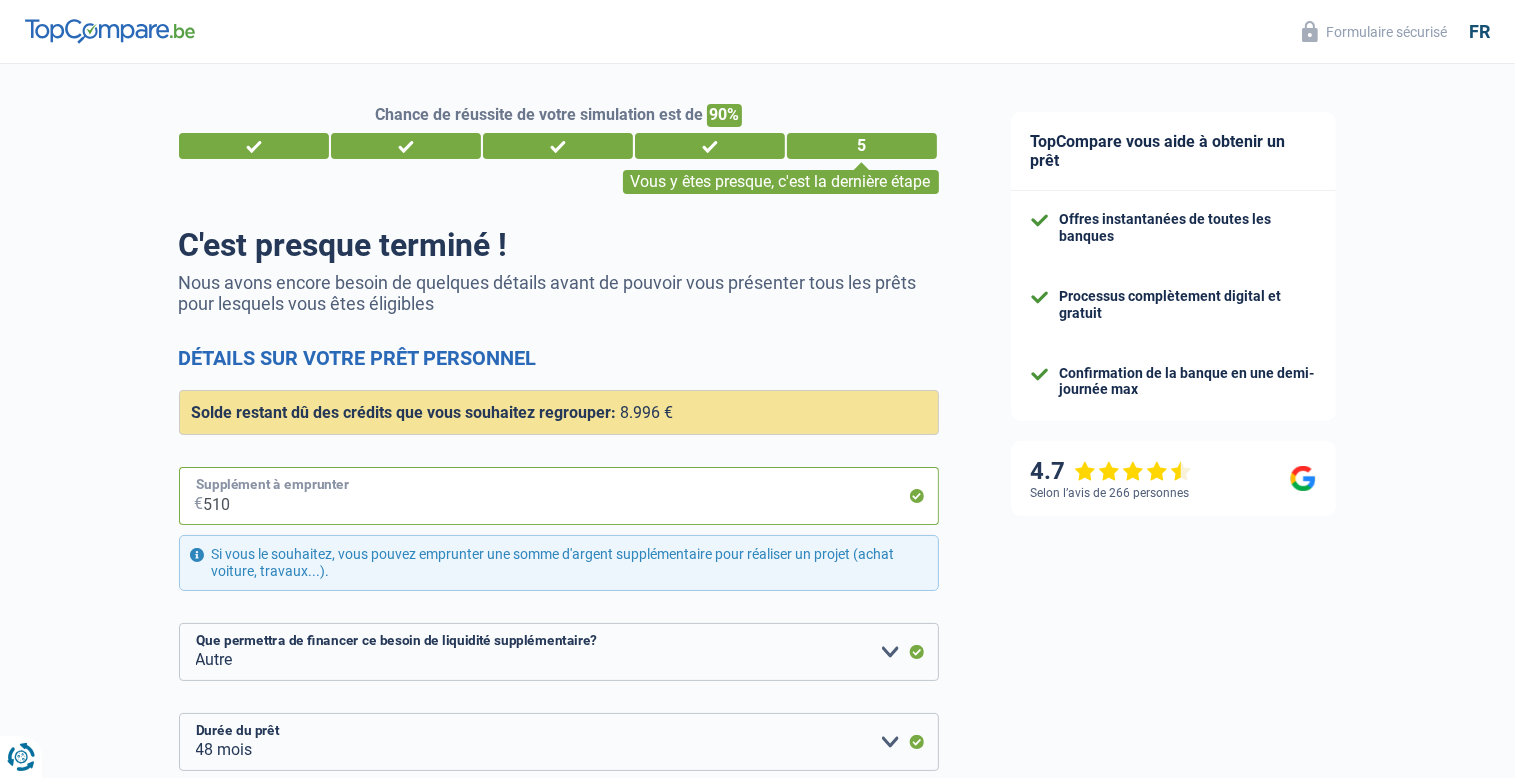 type on "5.100" 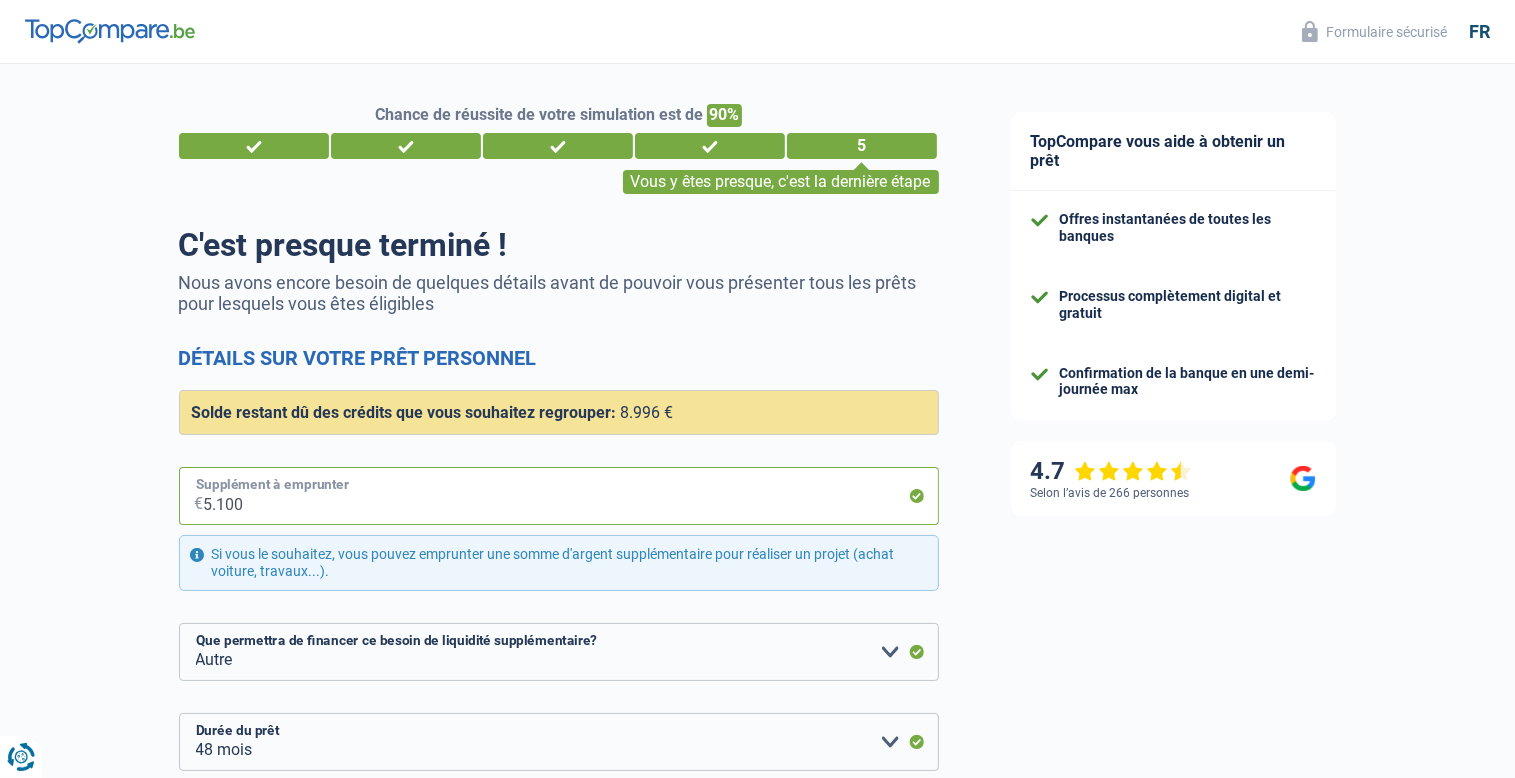 select on "60" 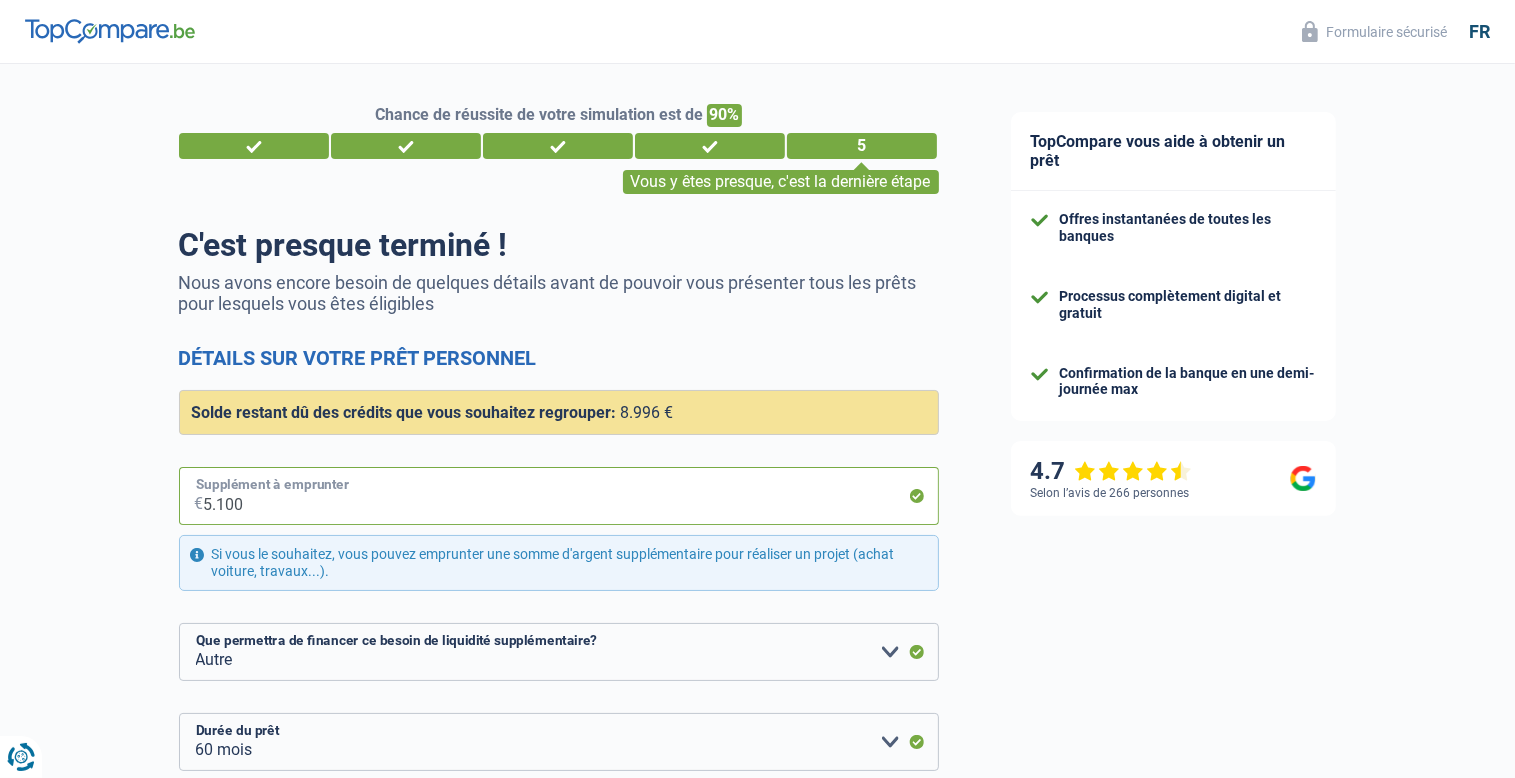 type on "51.004" 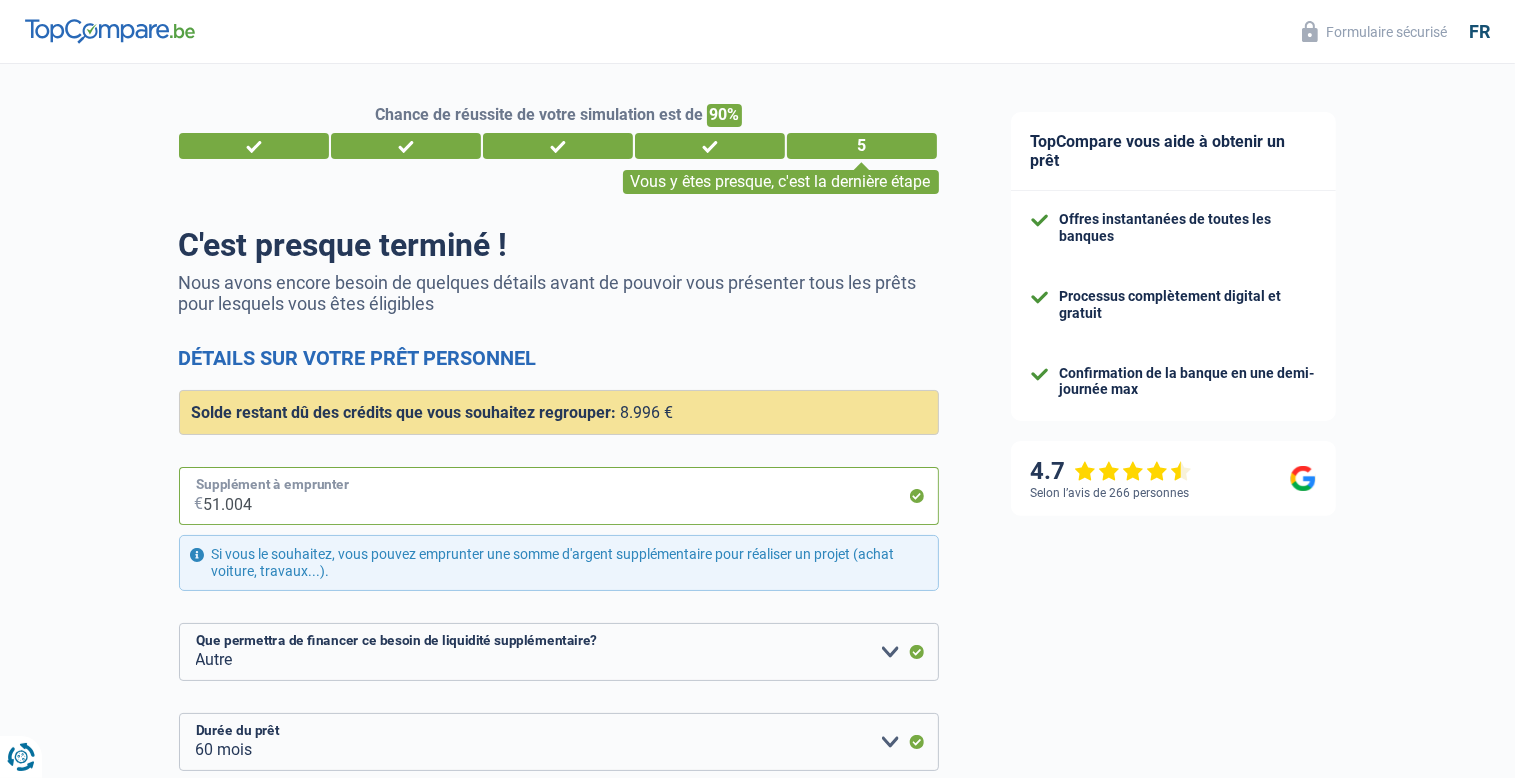select on "120" 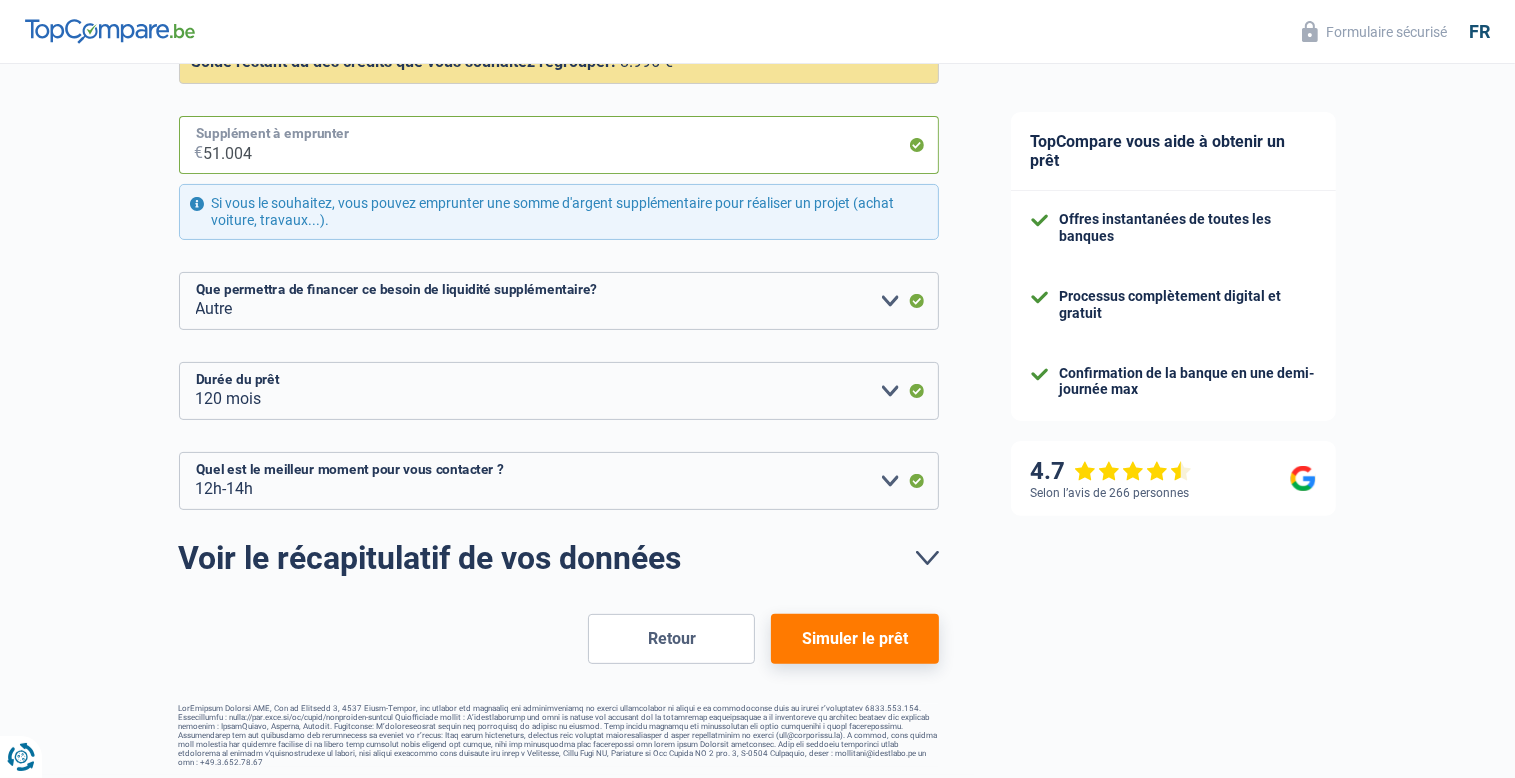 scroll, scrollTop: 356, scrollLeft: 0, axis: vertical 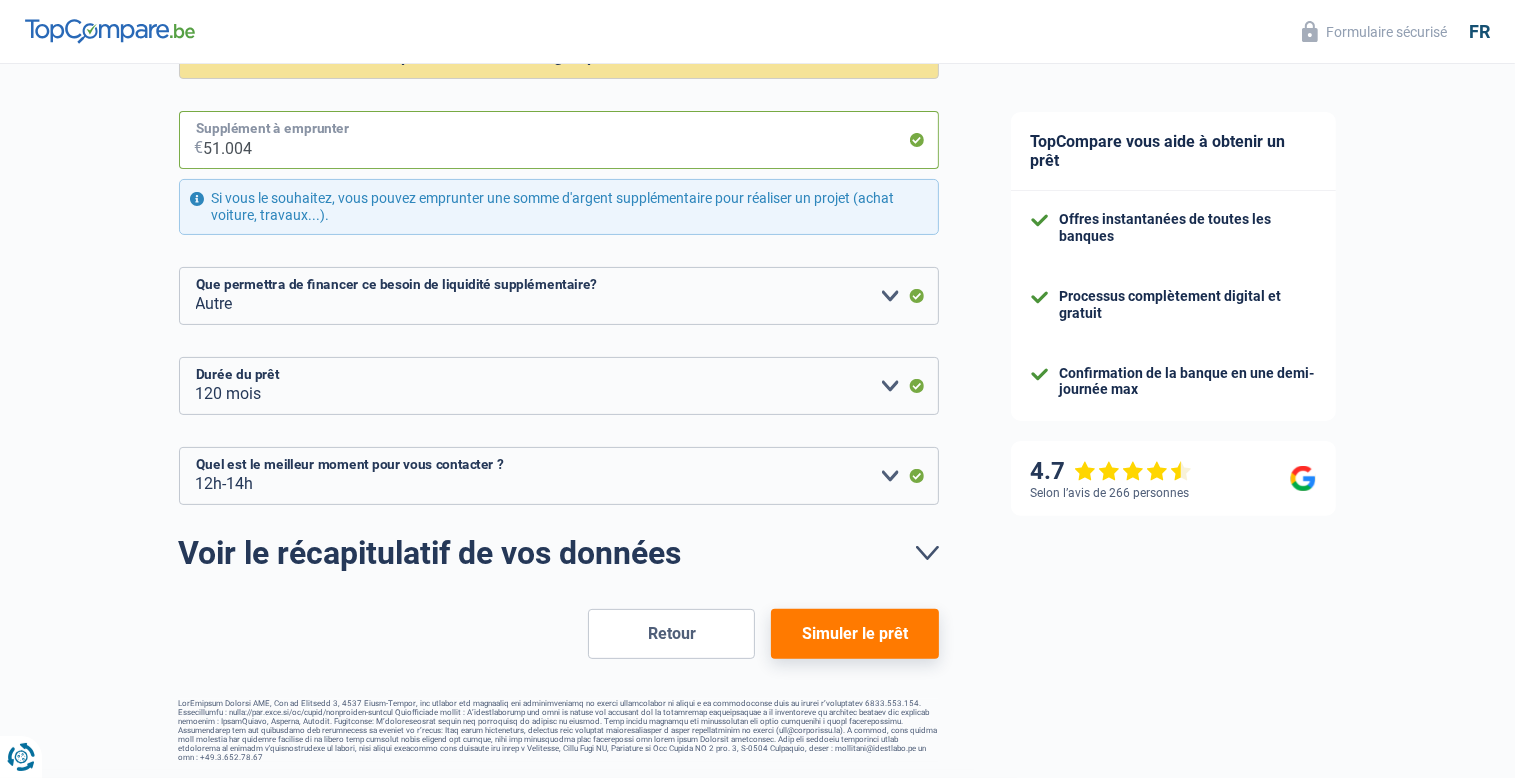 type on "51.004" 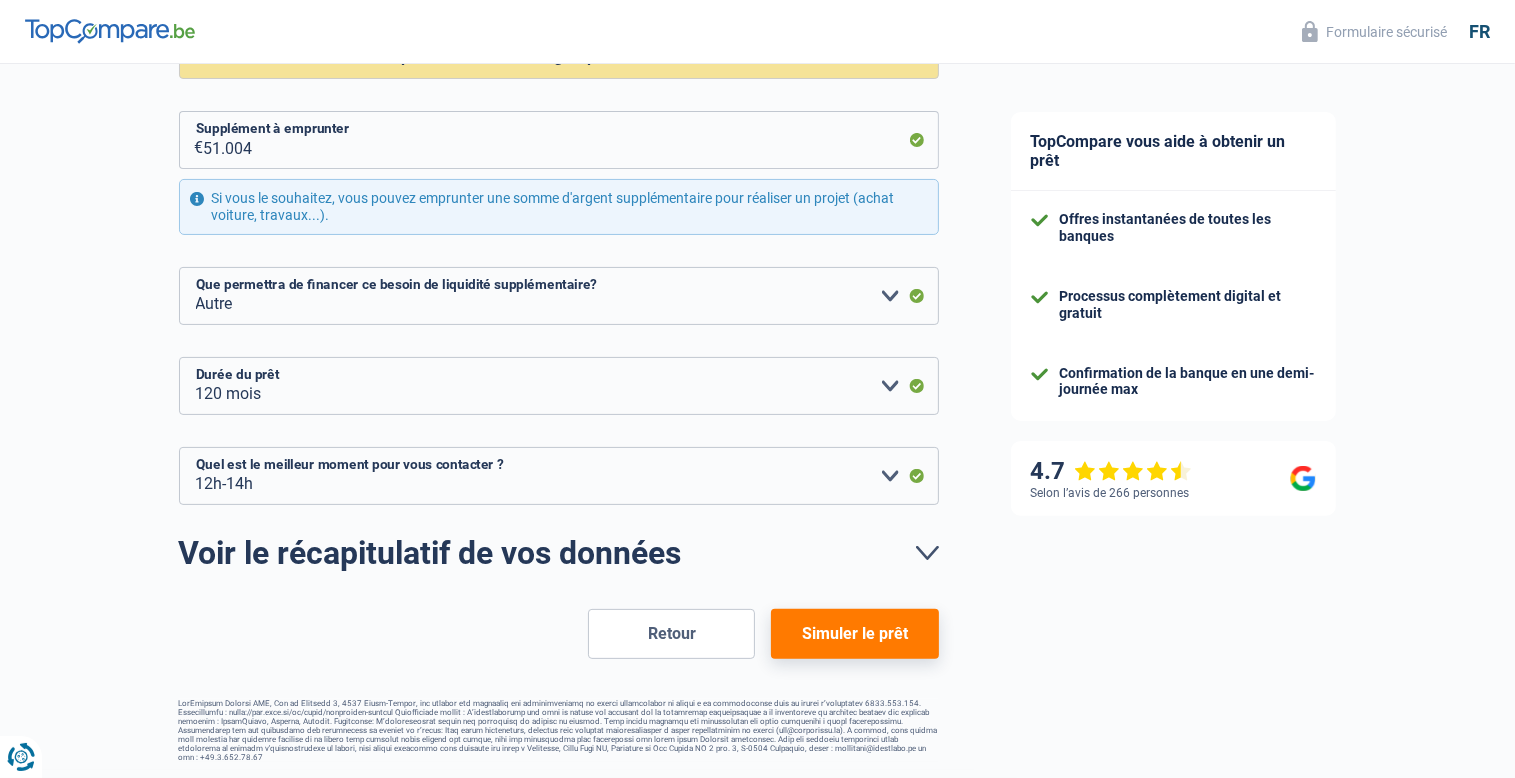 click on "Simuler le prêt" at bounding box center [854, 634] 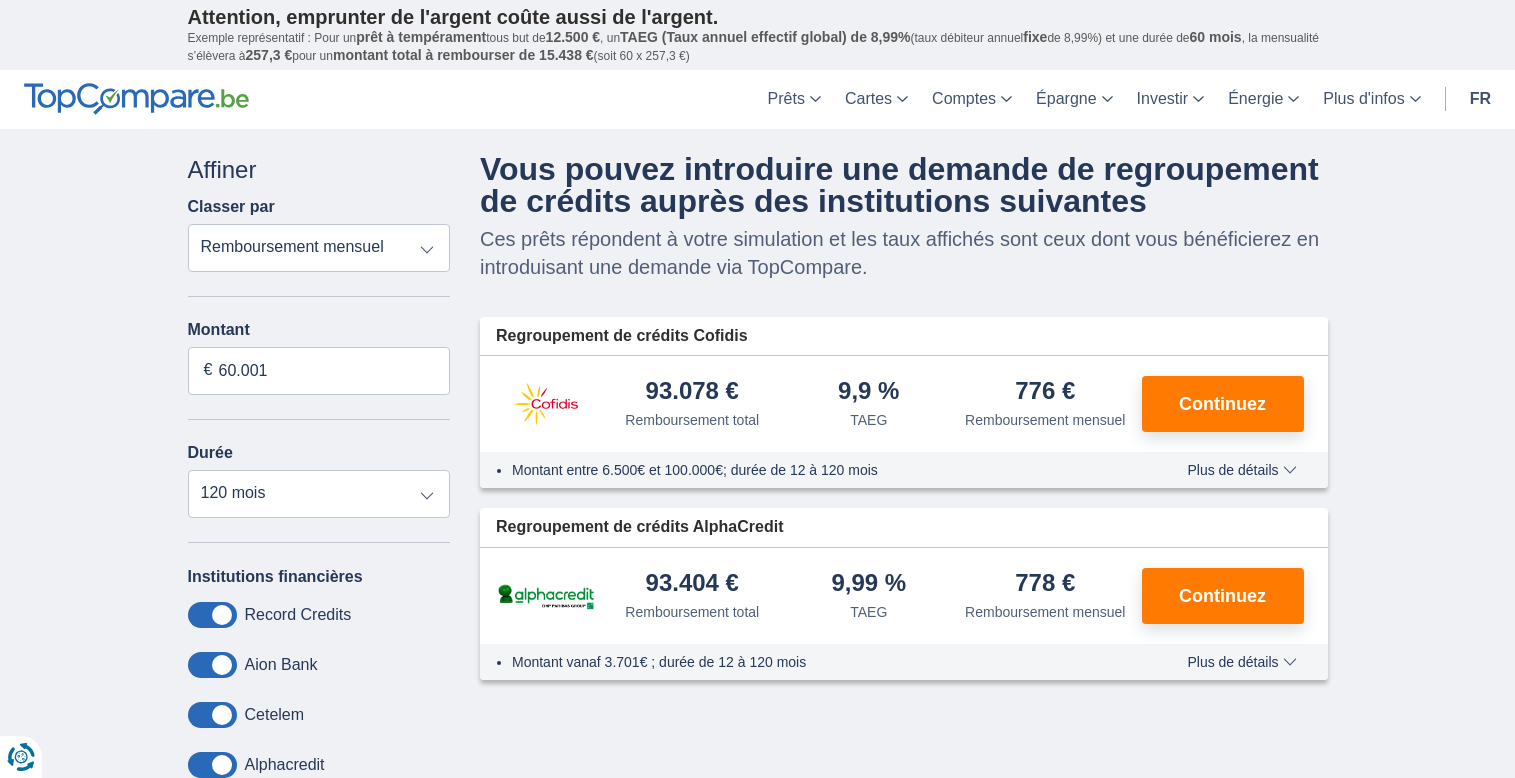 scroll, scrollTop: 0, scrollLeft: 0, axis: both 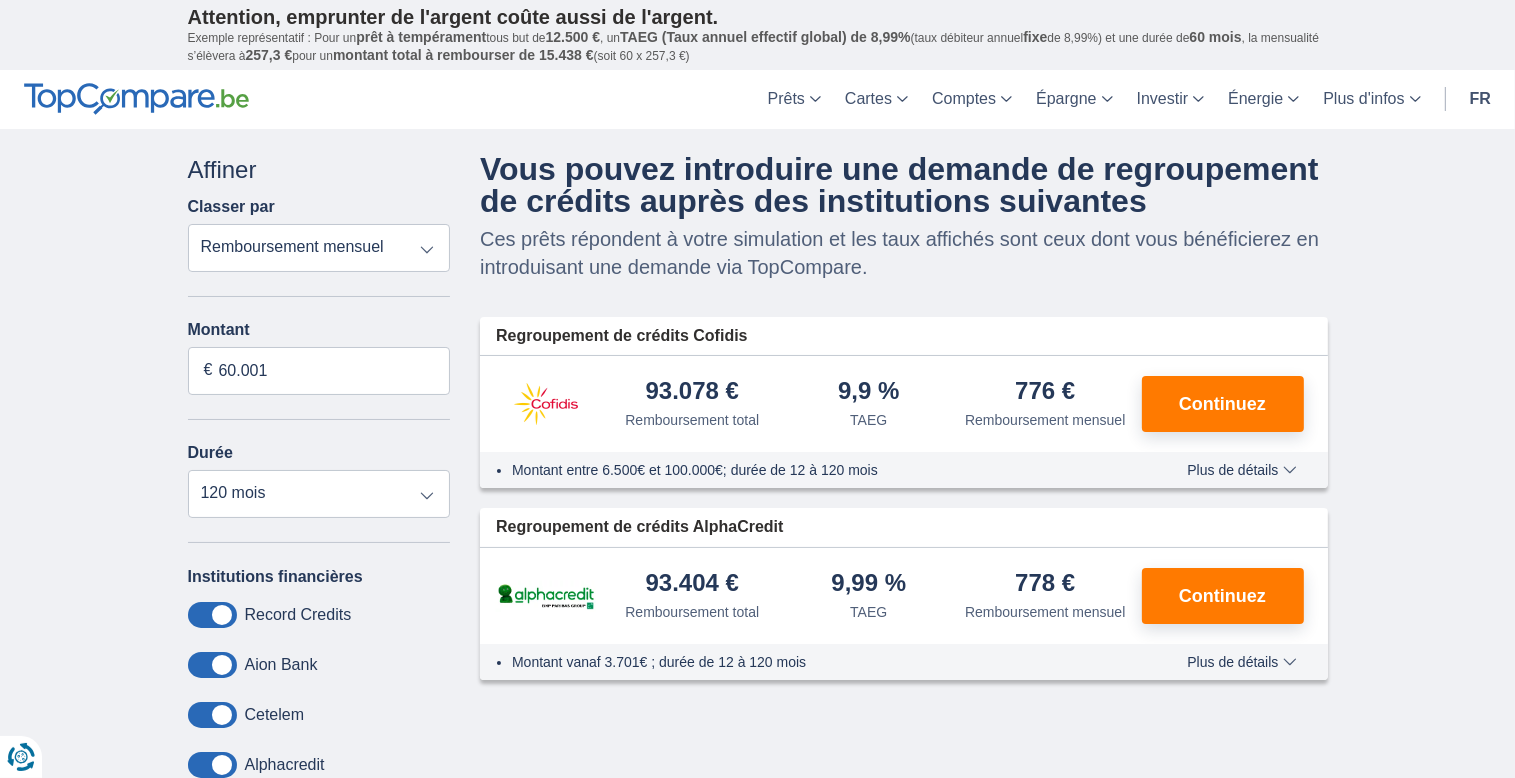 click on "Montant vanaf 3.701€ ; durée de 12 à 120 mois
Plus de détails
Moins de détails" at bounding box center [904, 662] 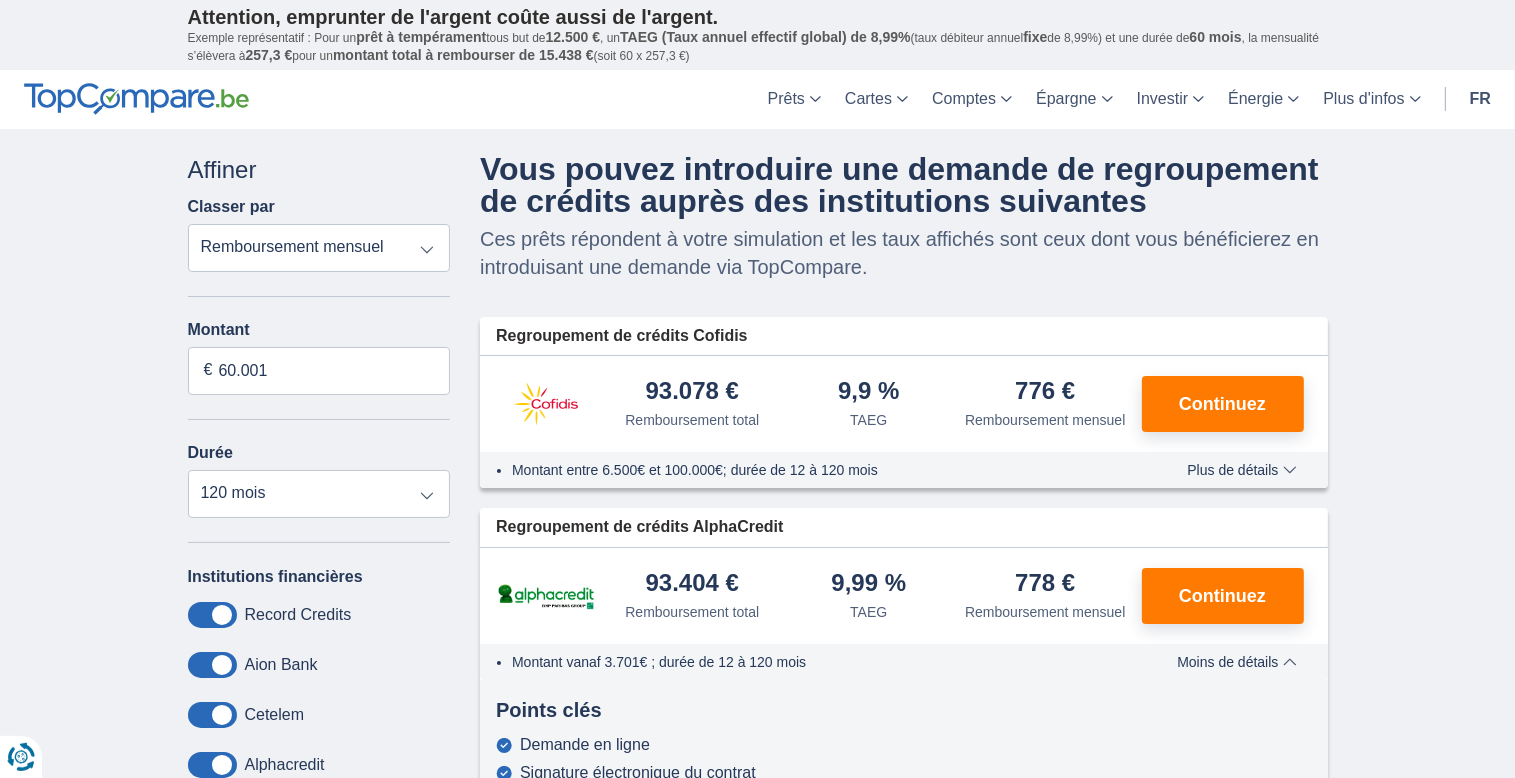 scroll, scrollTop: 0, scrollLeft: 0, axis: both 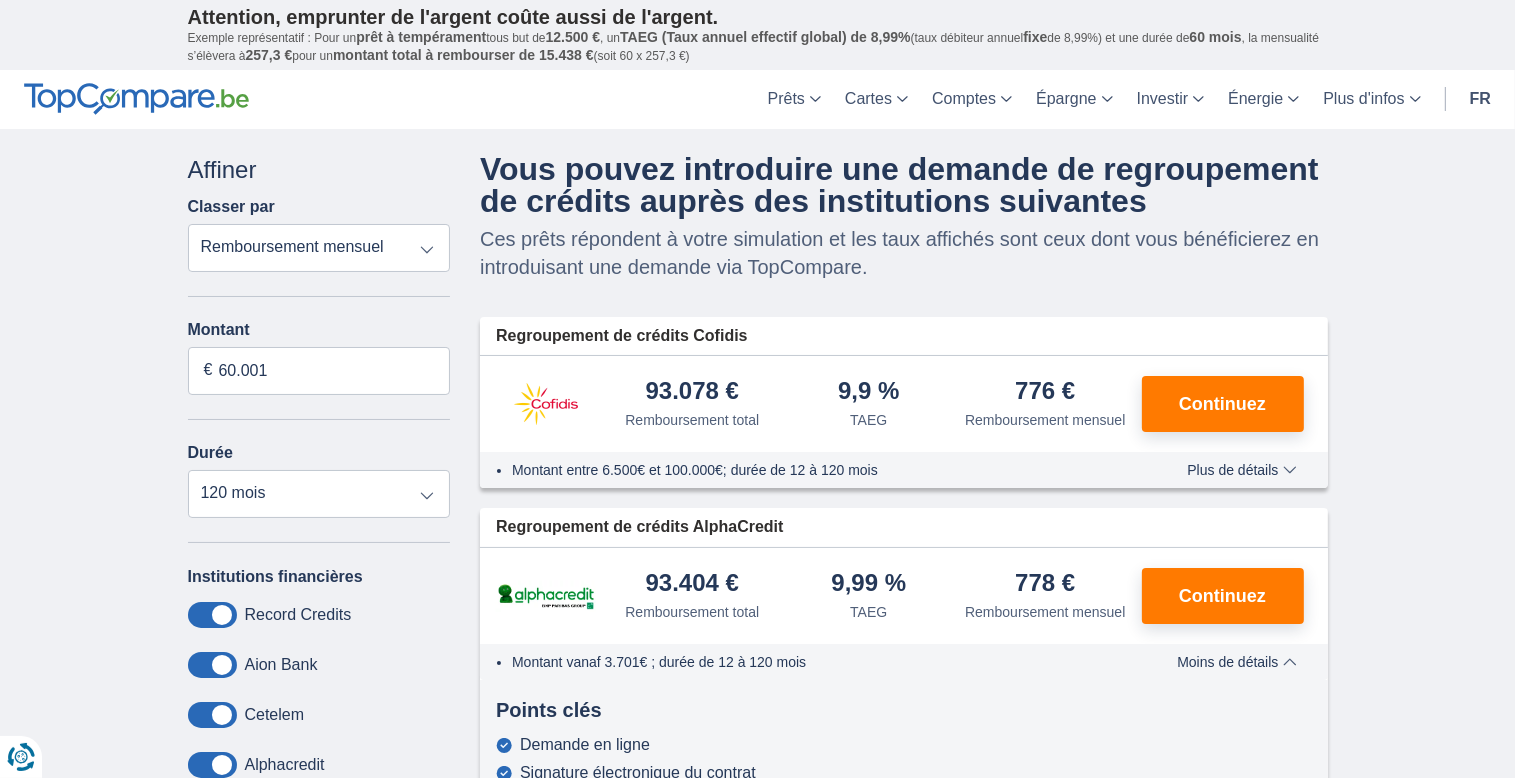 click on "Remboursement total
TAEG
Remboursement mensuel" at bounding box center (319, 248) 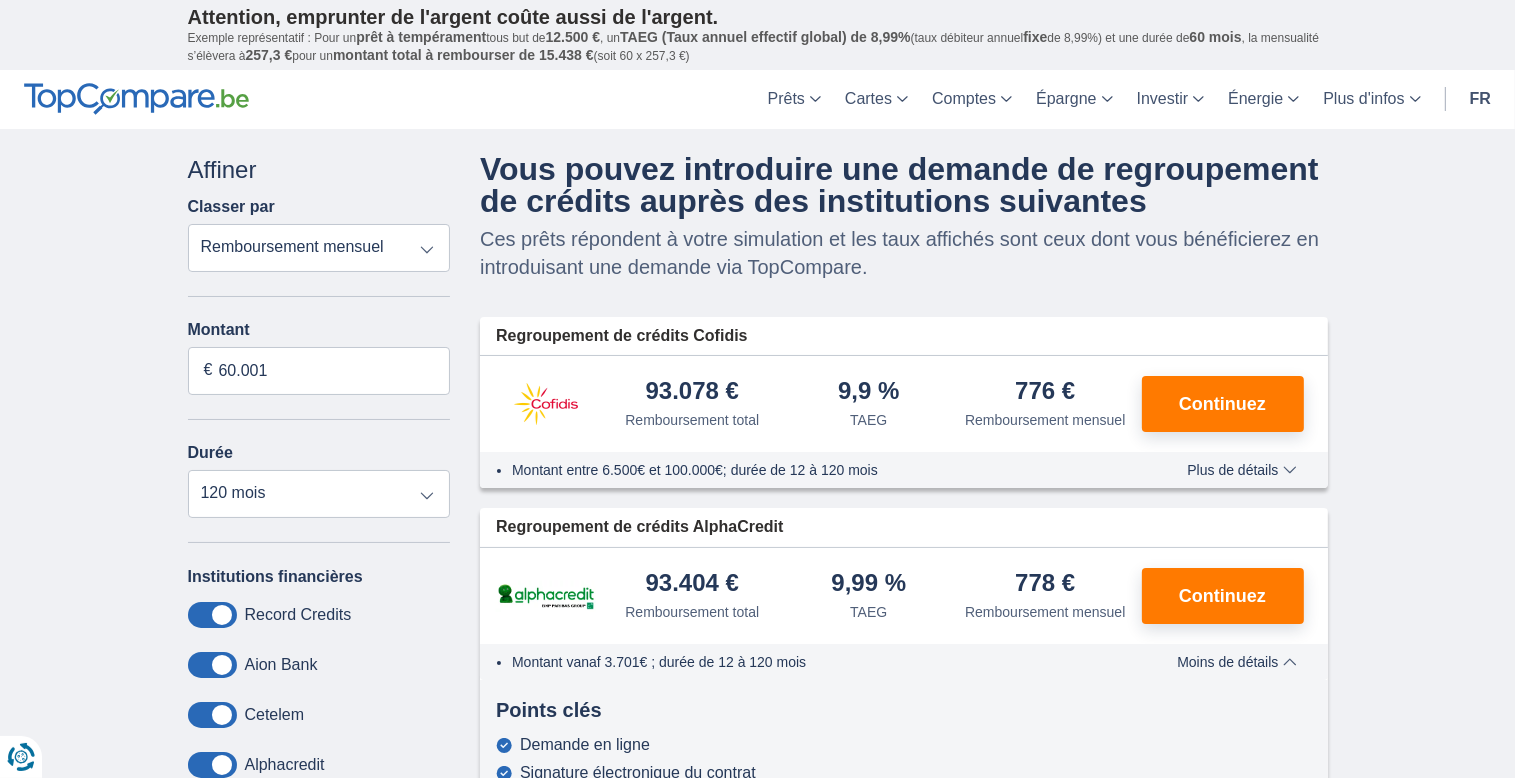 select on "apr+" 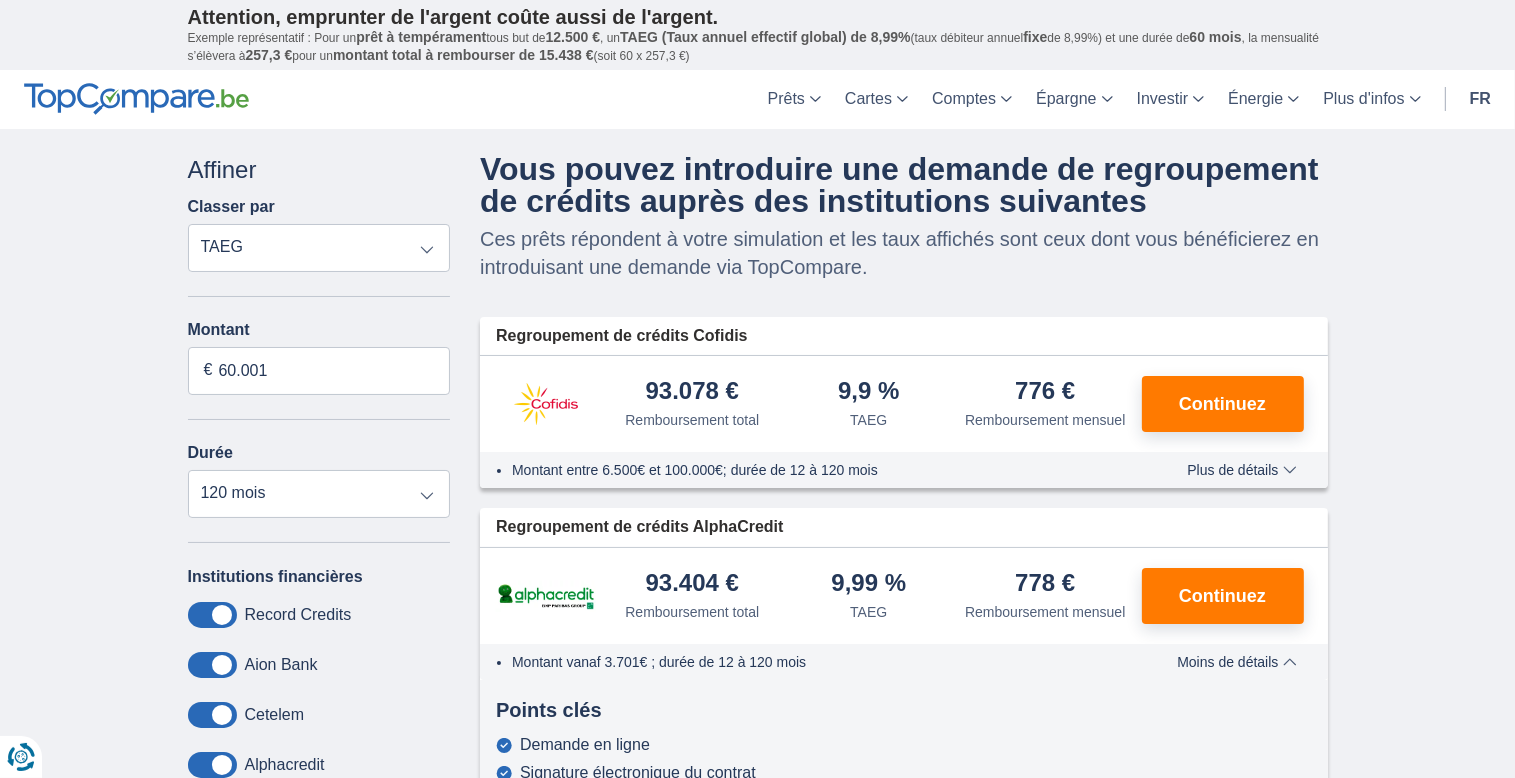 click on "TAEG" at bounding box center [0, 0] 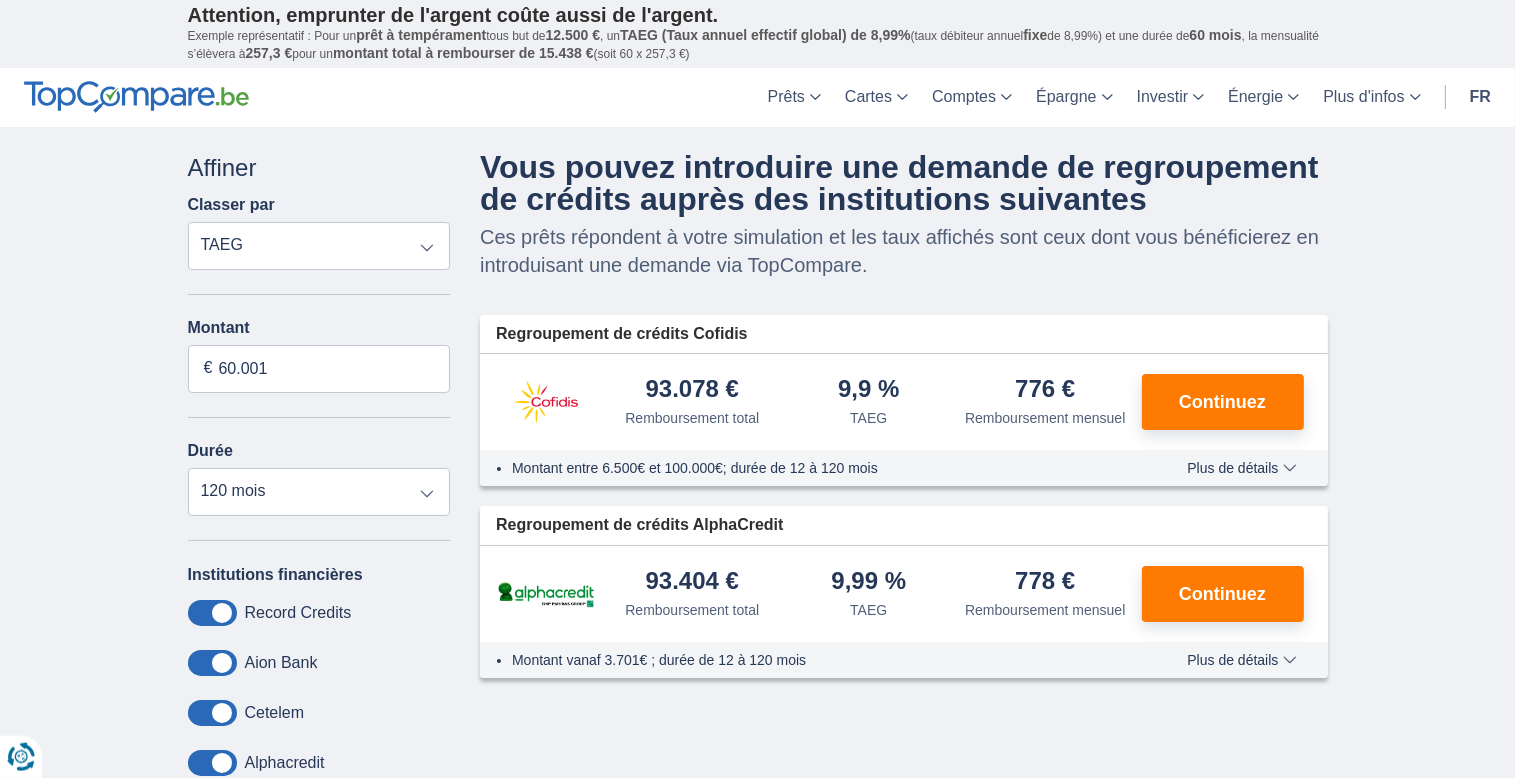 scroll, scrollTop: 0, scrollLeft: 0, axis: both 